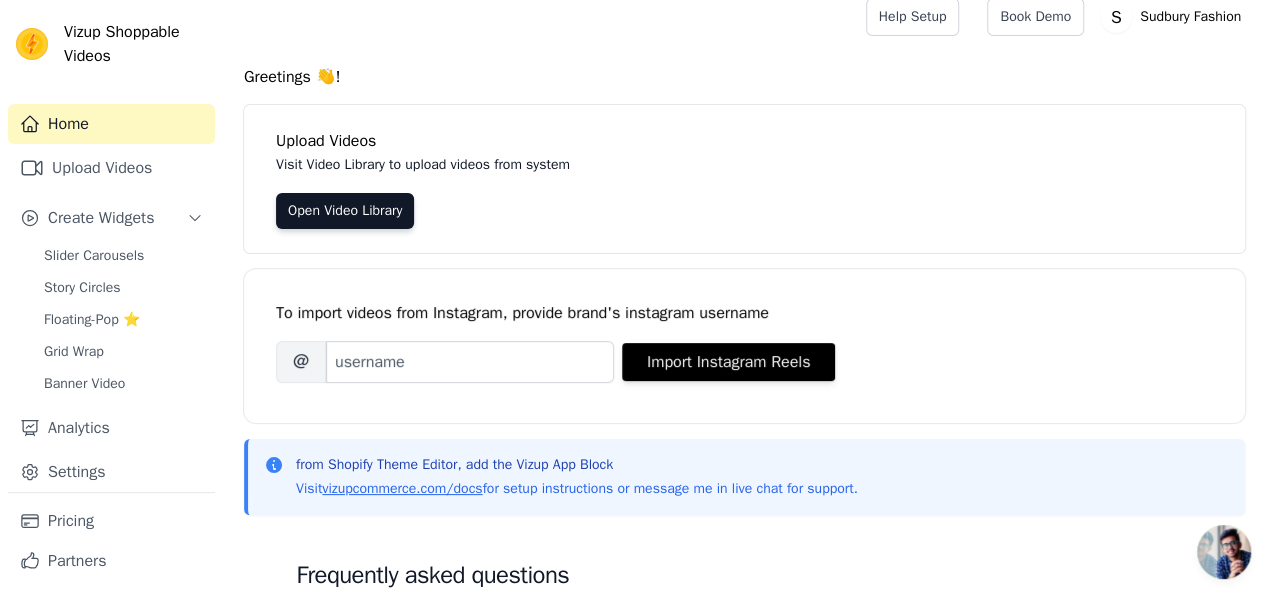 scroll, scrollTop: 16, scrollLeft: 0, axis: vertical 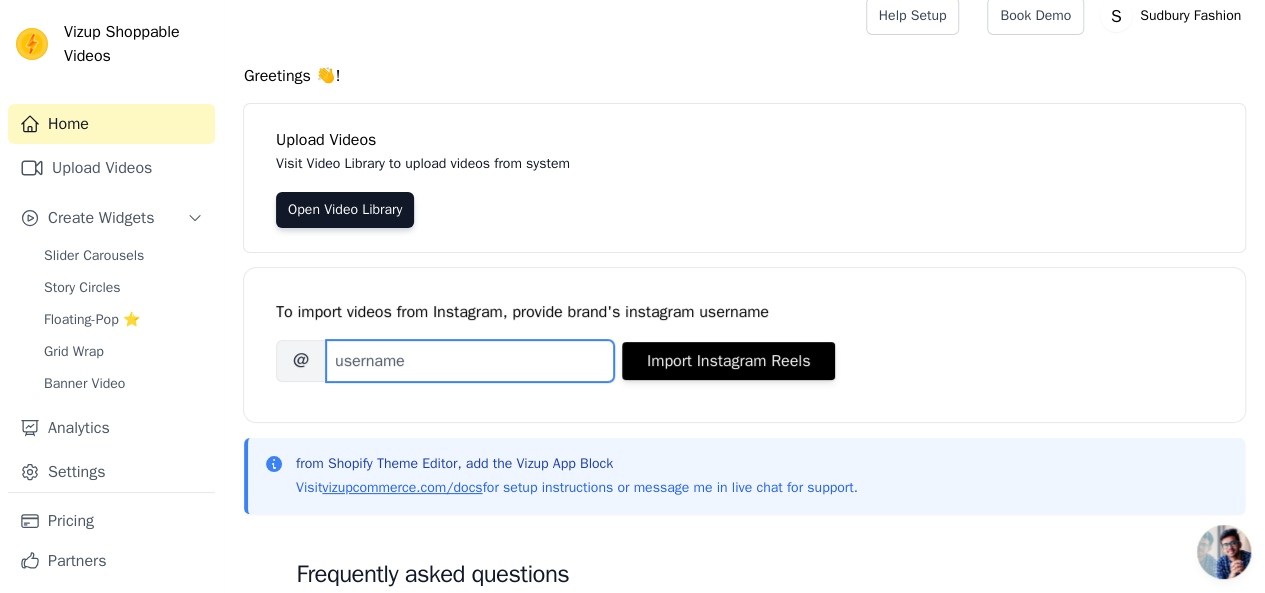 click on "Brand's Instagram Username" at bounding box center [470, 361] 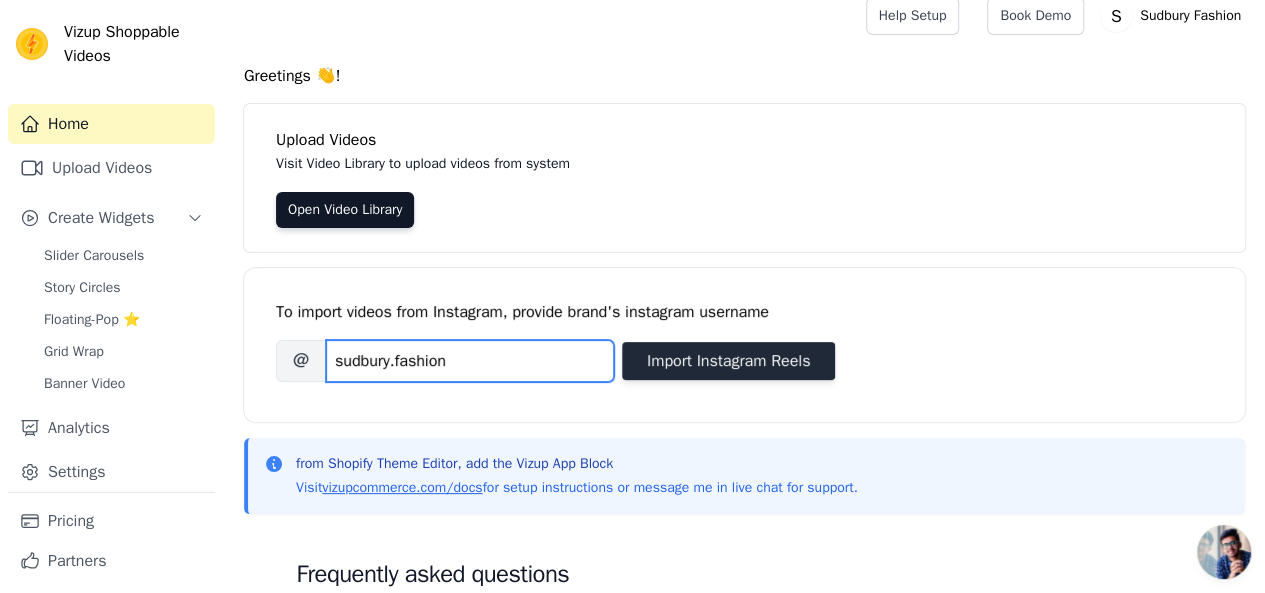 type on "sudbury.fashion" 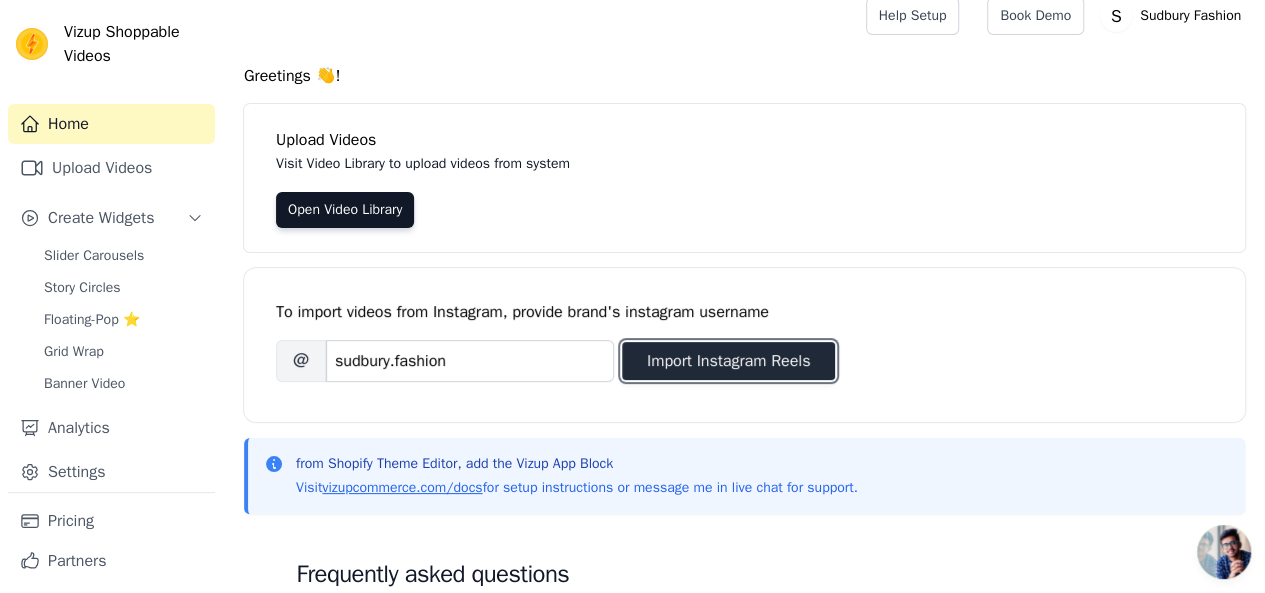 click on "Import Instagram Reels" at bounding box center (728, 361) 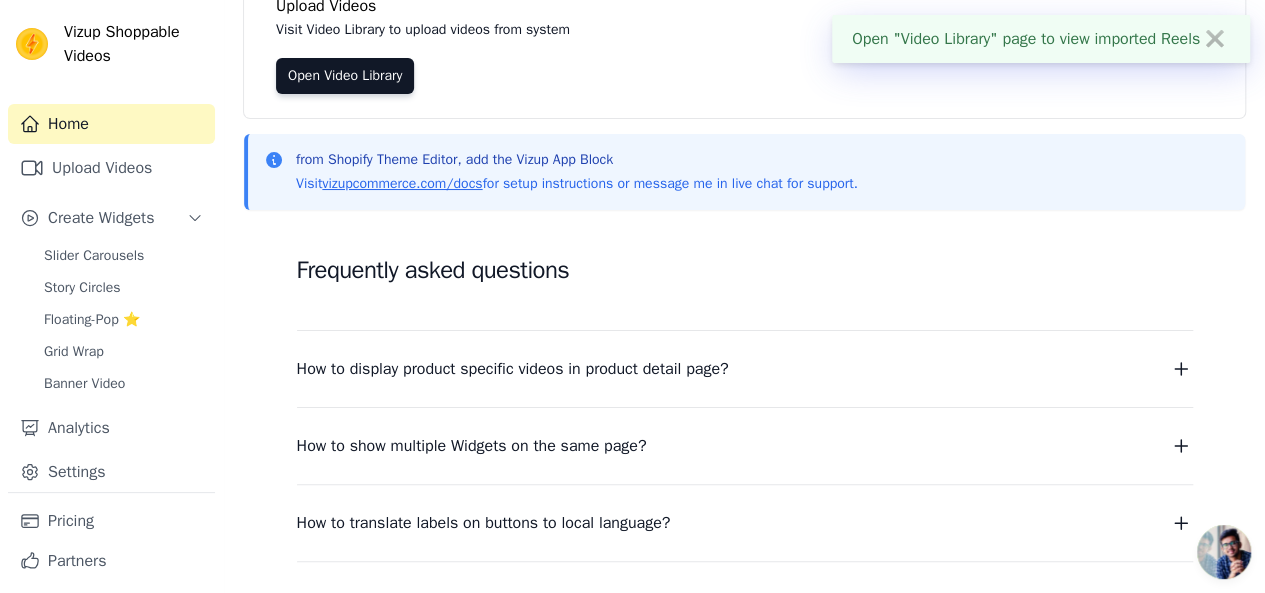 scroll, scrollTop: 0, scrollLeft: 0, axis: both 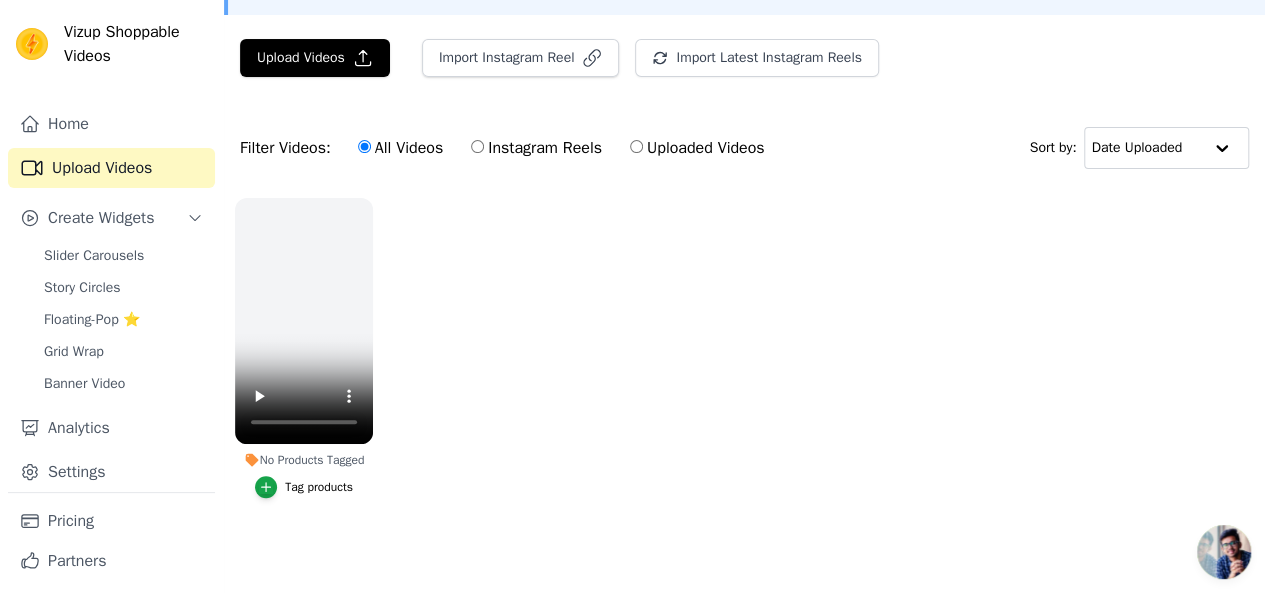click on "Instagram Reels" at bounding box center [477, 146] 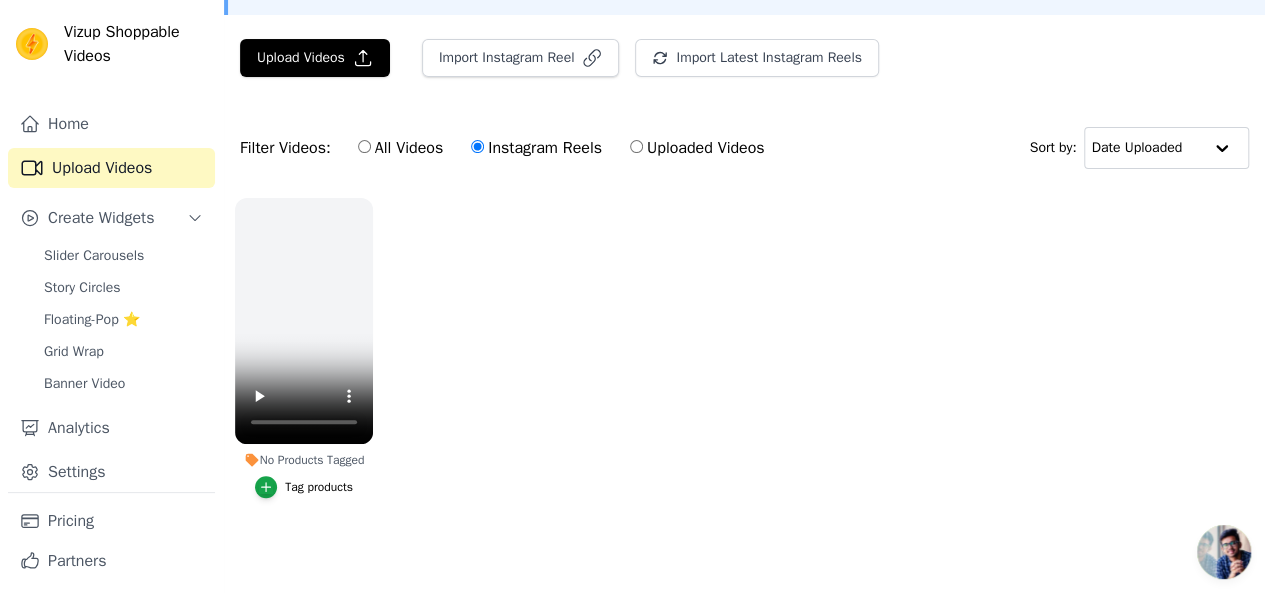 click on "All Videos" at bounding box center (364, 146) 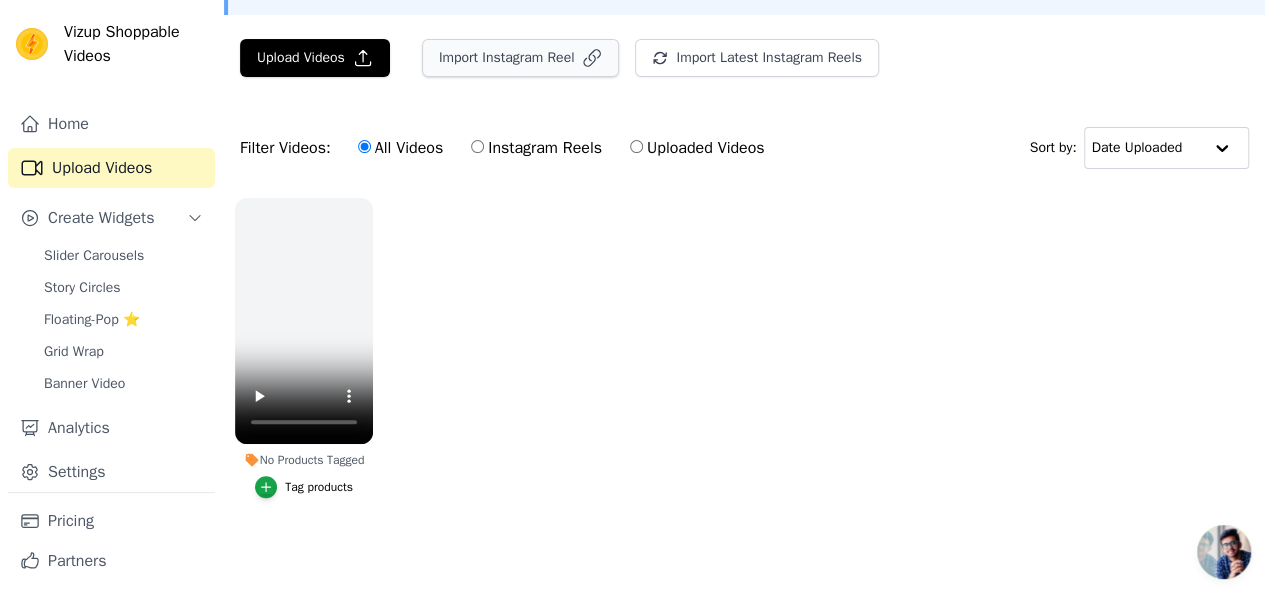 scroll, scrollTop: 95, scrollLeft: 0, axis: vertical 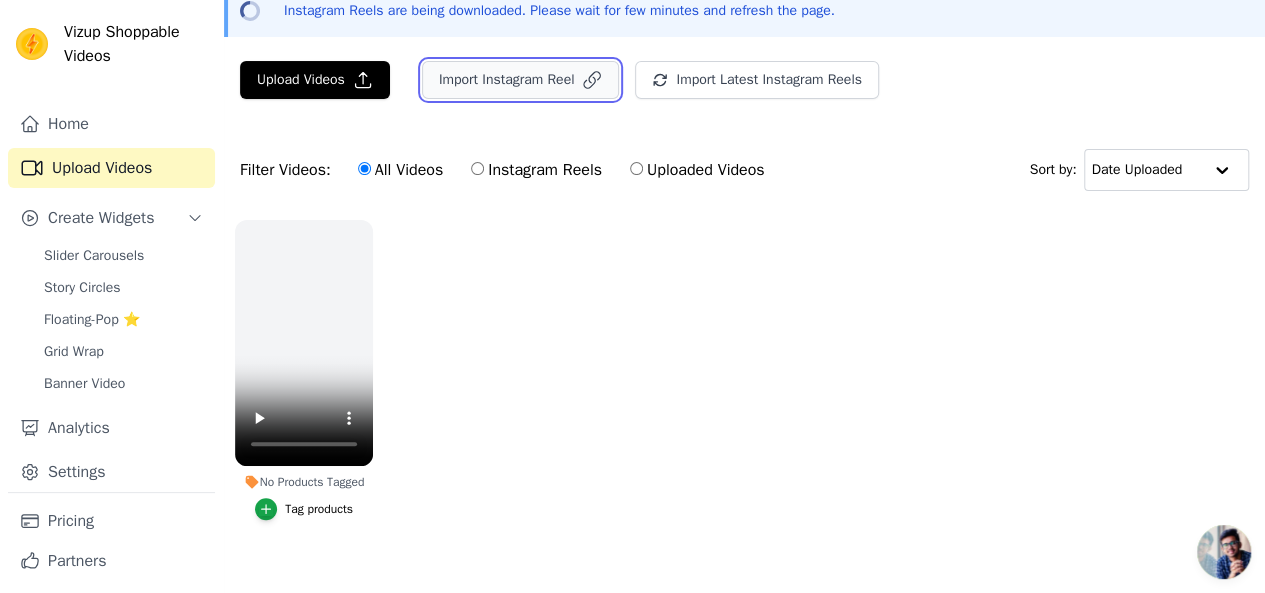 click on "Import Instagram Reel" at bounding box center [521, 80] 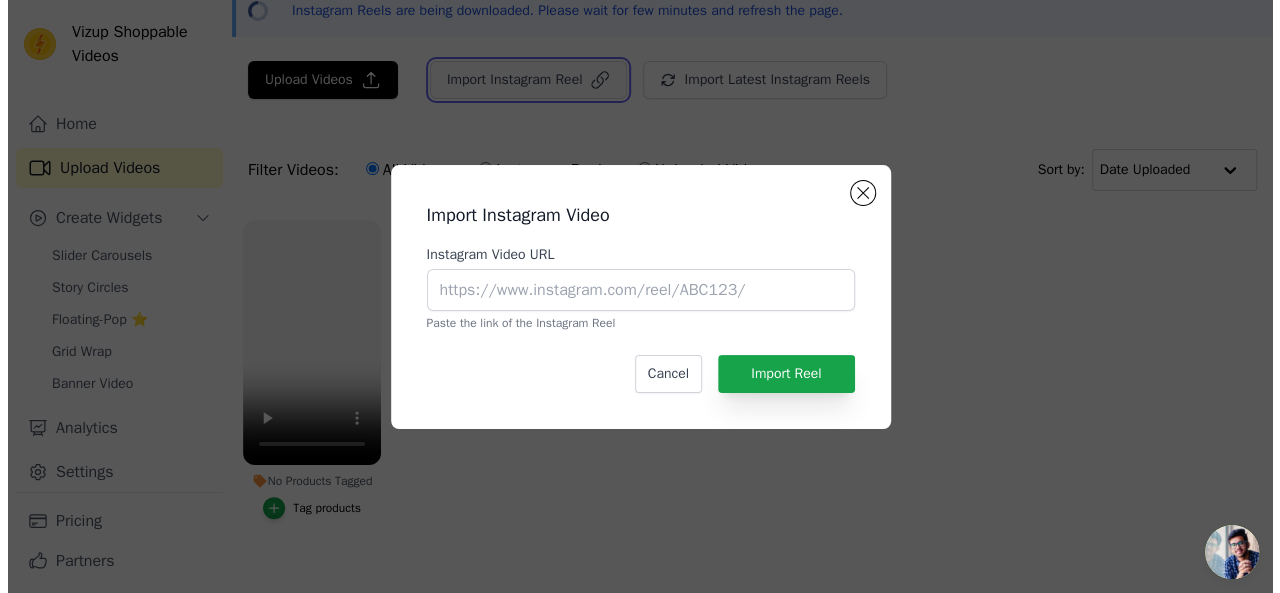 scroll, scrollTop: 0, scrollLeft: 0, axis: both 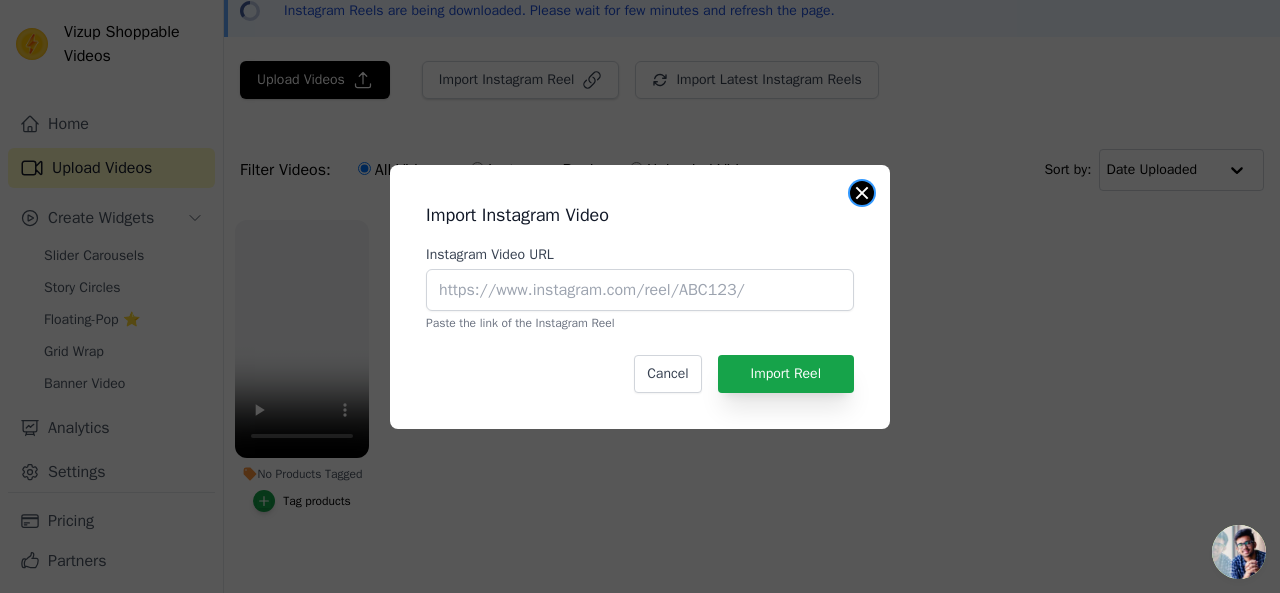 click at bounding box center (862, 193) 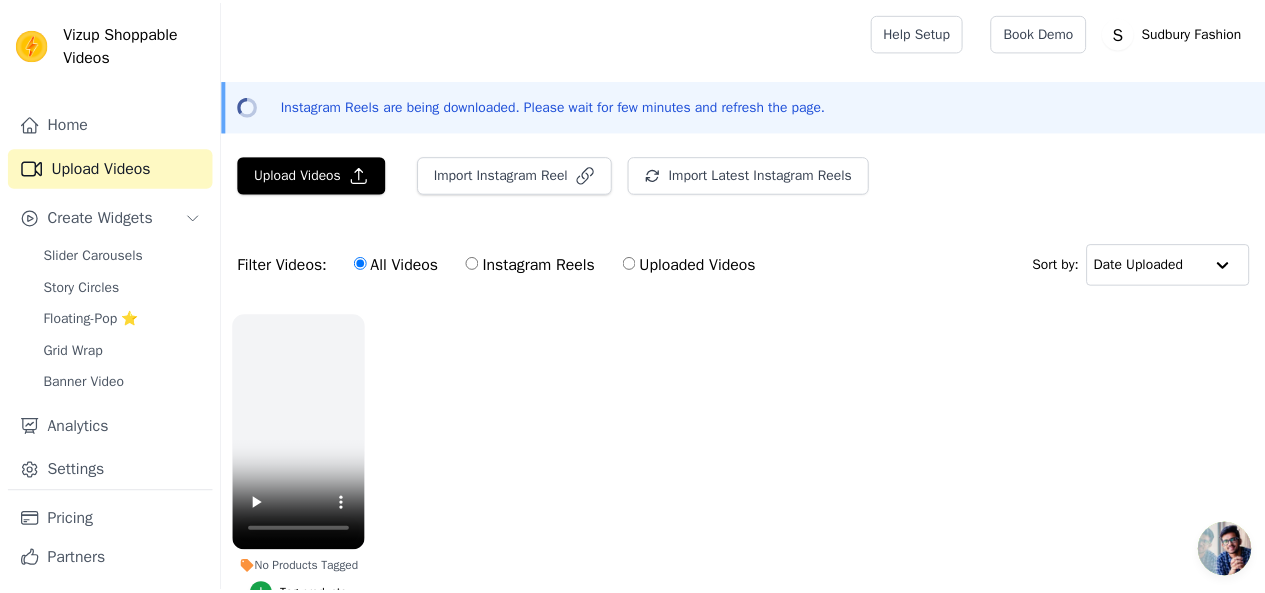scroll, scrollTop: 95, scrollLeft: 0, axis: vertical 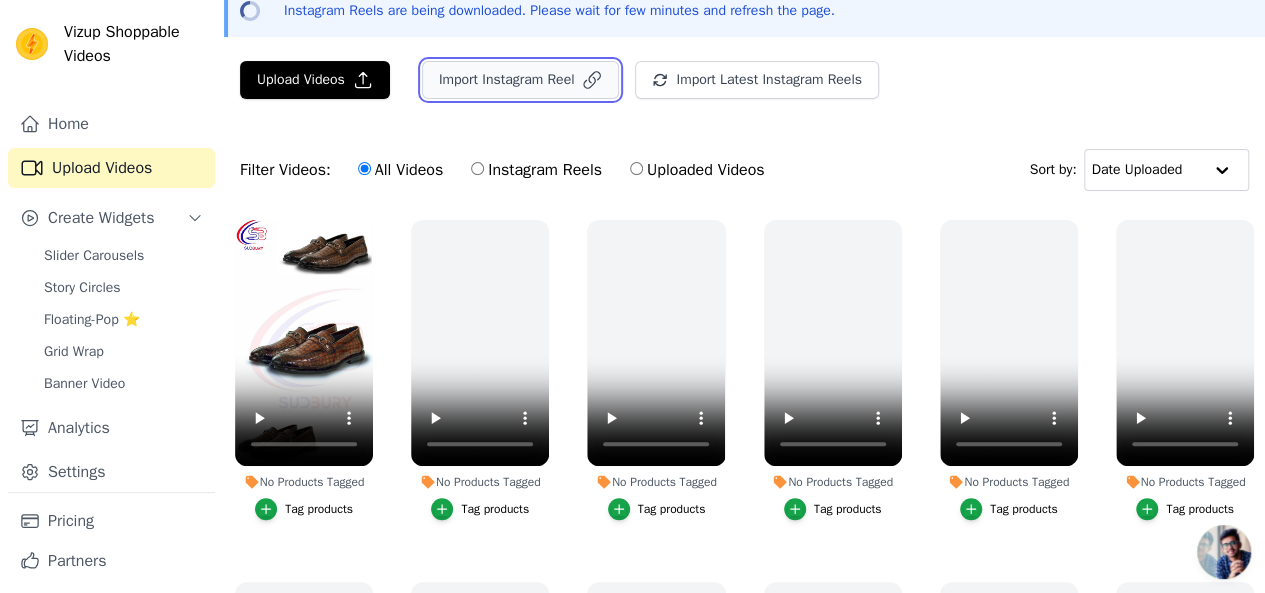 click on "Import Instagram Reel" at bounding box center (521, 80) 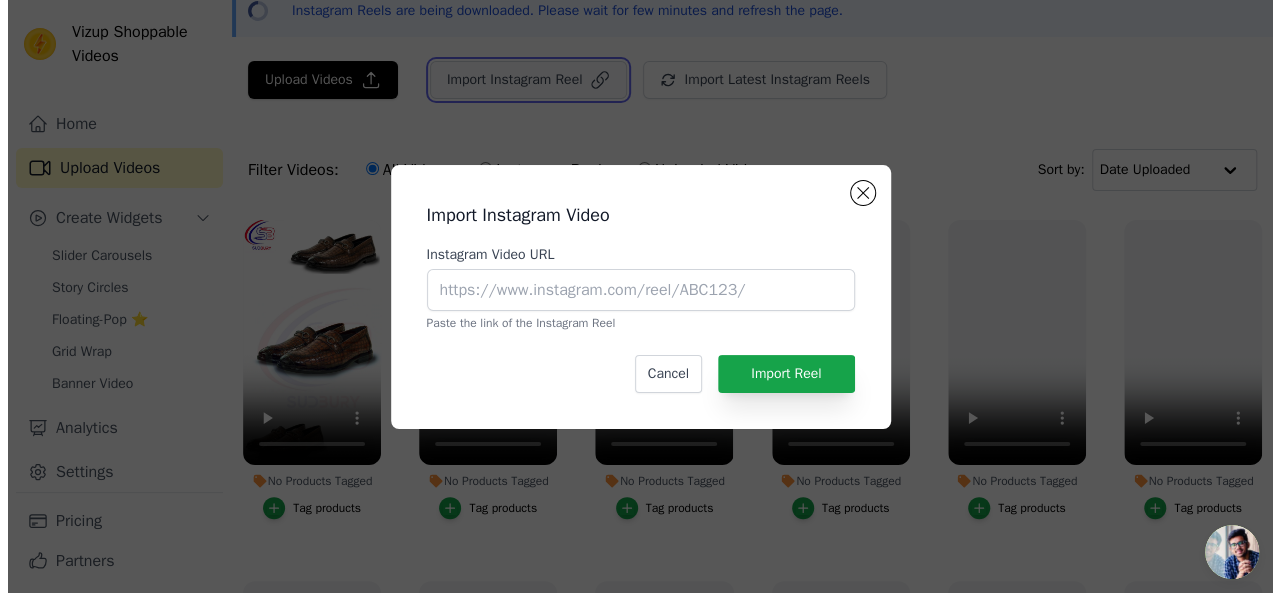 scroll, scrollTop: 0, scrollLeft: 0, axis: both 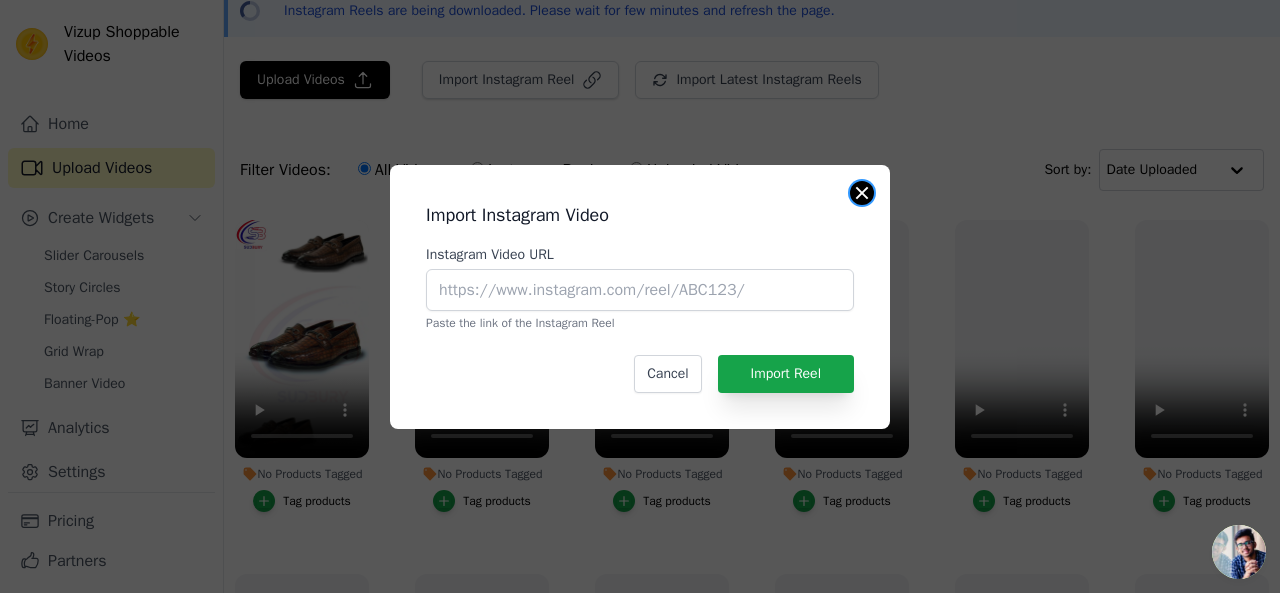 click at bounding box center (862, 193) 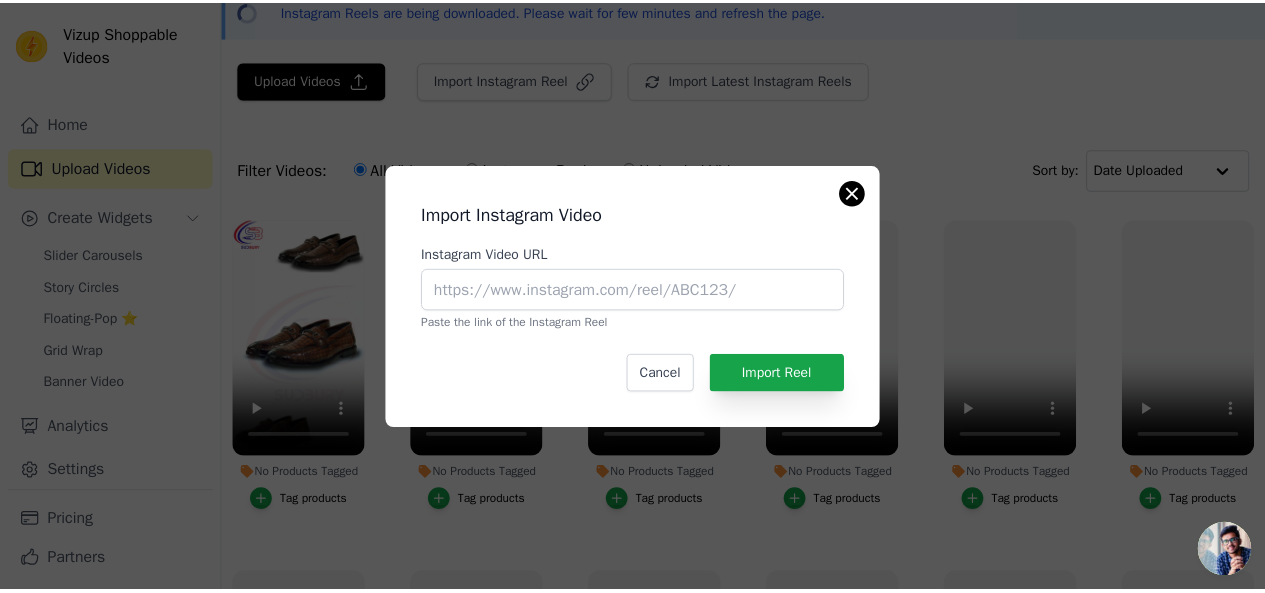 scroll, scrollTop: 95, scrollLeft: 0, axis: vertical 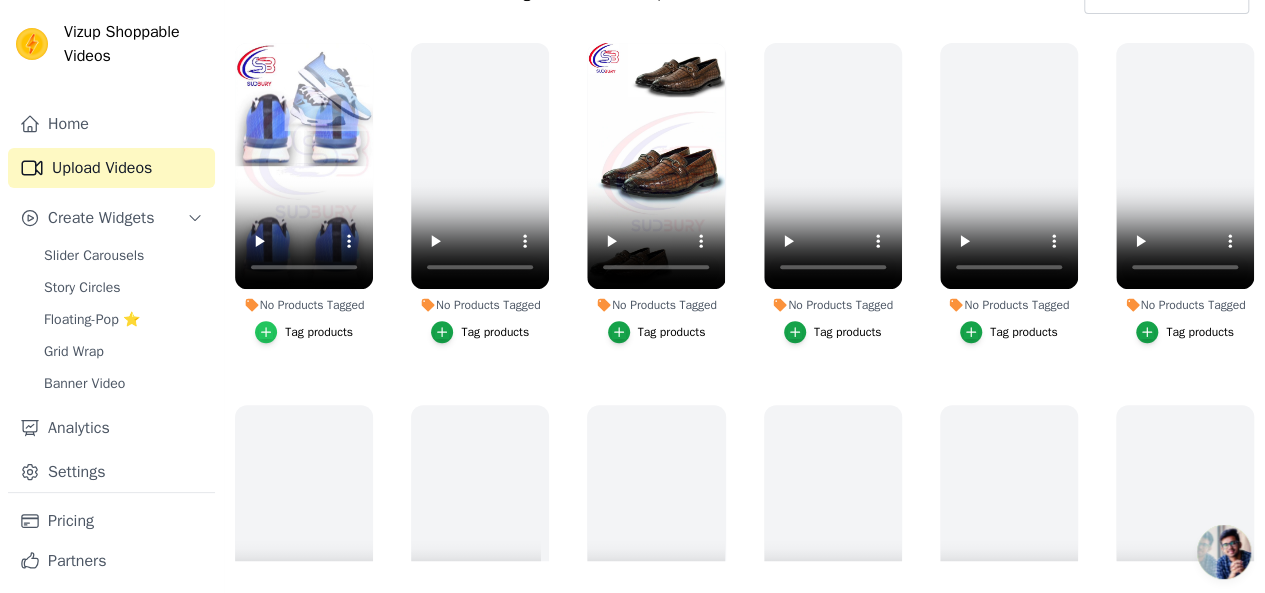 click at bounding box center [266, 332] 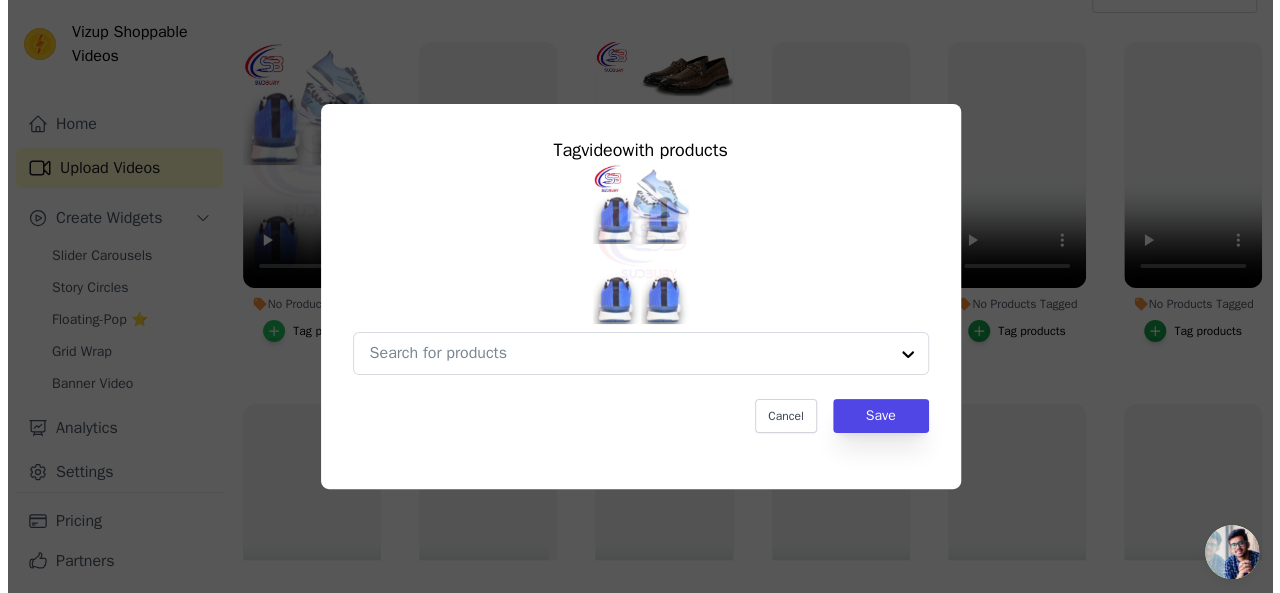 scroll, scrollTop: 0, scrollLeft: 0, axis: both 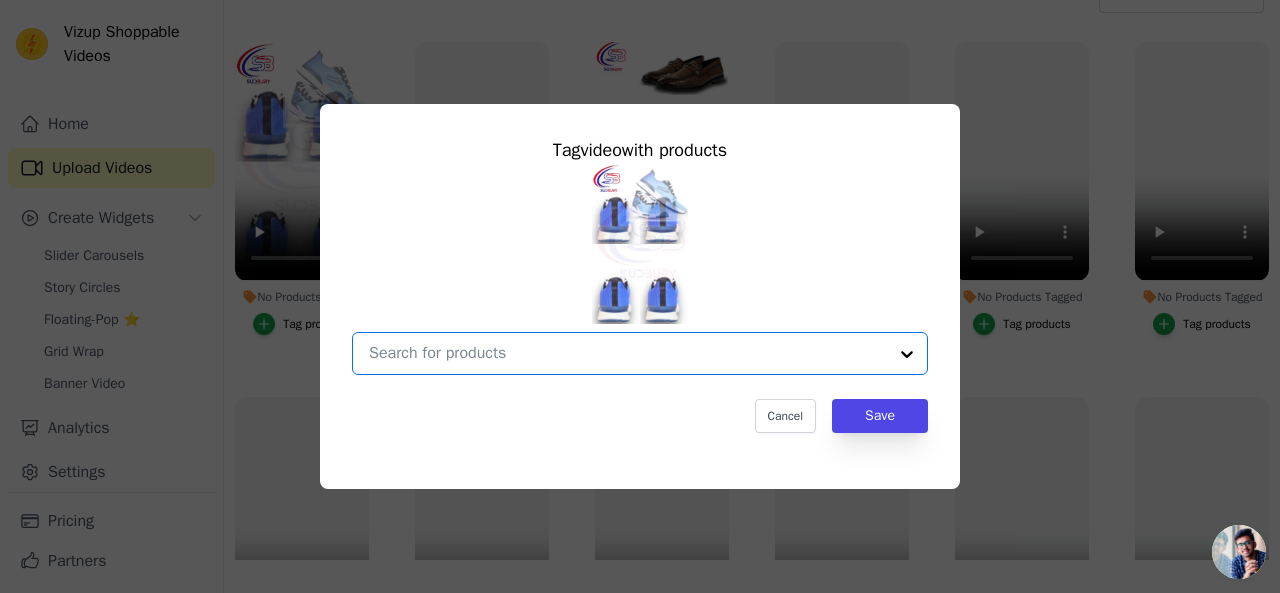 click on "No Products Tagged     Tag  video  with products       Option undefined, selected.   Select is focused, type to refine list, press down to open the menu.                   Cancel   Save     Tag products" at bounding box center (628, 353) 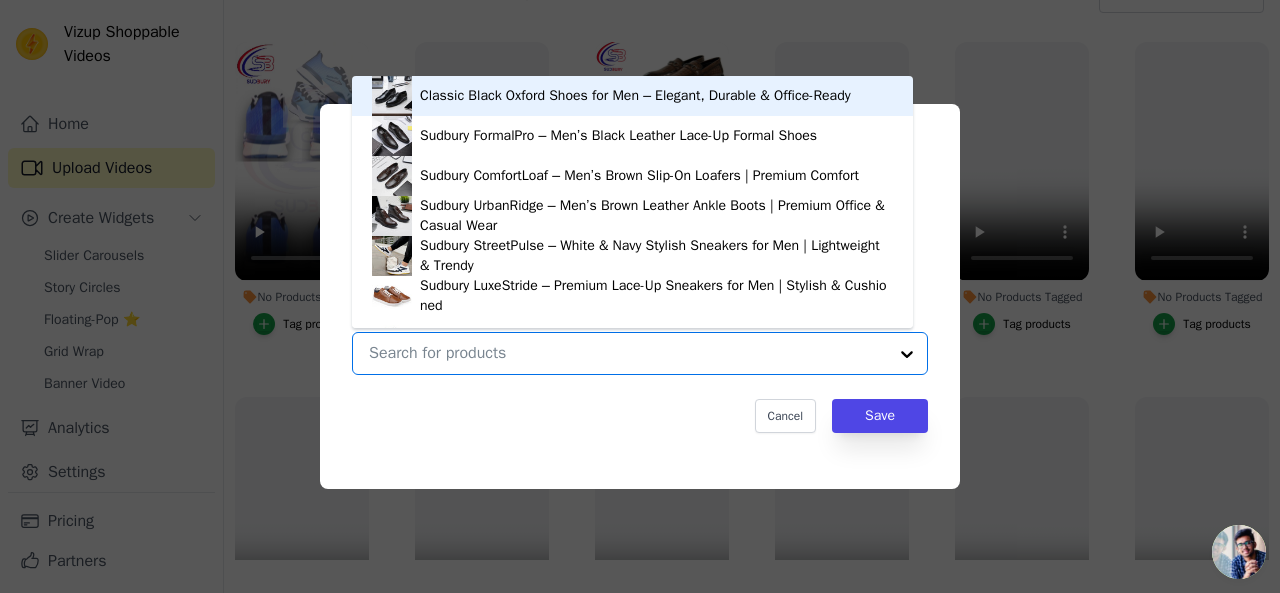 click on "No Products Tagged     Tag  video  with products         Classic Black Oxford Shoes for Men – Elegant, Durable & Office-Ready     Sudbury FormalPro – Men’s Black Leather Lace-Up Formal Shoes     Sudbury ComfortLoaf – Men’s Brown Slip-On Loafers | Premium Comfort     Sudbury UrbanRidge – Men’s Brown Leather Ankle Boots | Premium Office & Casual Wear     Sudbury StreetPulse – White & Navy Stylish Sneakers for Men | Lightweight & Trendy     Sudbury LuxeStride – Premium Lace-Up Sneakers for Men | Stylish & Cushioned     Sudbury UrbanEdge – Men’s Stylish Sneakers | Lightweight & All-Day Comfort     Sudbury RuggedStep – Men’s Ankle Lace-Up Boots | Durable All-Season Footwear     Sudbury StyleLace – Stylish Men’s Casual Lace-Up Shoes | Ultra Comfortable     Sudbury WalkMate – Men’s Walking Shoes with Cushioned Sole | Lightweight & Breathable     Sudbury VelocityCore – Lightweight Men’s Running Shoes with Cushioned Sole" at bounding box center [628, 353] 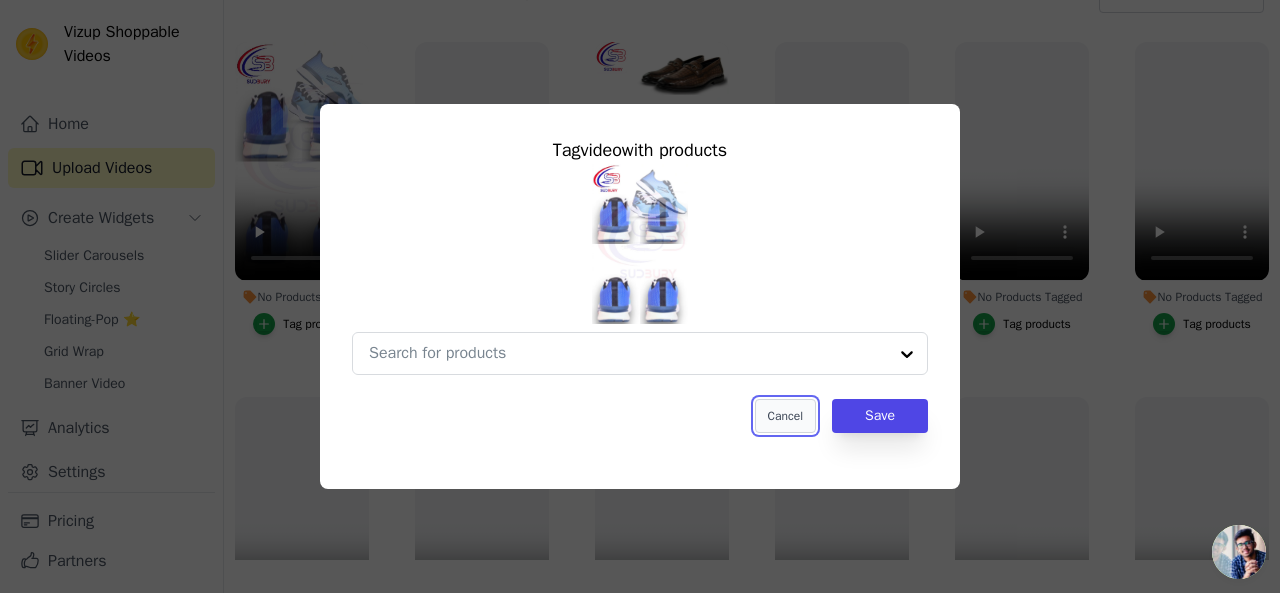 click on "Cancel" at bounding box center [785, 416] 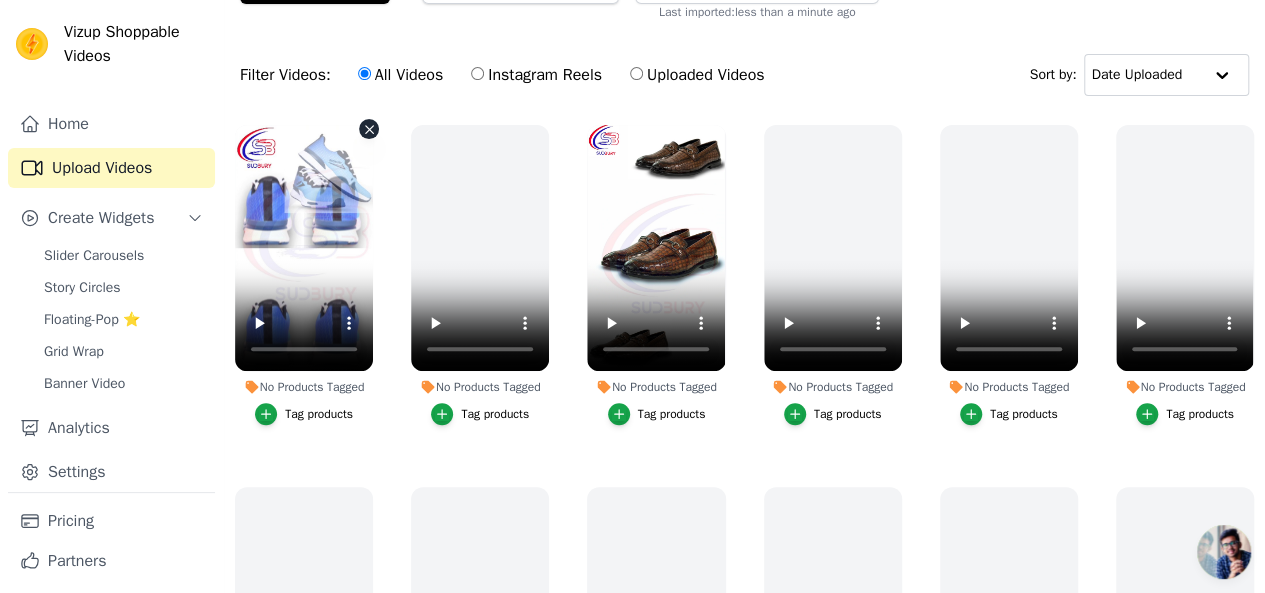 scroll, scrollTop: 0, scrollLeft: 0, axis: both 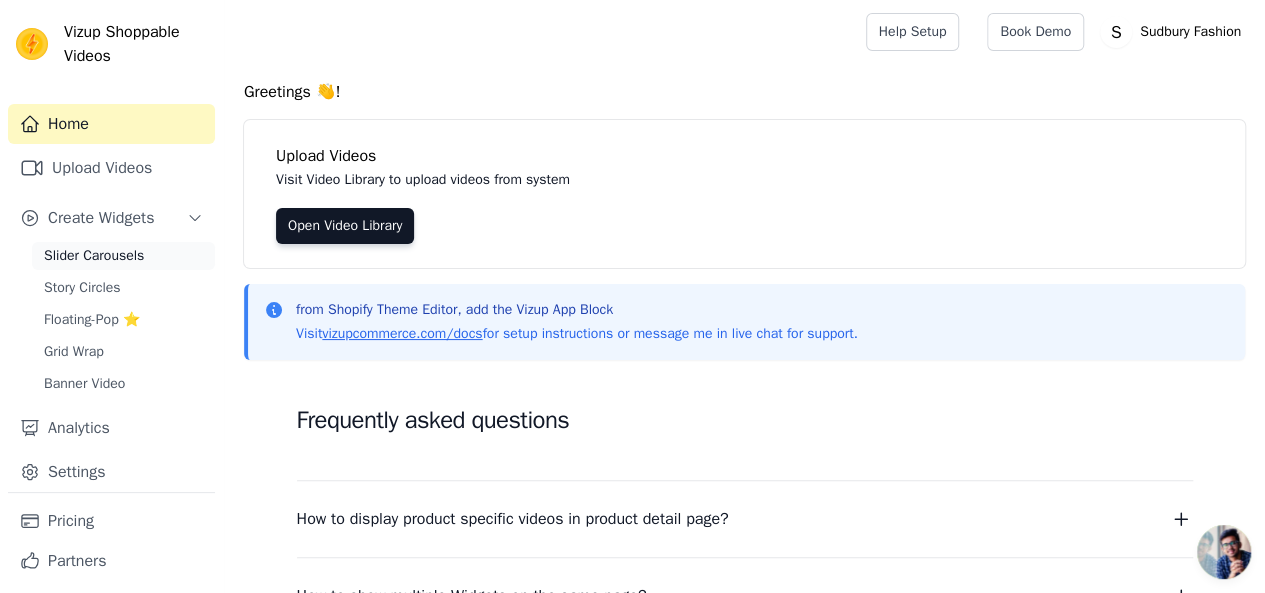 click on "Slider Carousels" at bounding box center (94, 256) 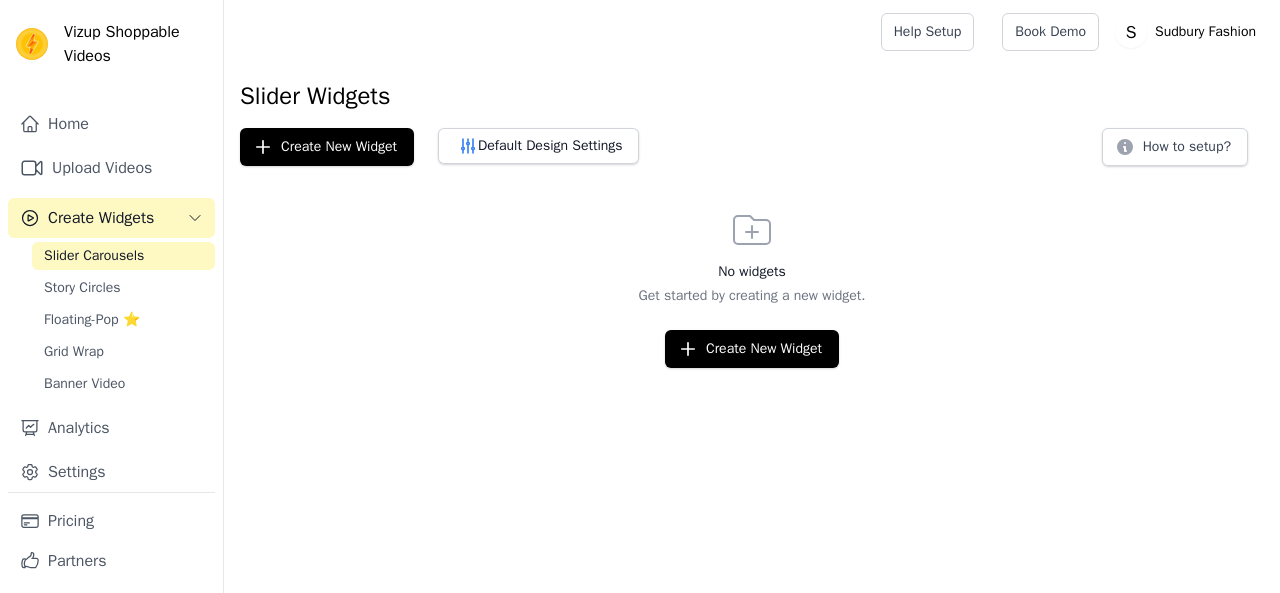 scroll, scrollTop: 0, scrollLeft: 0, axis: both 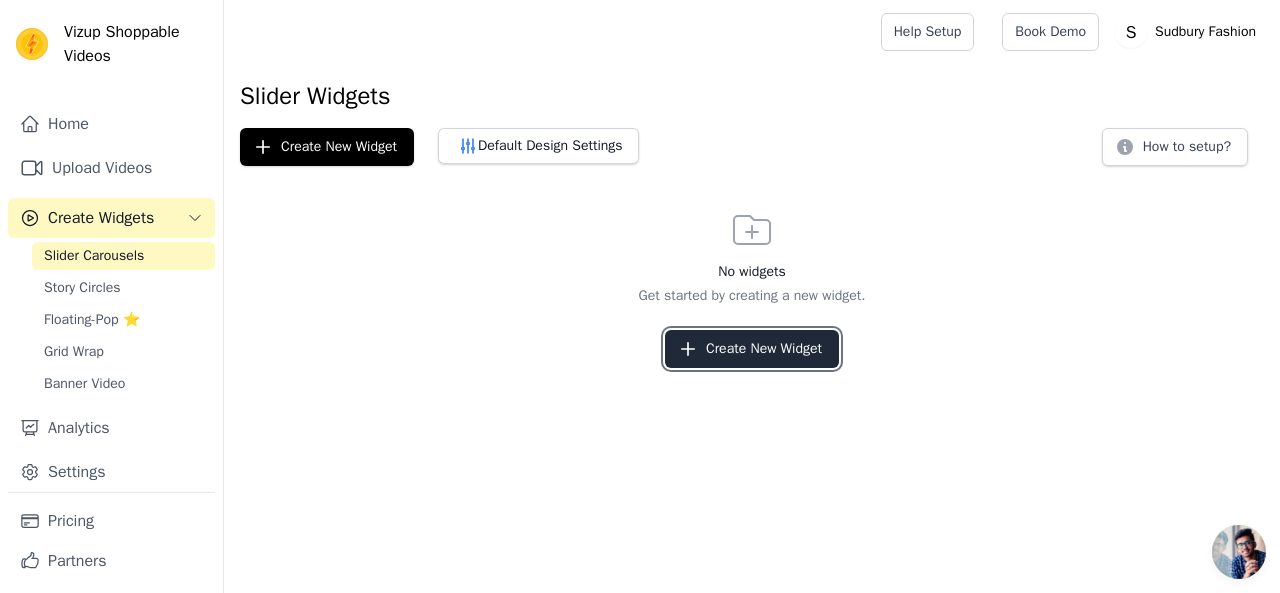 click on "Create New Widget" at bounding box center [752, 349] 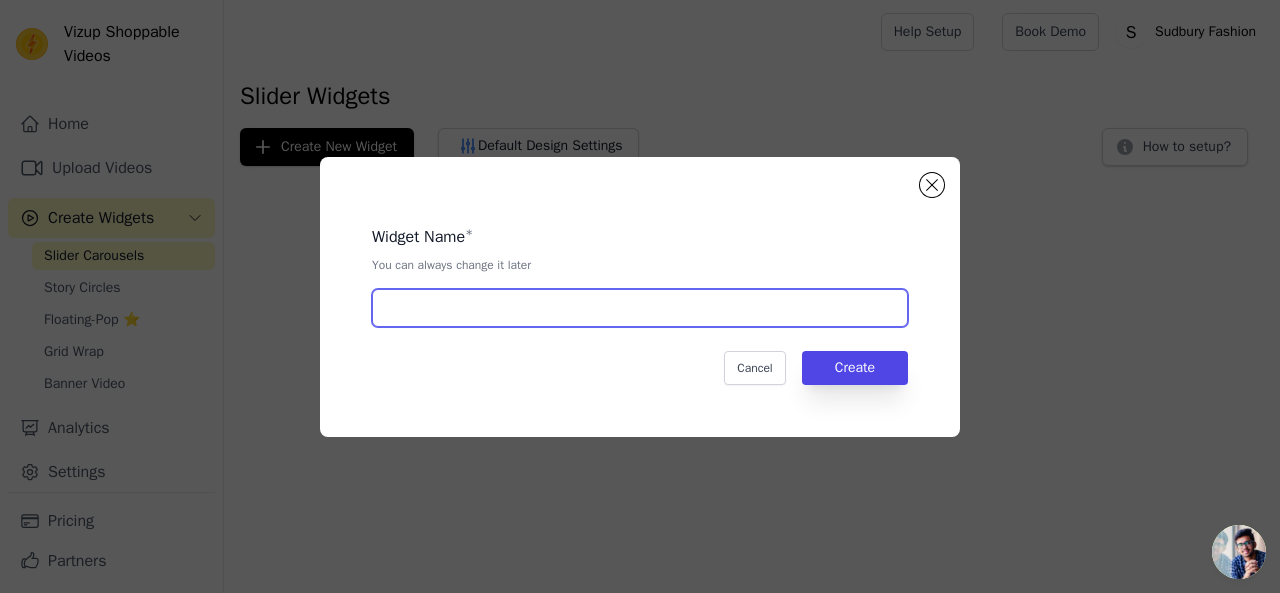 click at bounding box center [640, 308] 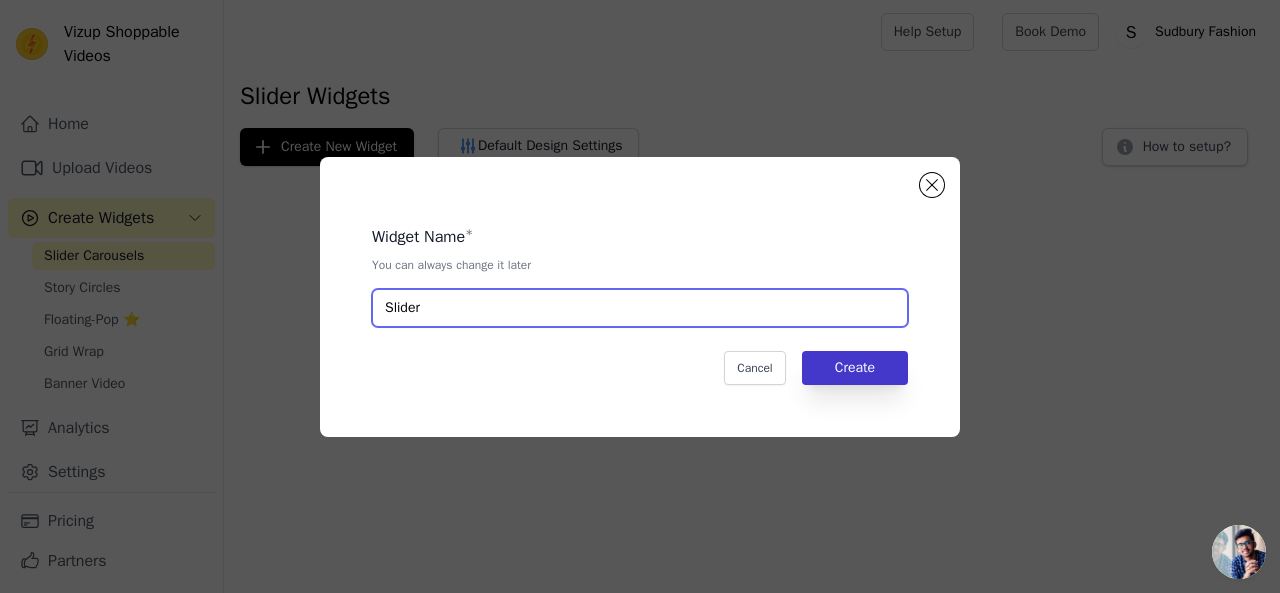 type on "Slider" 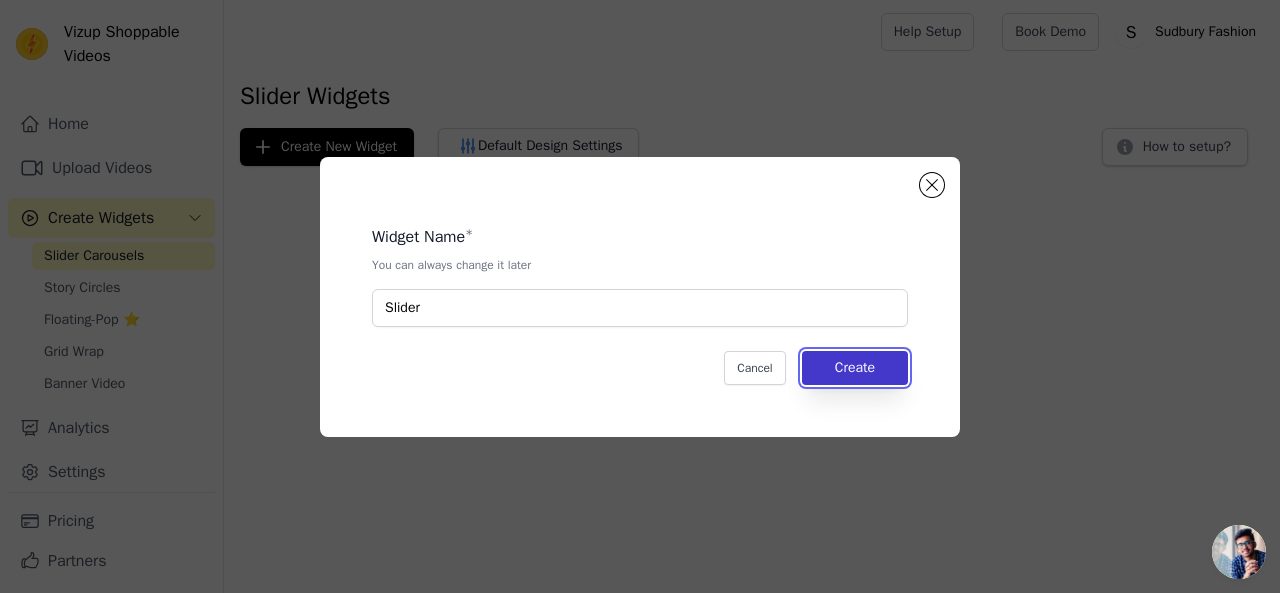 click on "Create" at bounding box center [855, 368] 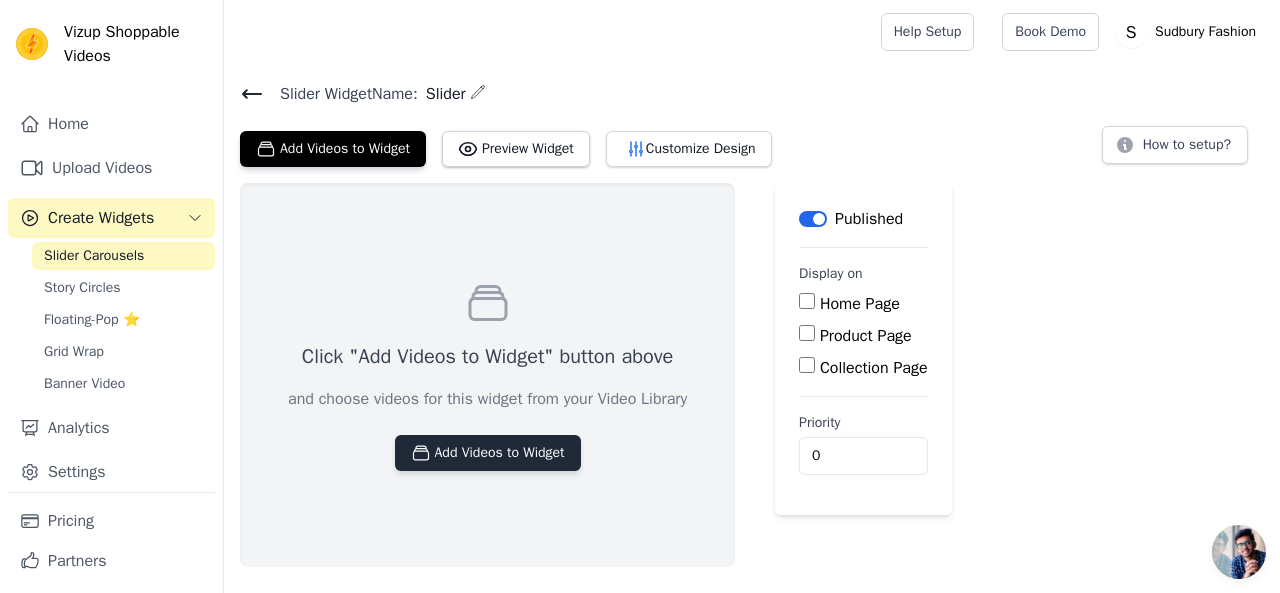 click on "Add Videos to Widget" at bounding box center (488, 453) 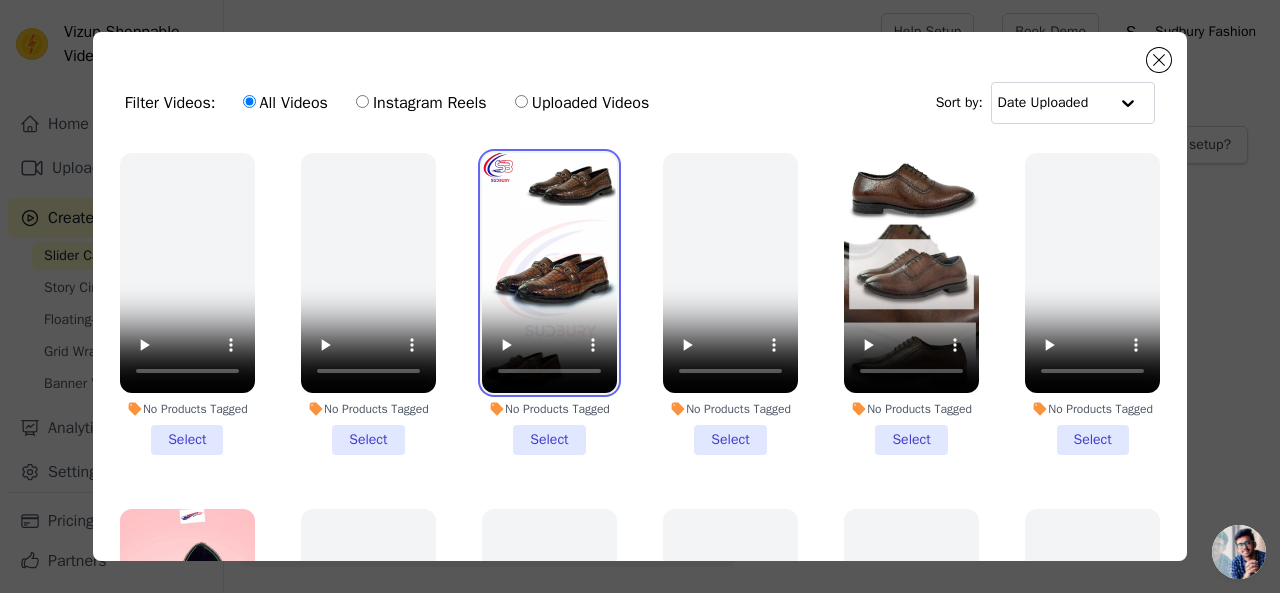 click at bounding box center (549, 273) 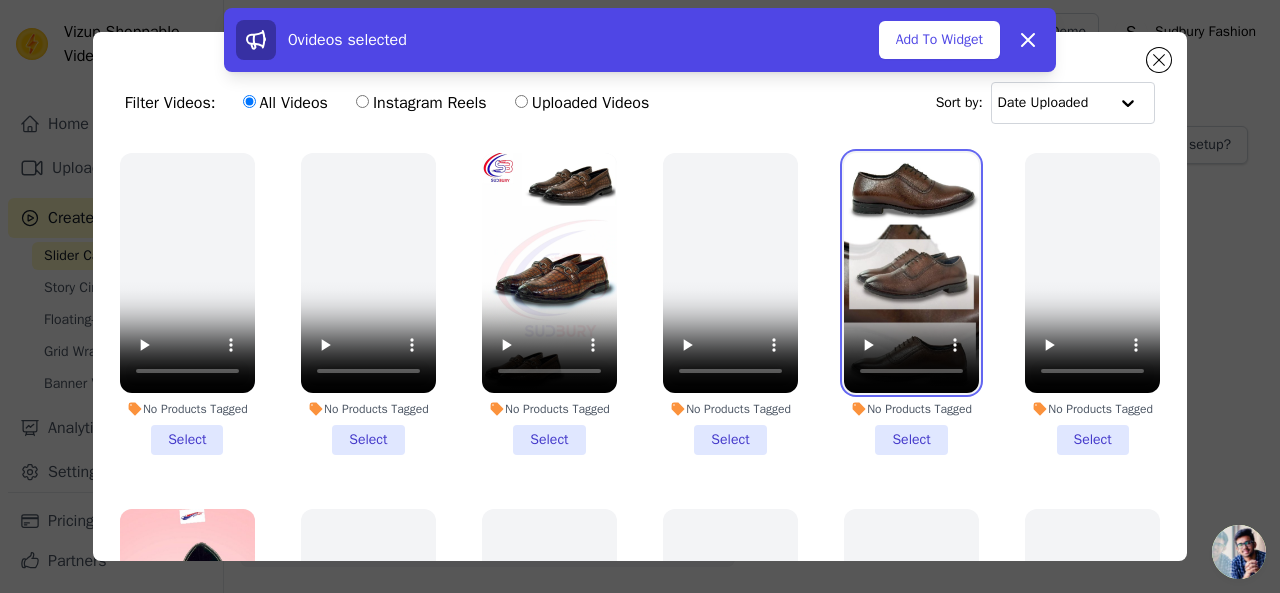 click at bounding box center [911, 273] 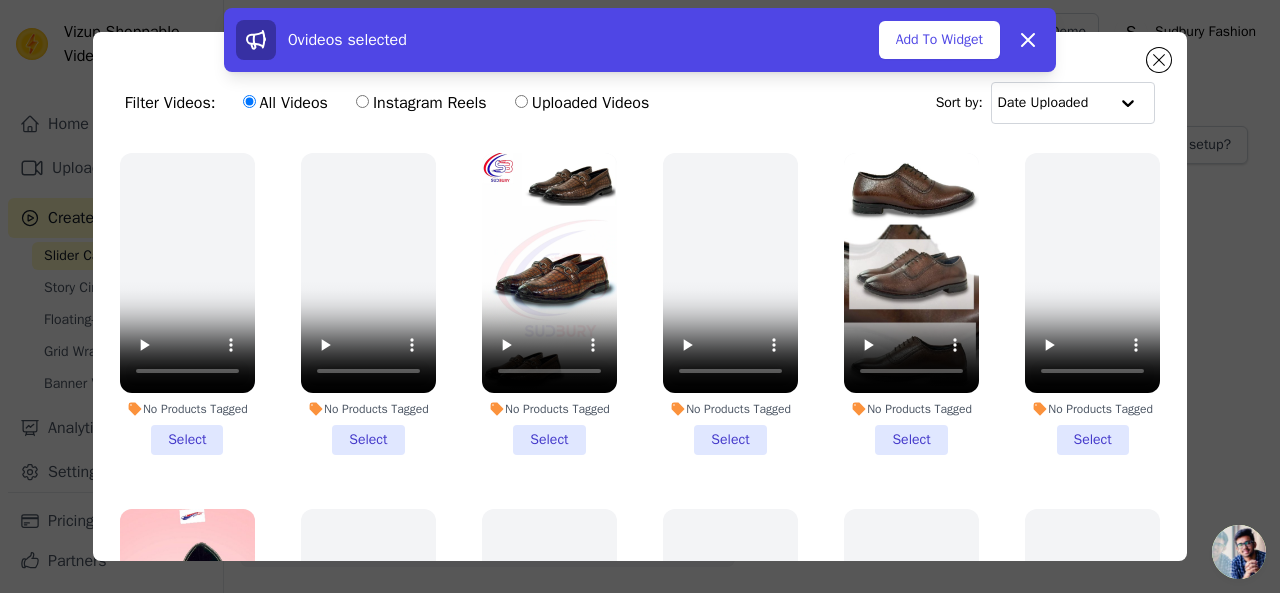 click on "No Products Tagged     Select" at bounding box center (549, 304) 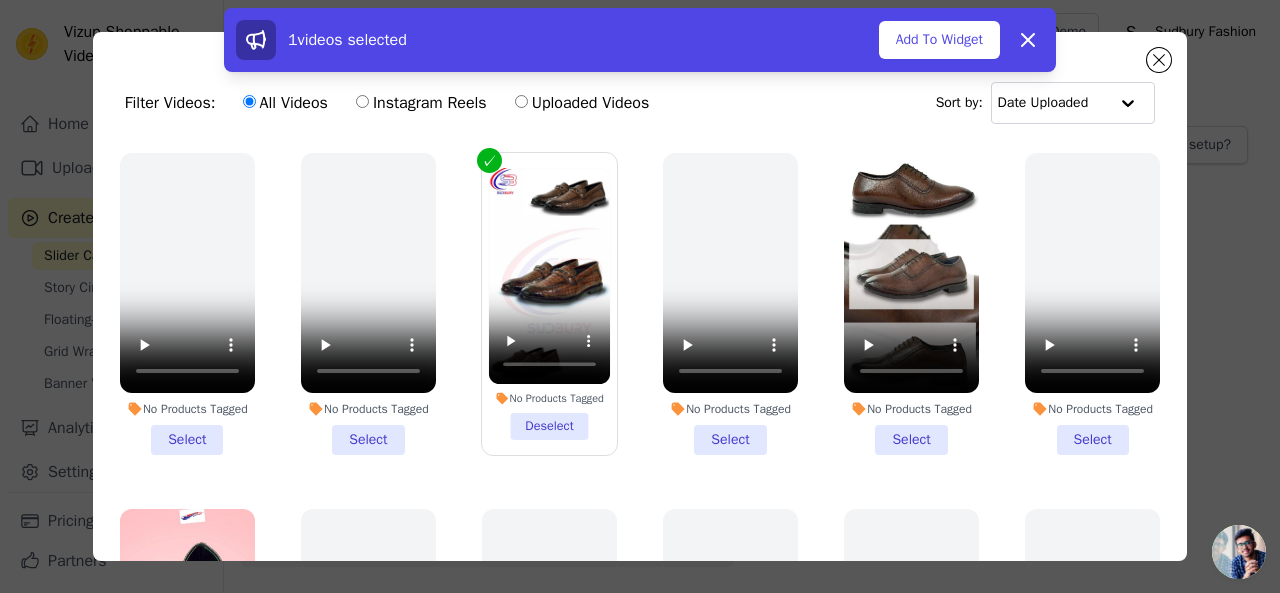 click on "No Products Tagged     Select" at bounding box center (911, 304) 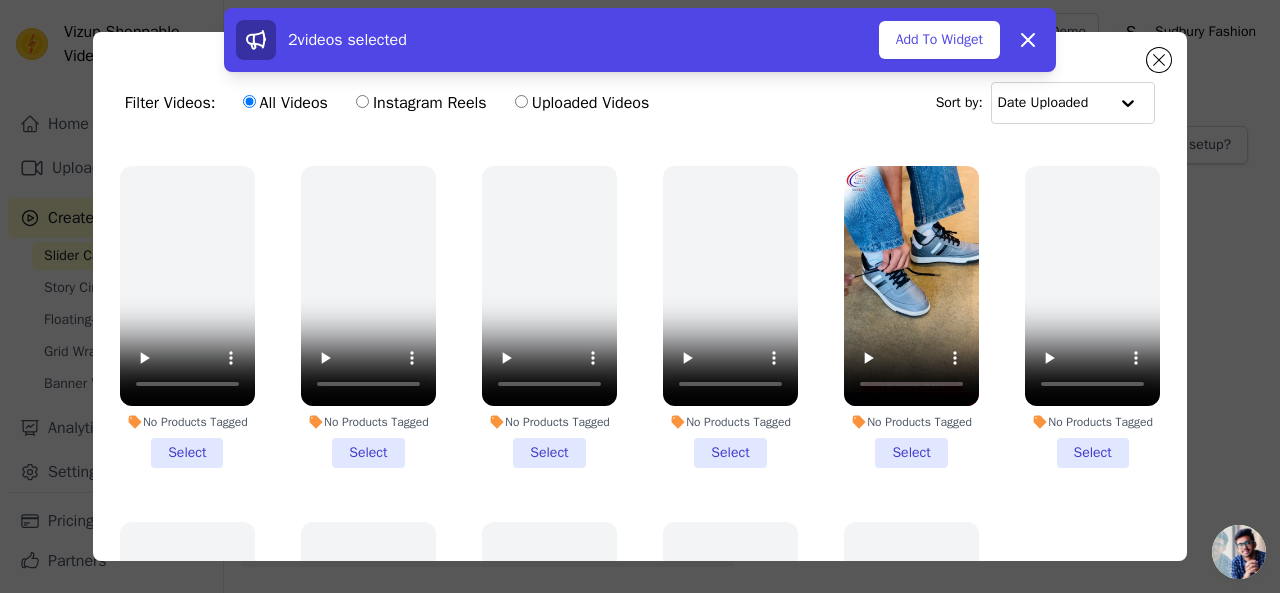 scroll, scrollTop: 700, scrollLeft: 0, axis: vertical 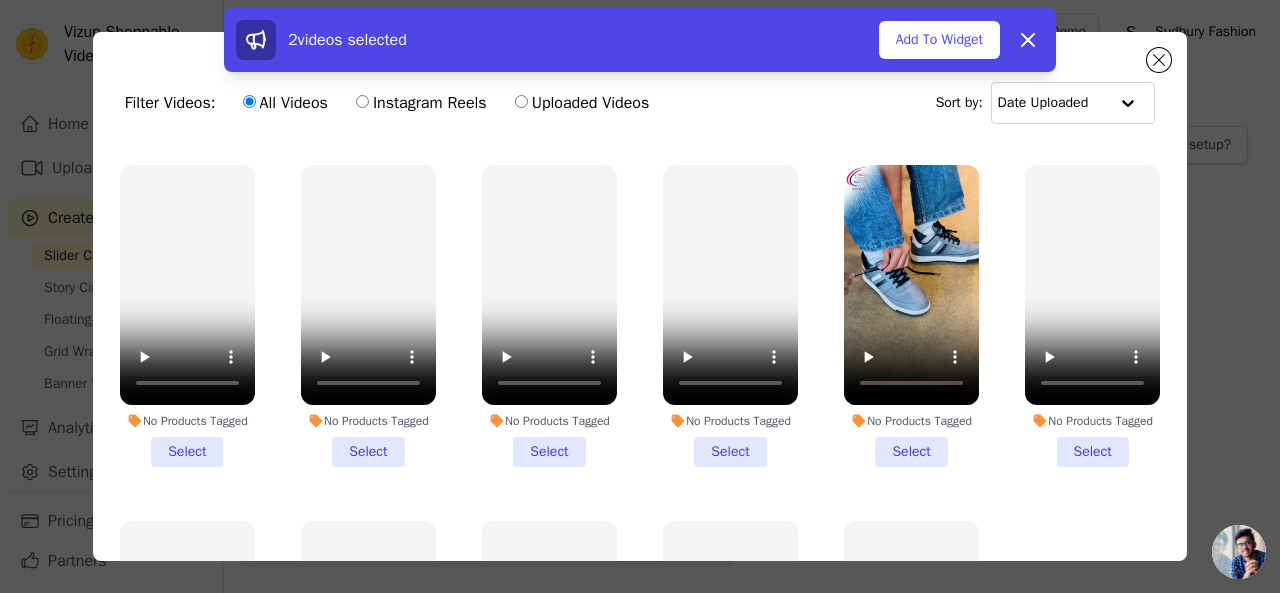 click on "No Products Tagged     Select" at bounding box center (911, 316) 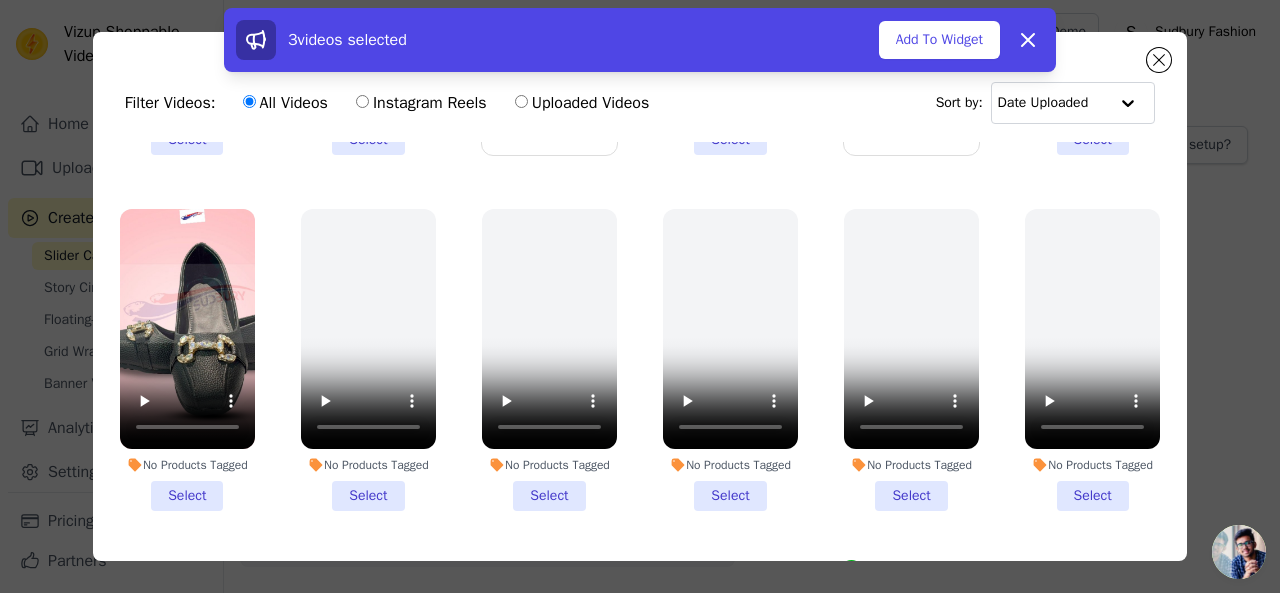 scroll, scrollTop: 294, scrollLeft: 0, axis: vertical 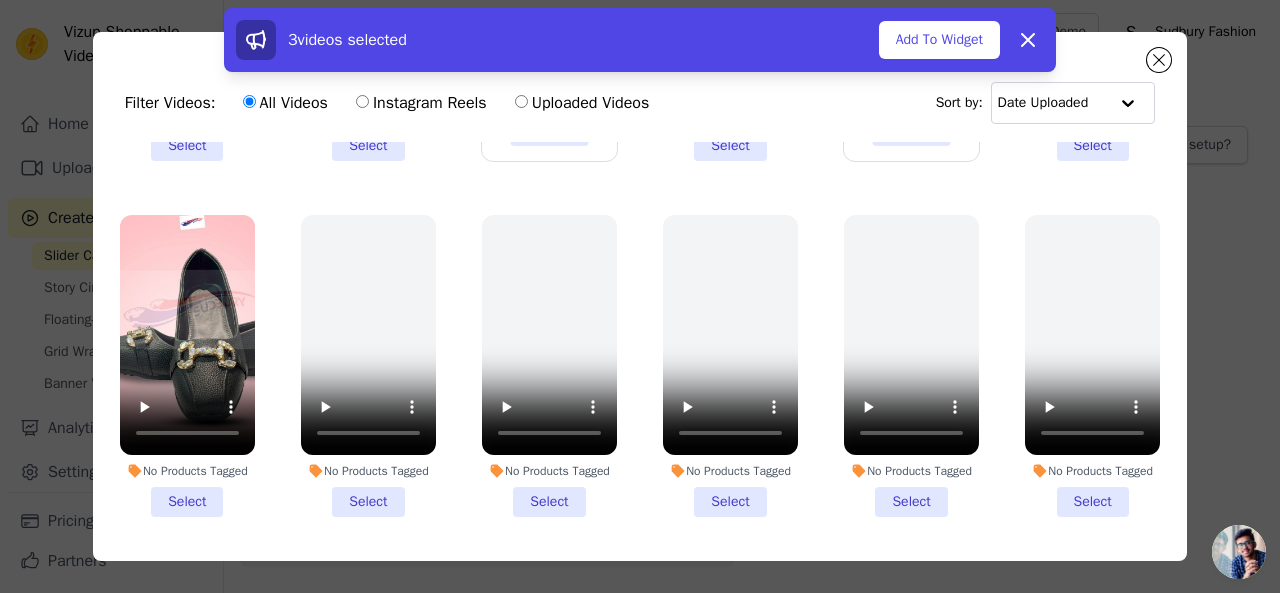 click on "No Products Tagged     Select" at bounding box center (187, 366) 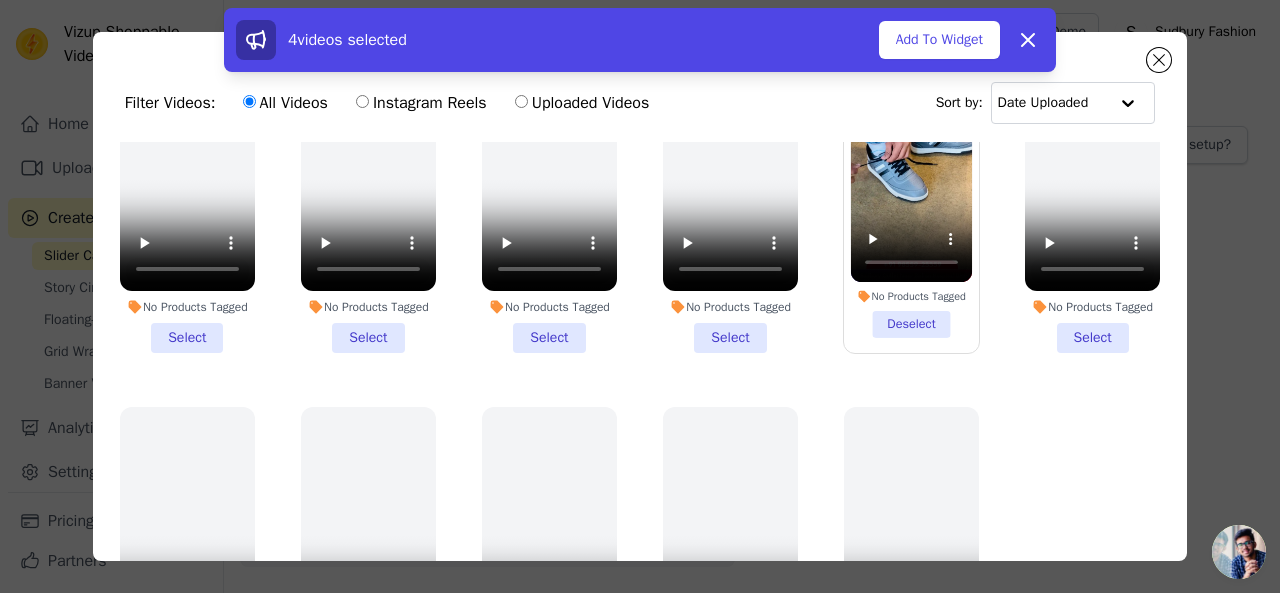 scroll, scrollTop: 874, scrollLeft: 0, axis: vertical 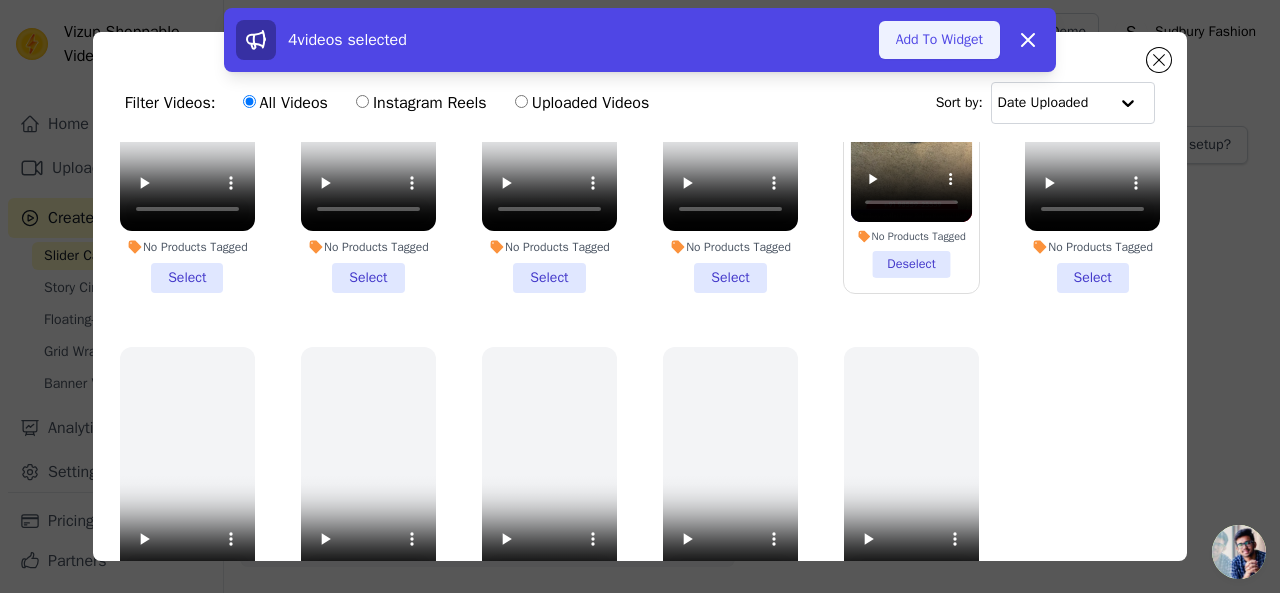 click on "Add To Widget" at bounding box center [939, 40] 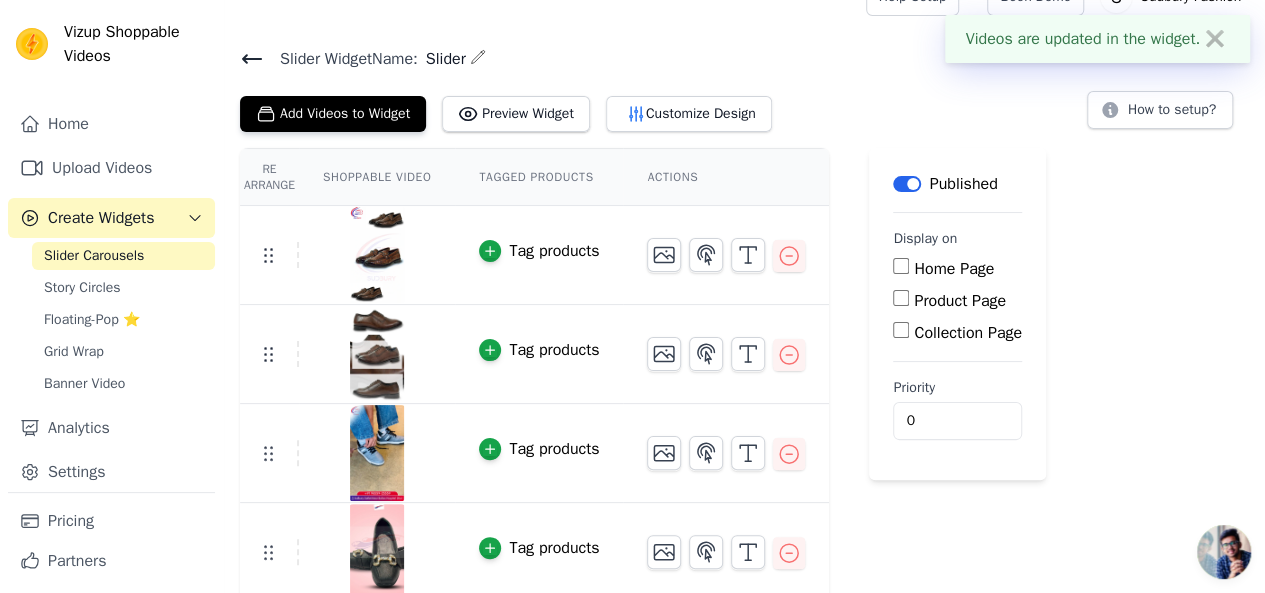 scroll, scrollTop: 40, scrollLeft: 0, axis: vertical 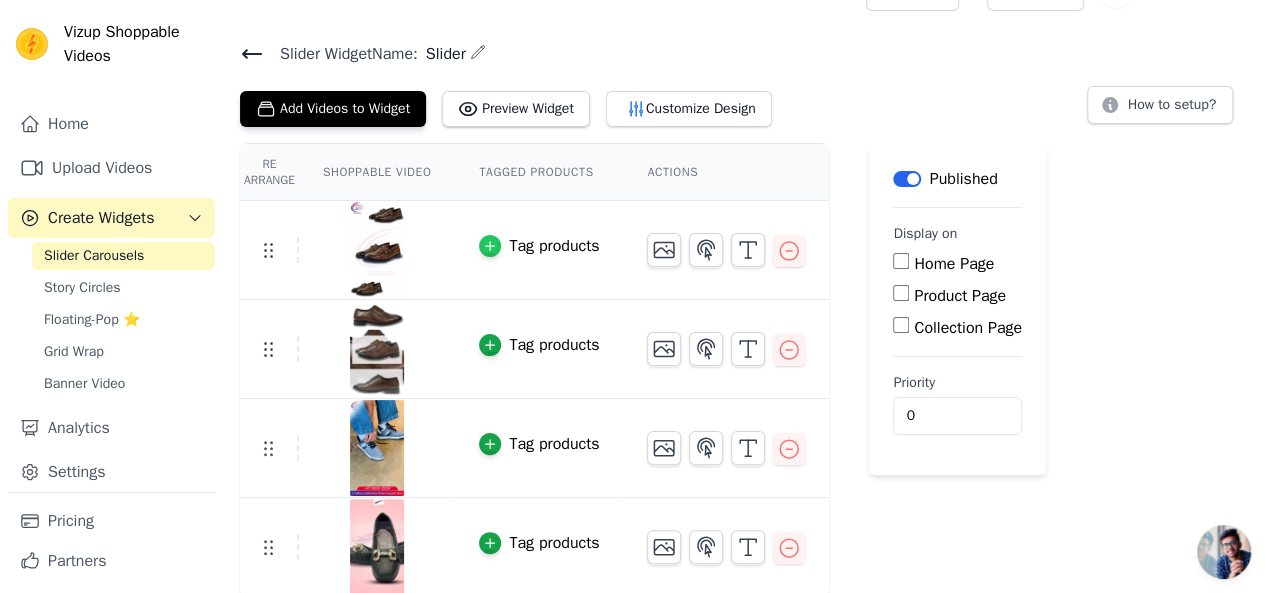 click at bounding box center (490, 246) 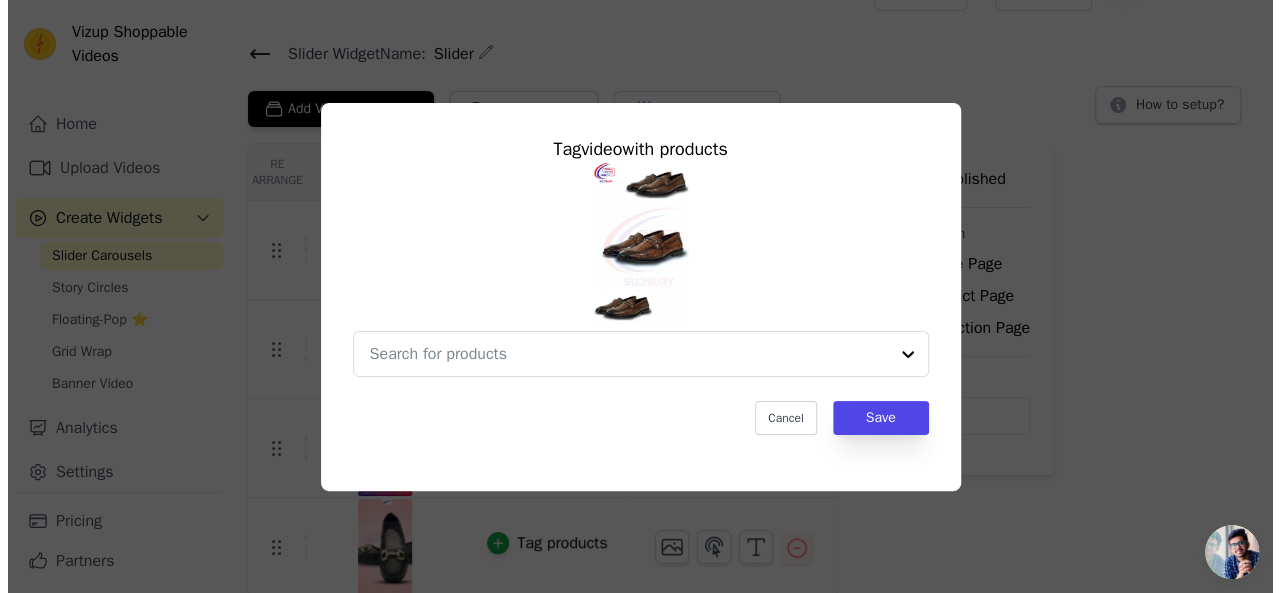 scroll, scrollTop: 0, scrollLeft: 0, axis: both 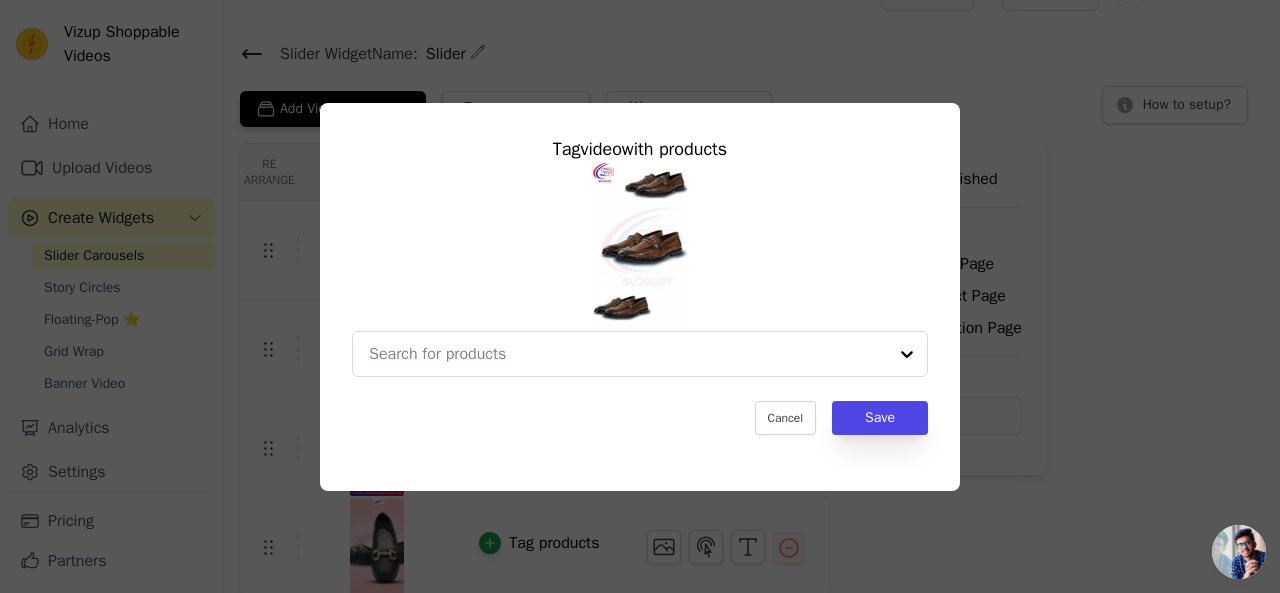 type 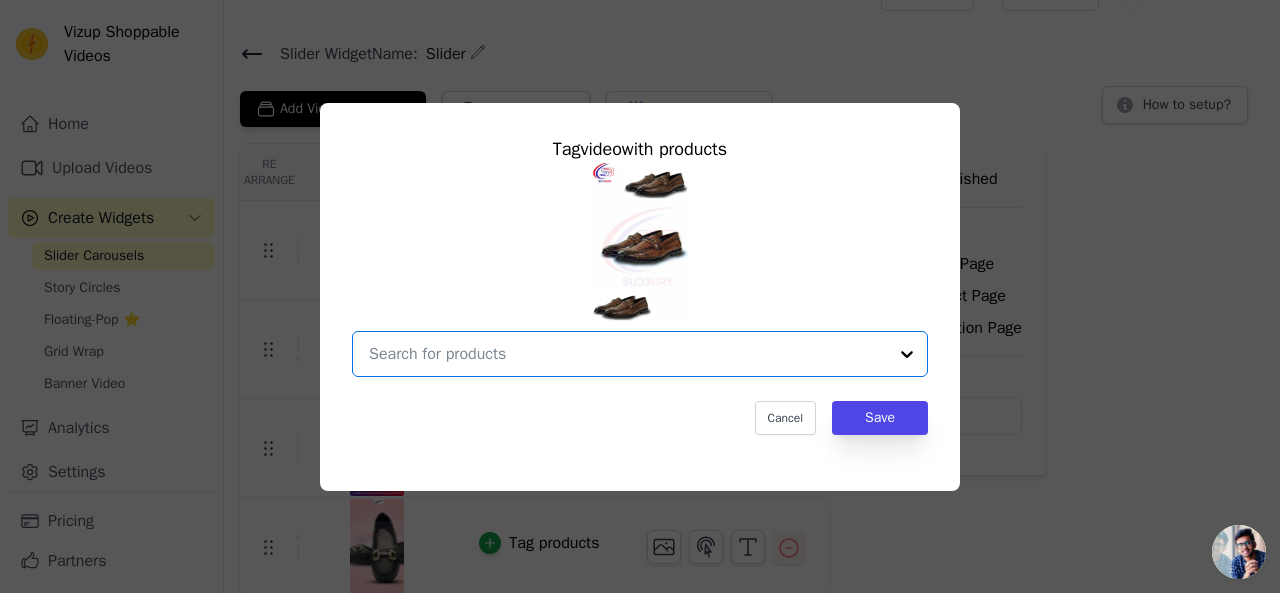 click at bounding box center (628, 354) 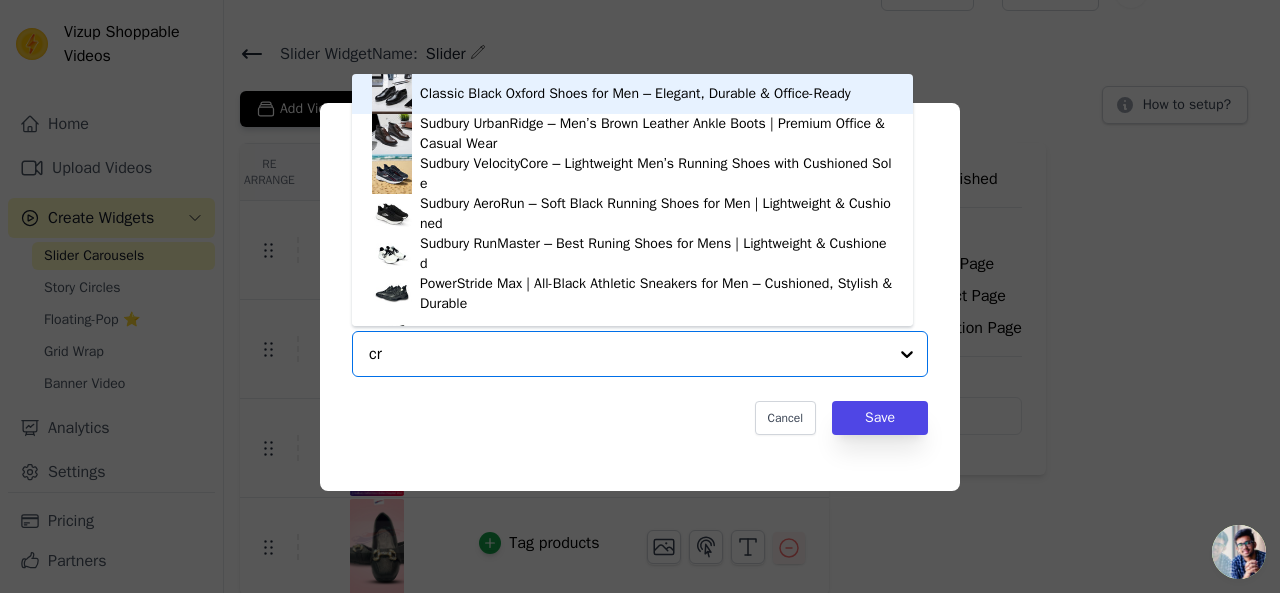 type on "cro" 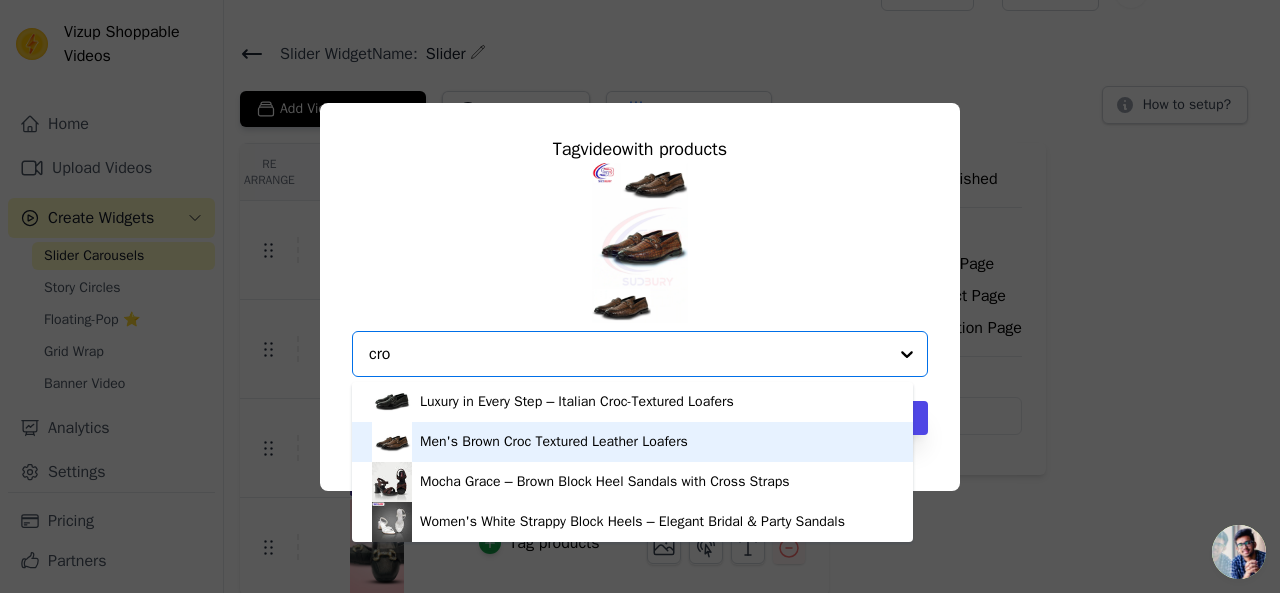 click on "Men's Brown Croc Textured Leather Loafers" at bounding box center [554, 442] 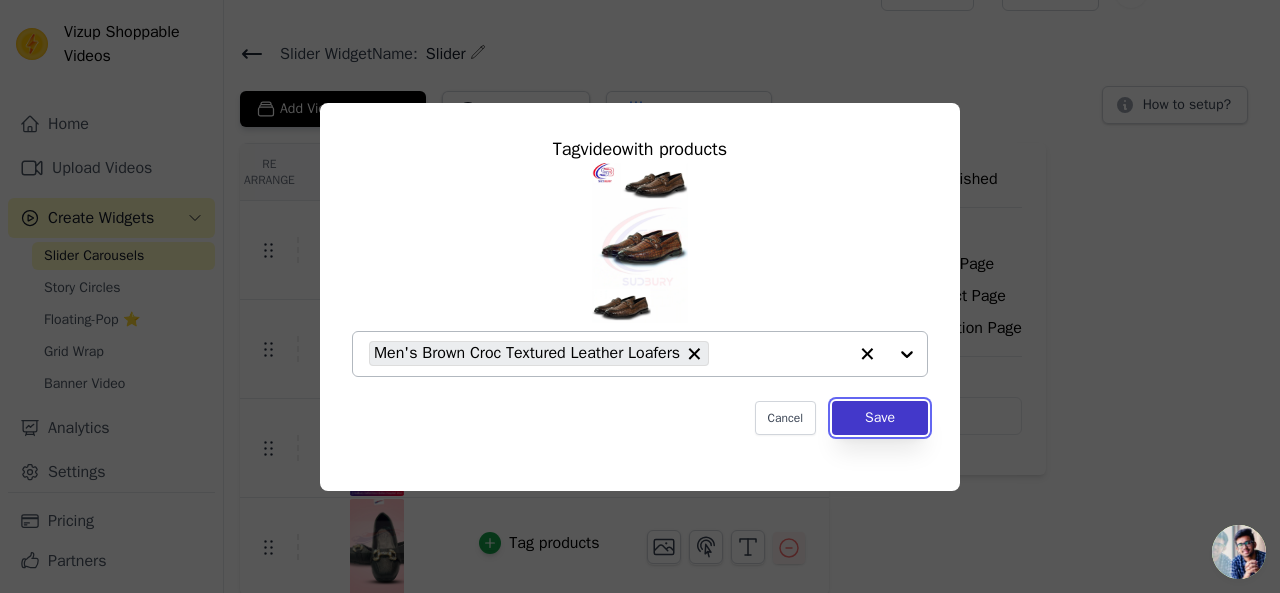 click on "Save" at bounding box center (880, 418) 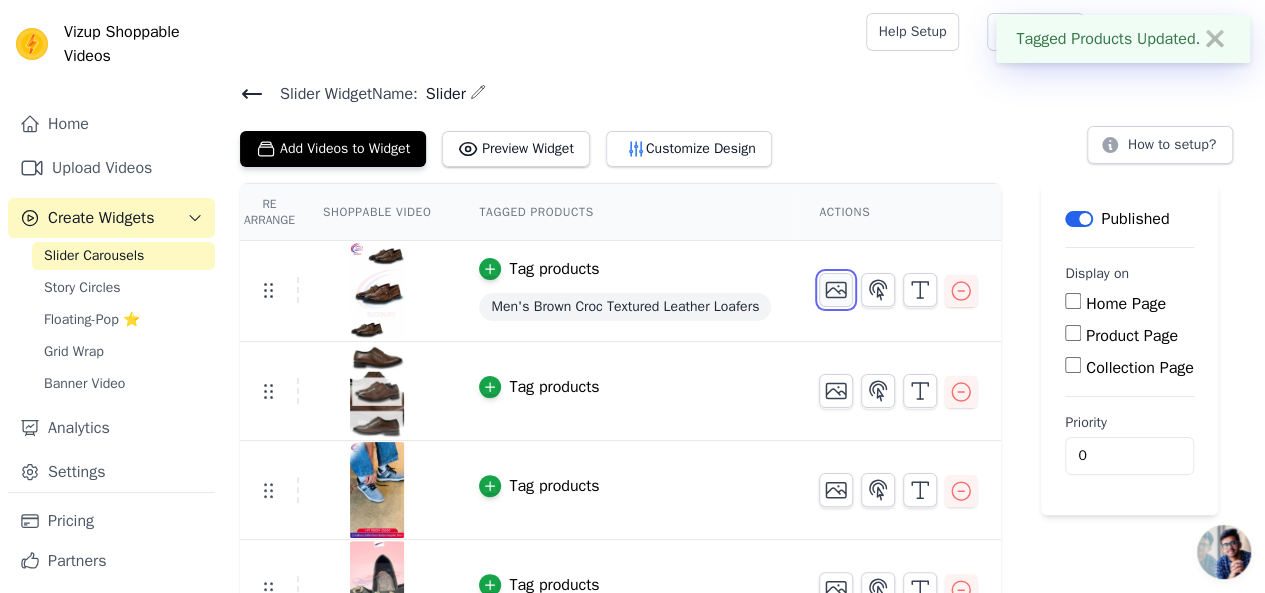 click 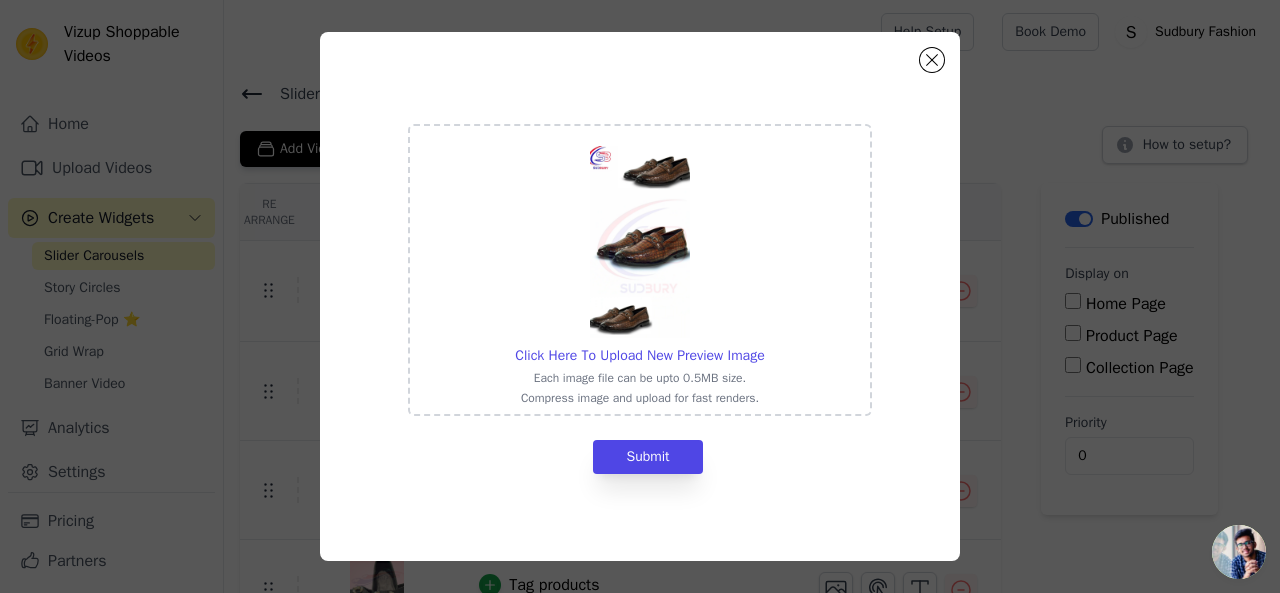 type 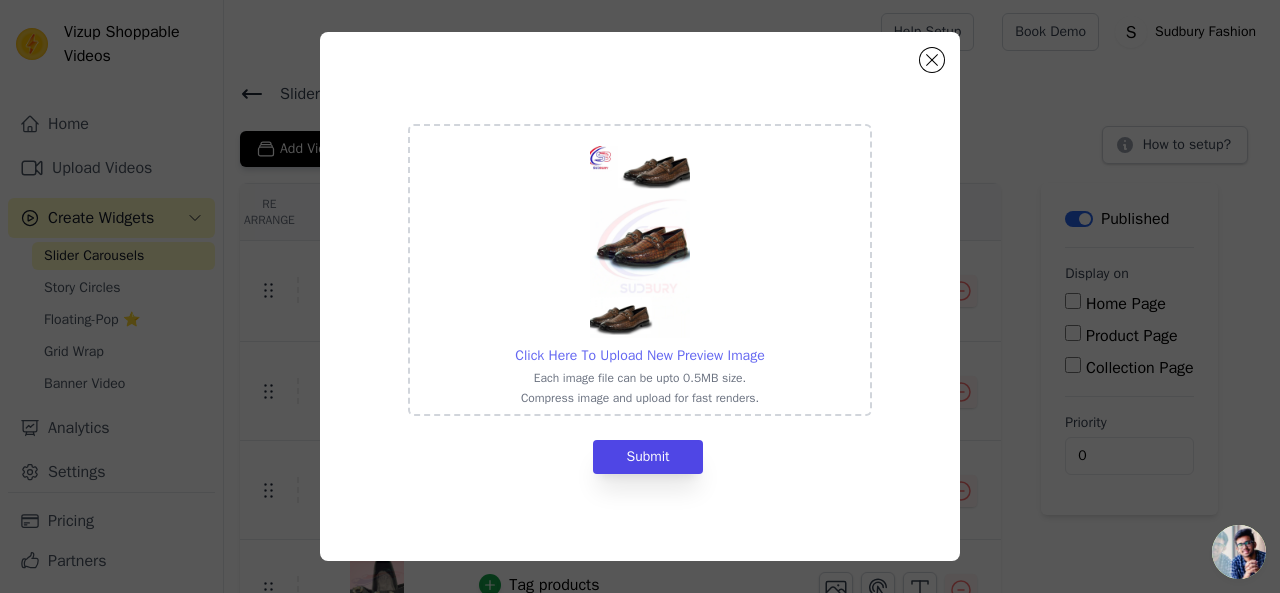 click on "Click Here To Upload New Preview Image" at bounding box center [639, 355] 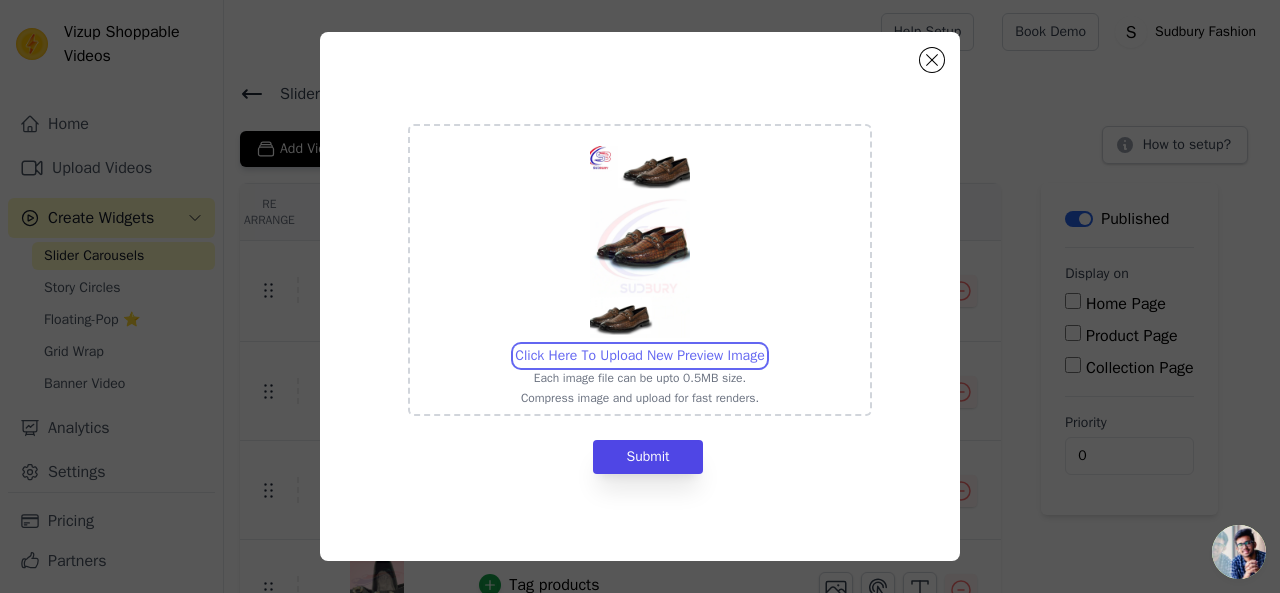 click on "Click Here To Upload New Preview Image     Each image file can be upto 0.5MB size.   Compress image and upload for fast renders." at bounding box center [764, 345] 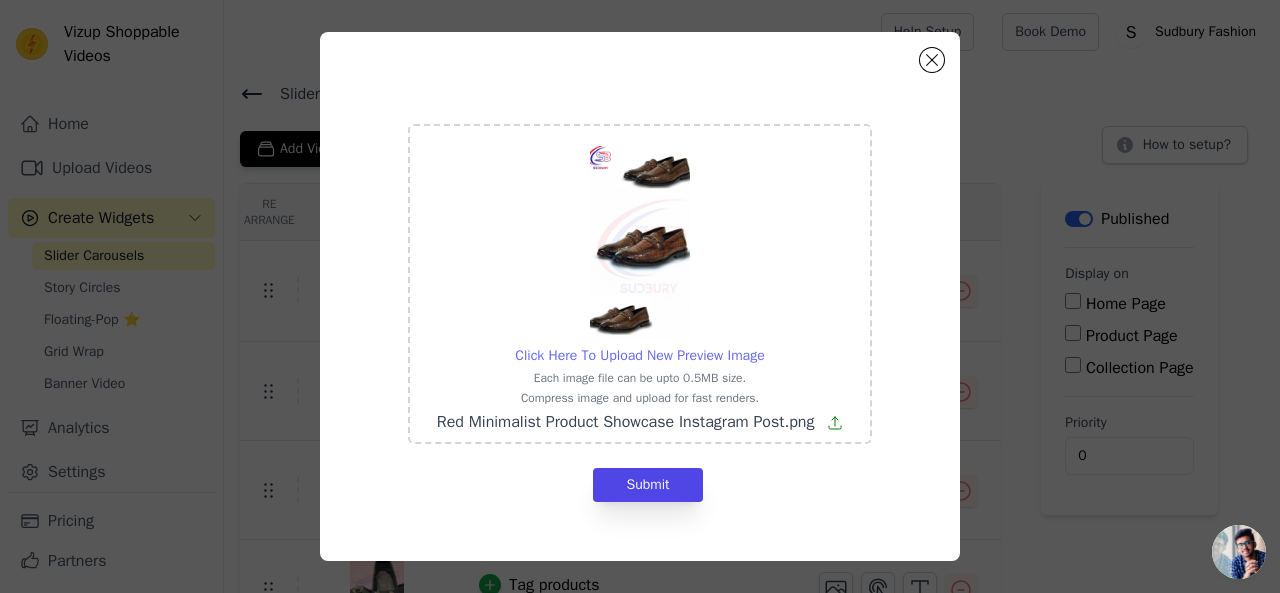 click on "Click Here To Upload New Preview Image" at bounding box center [639, 355] 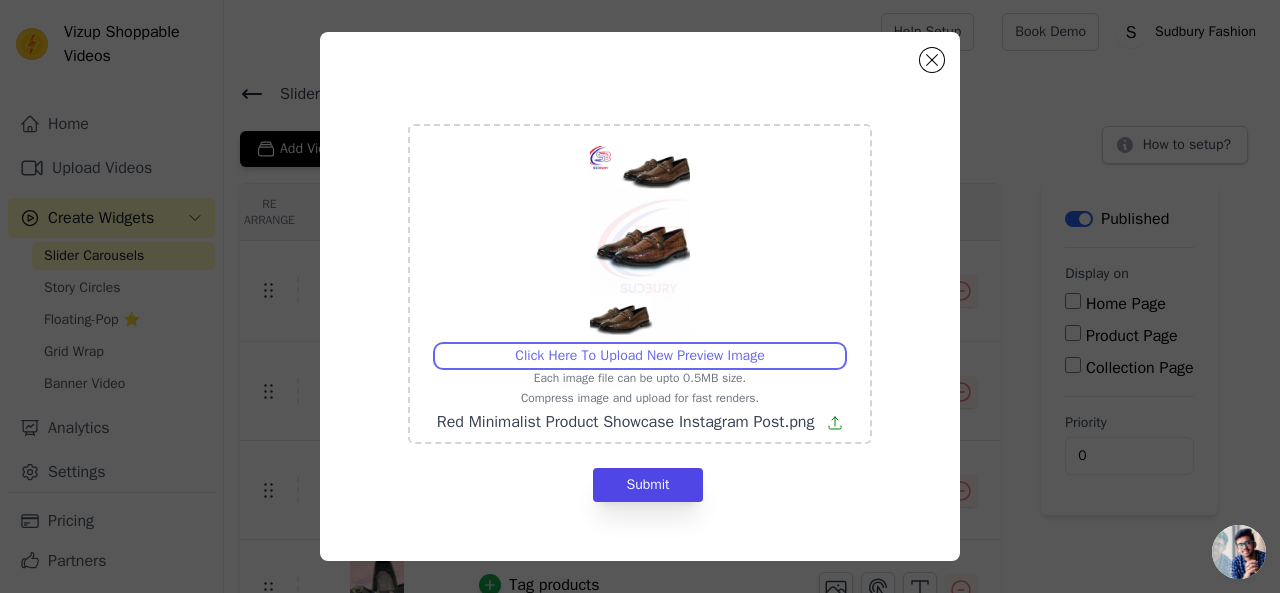 click on "Click Here To Upload New Preview Image     Each image file can be upto 0.5MB size.   Compress image and upload for fast renders.   Red Minimalist Product Showcase Instagram Post.png" at bounding box center [764, 345] 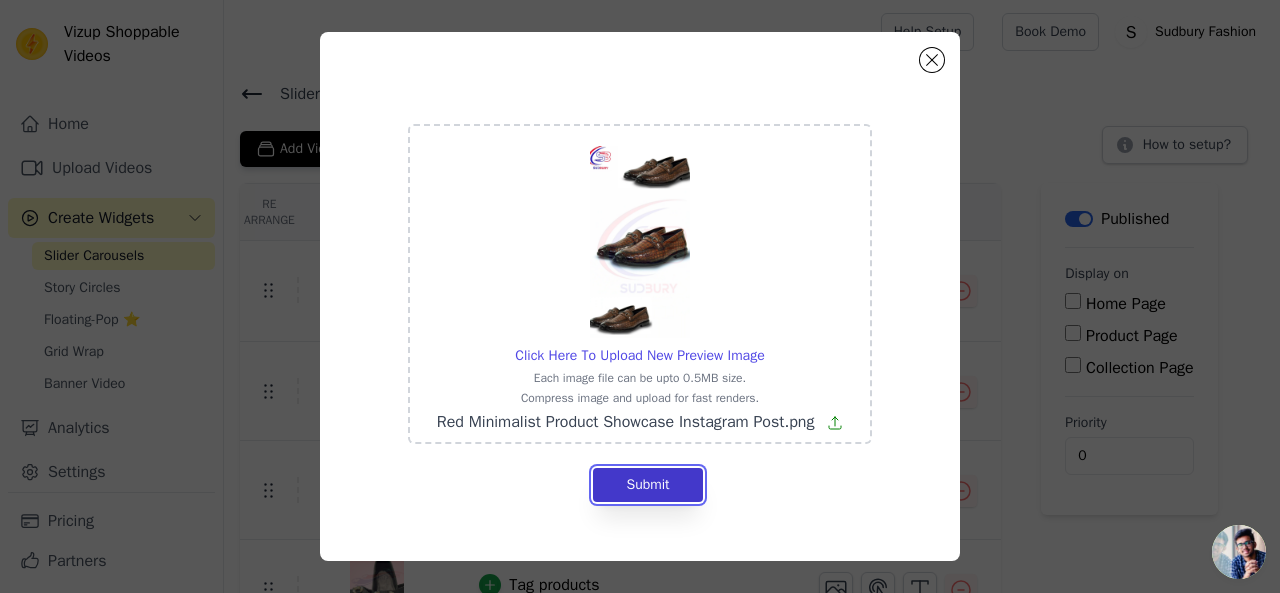 click on "Submit" at bounding box center [647, 485] 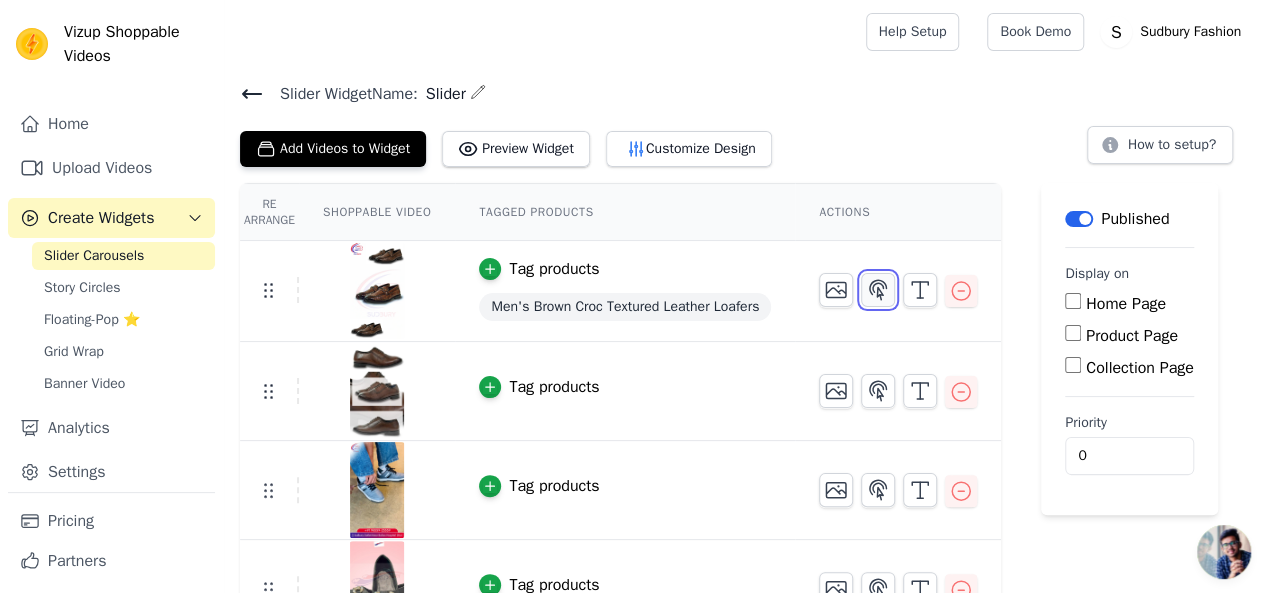 click 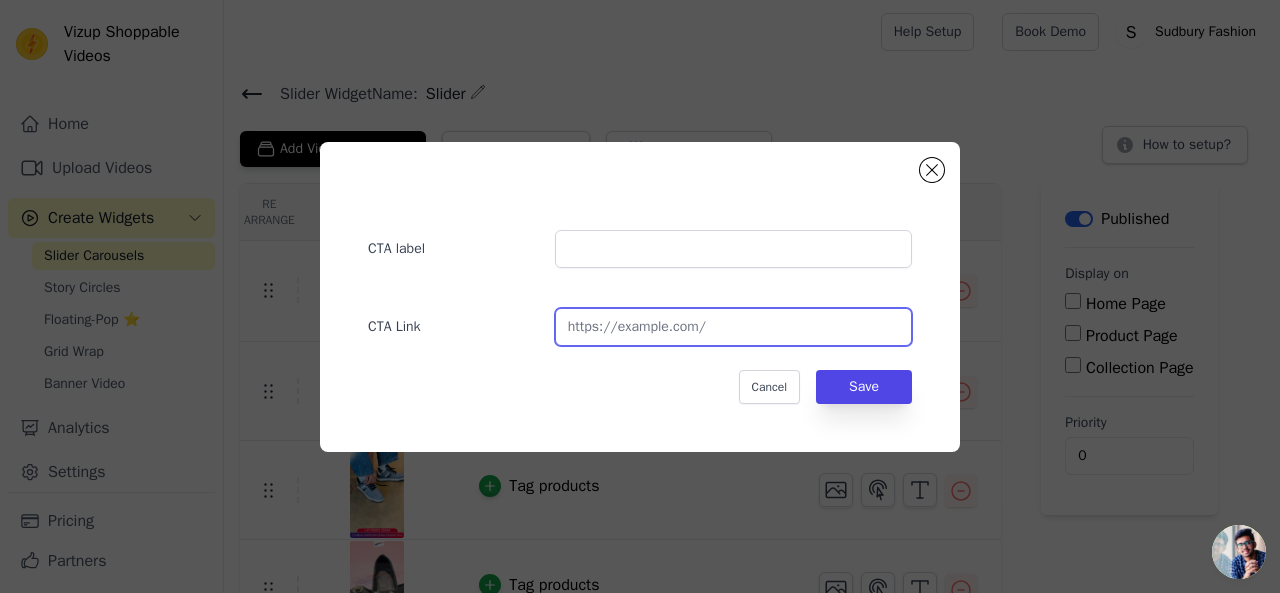 click at bounding box center (733, 327) 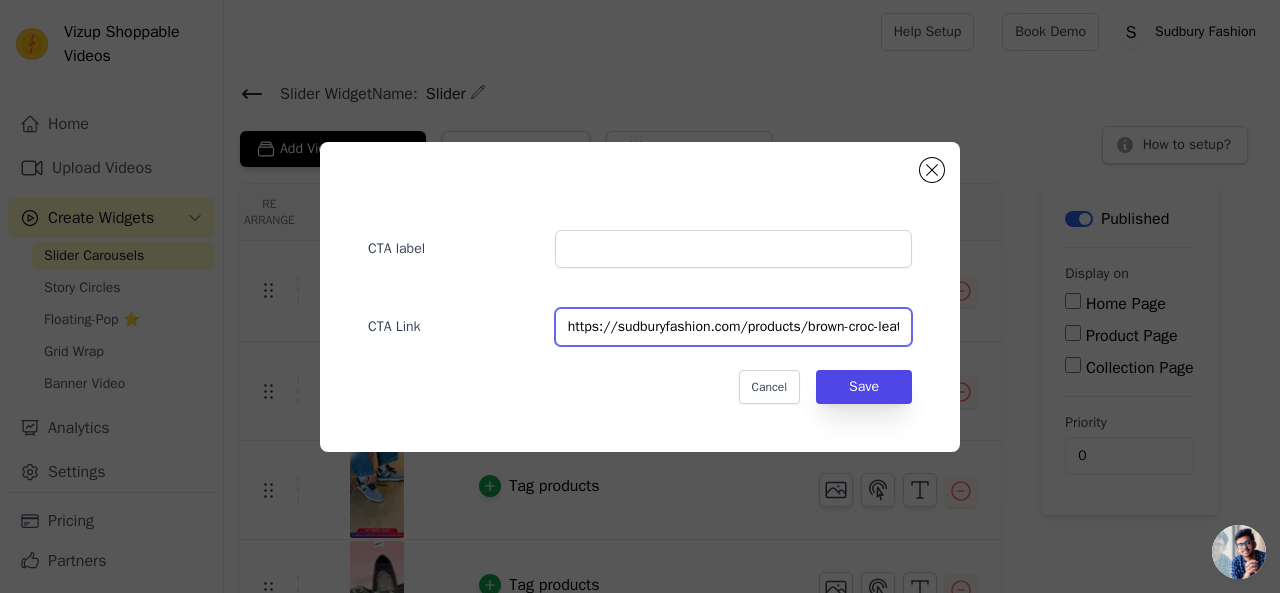 scroll, scrollTop: 0, scrollLeft: 70, axis: horizontal 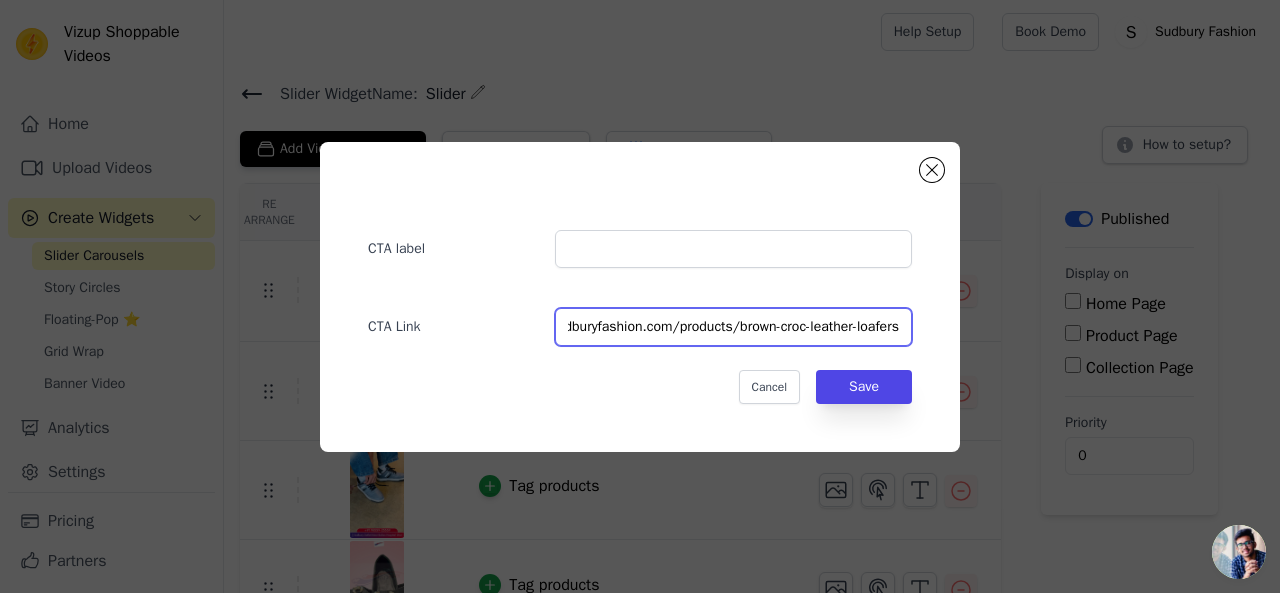 type on "https://sudburyfashion.com/products/brown-croc-leather-loafers" 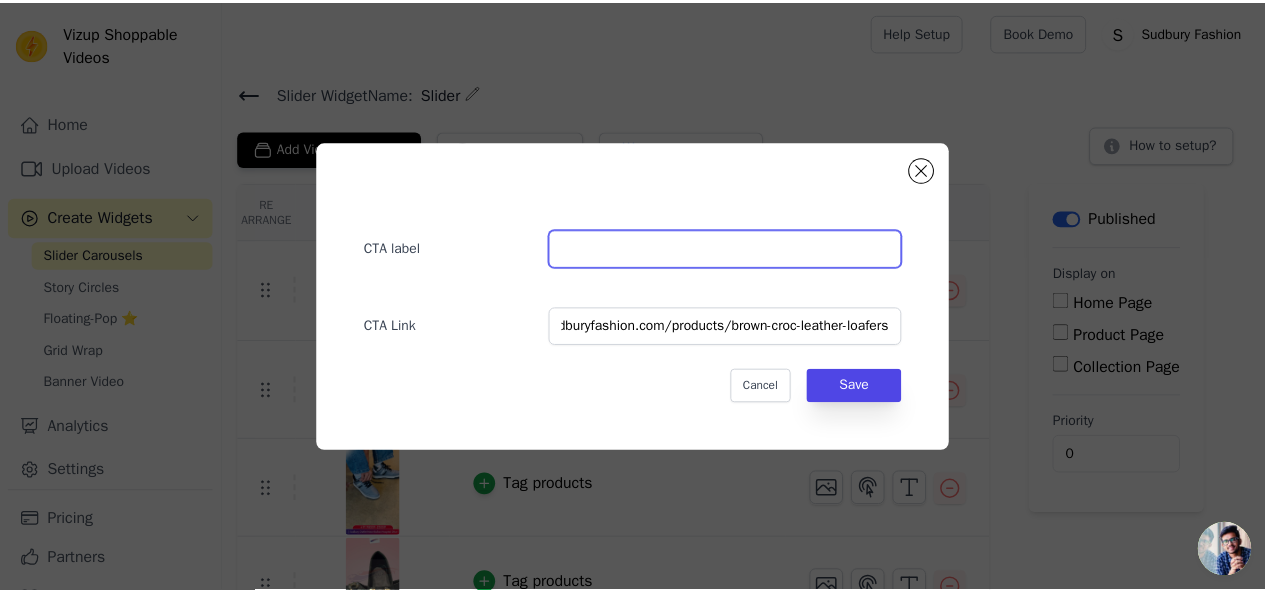 scroll, scrollTop: 0, scrollLeft: 0, axis: both 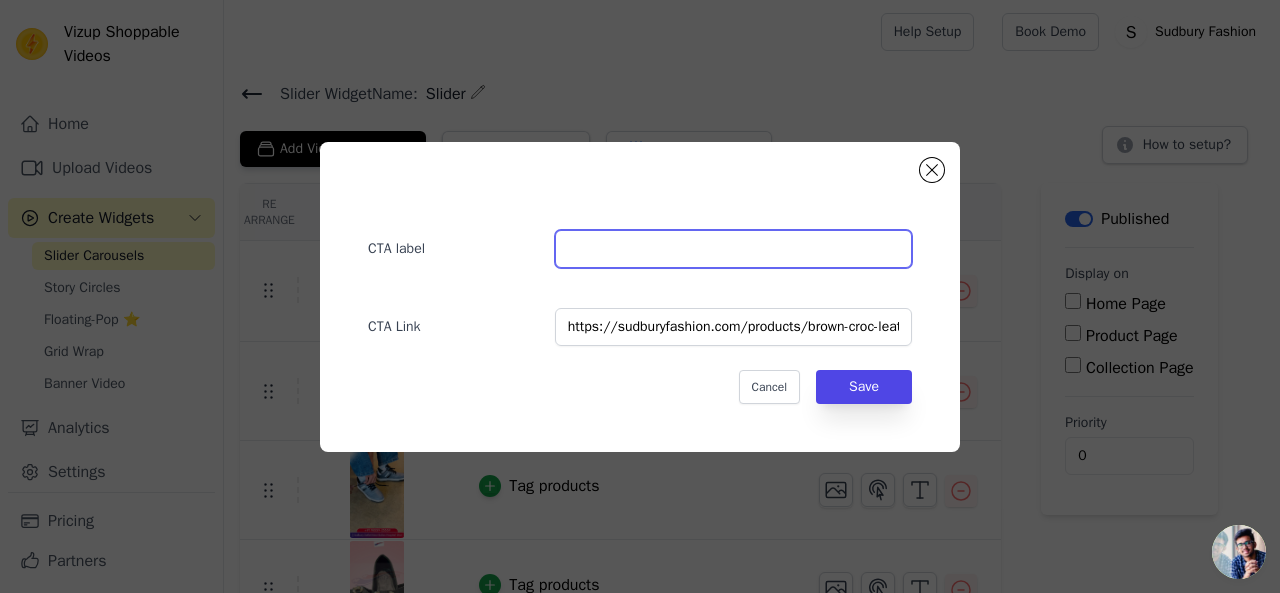 click at bounding box center (733, 249) 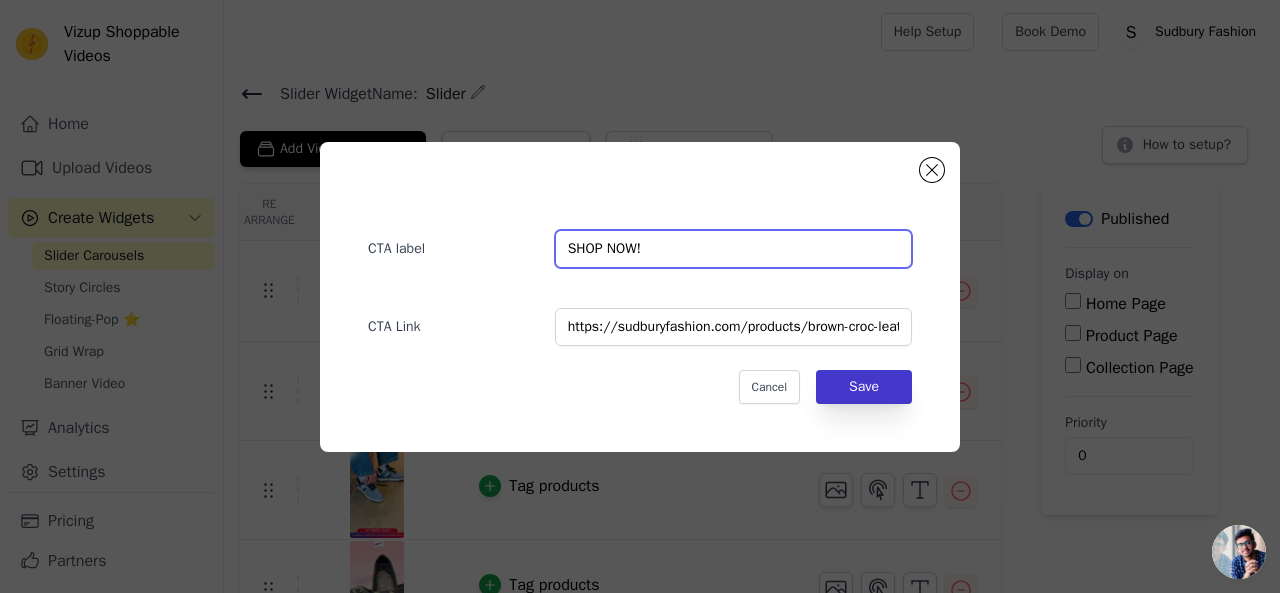 type on "SHOP NOW!" 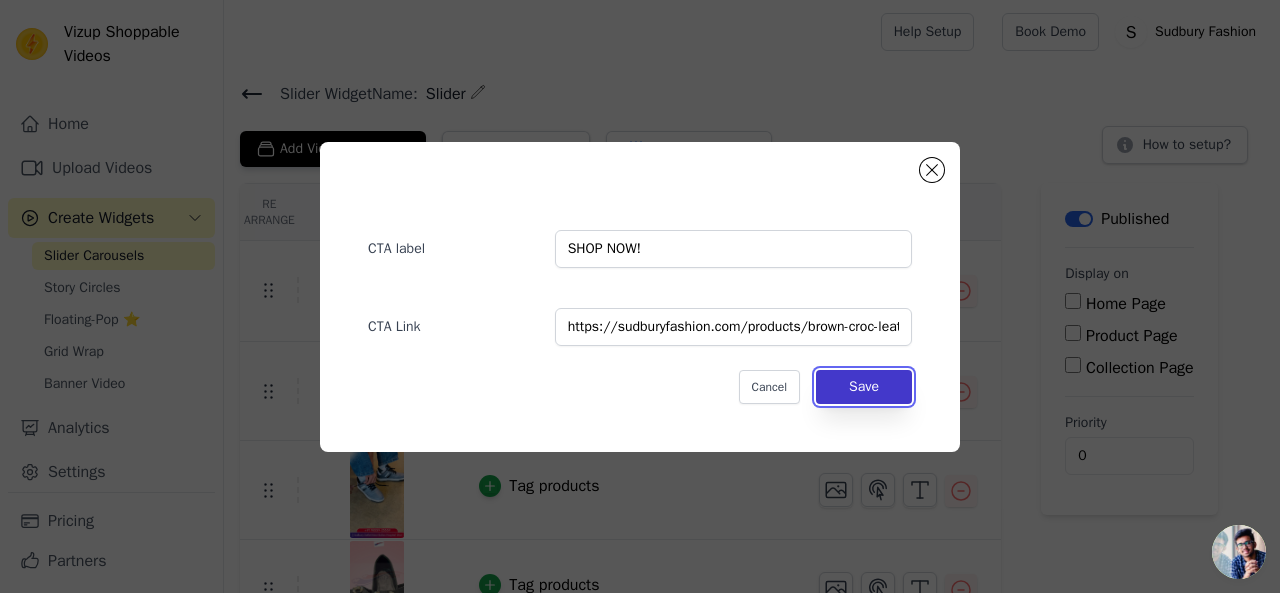 click on "Save" at bounding box center [864, 387] 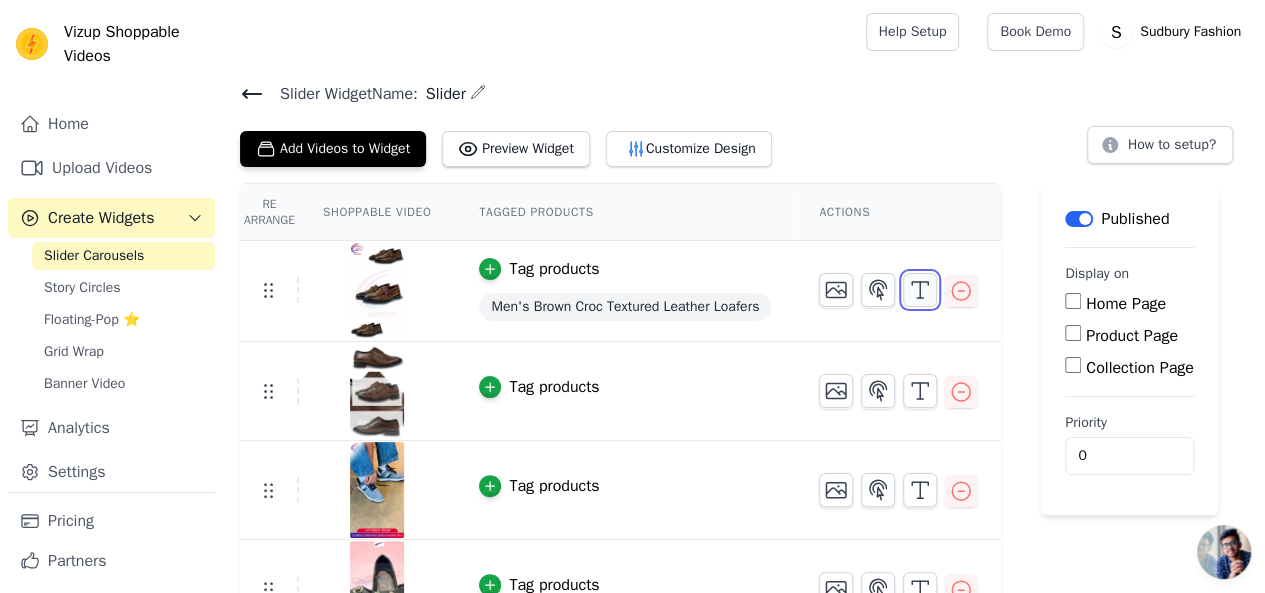 click 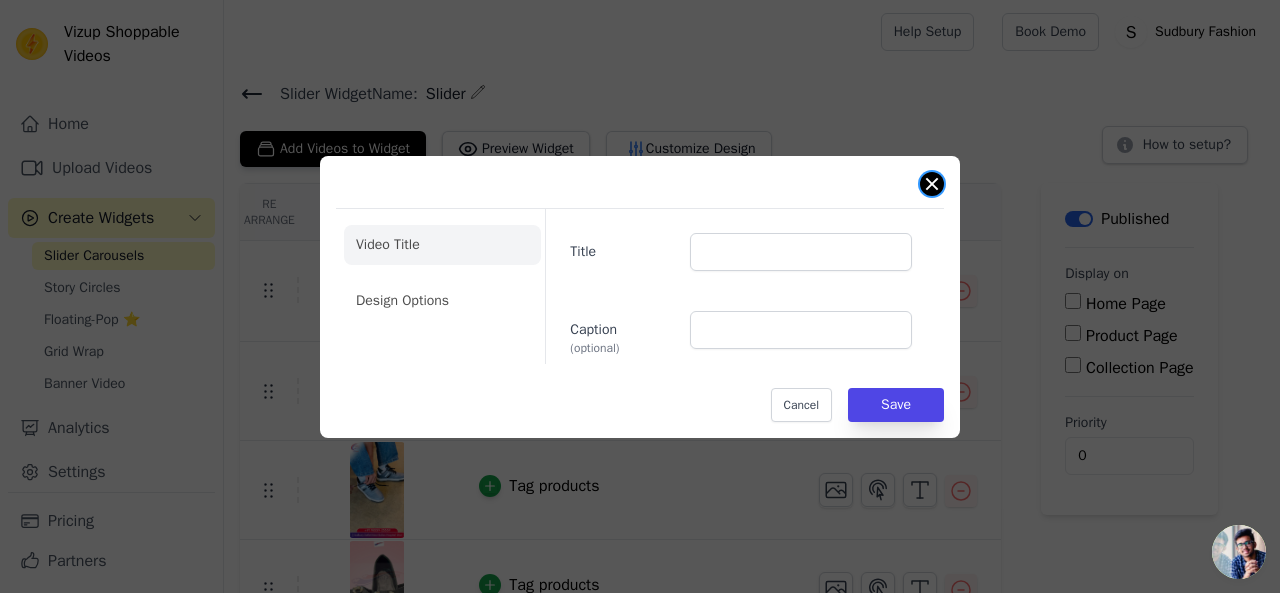 click at bounding box center [932, 184] 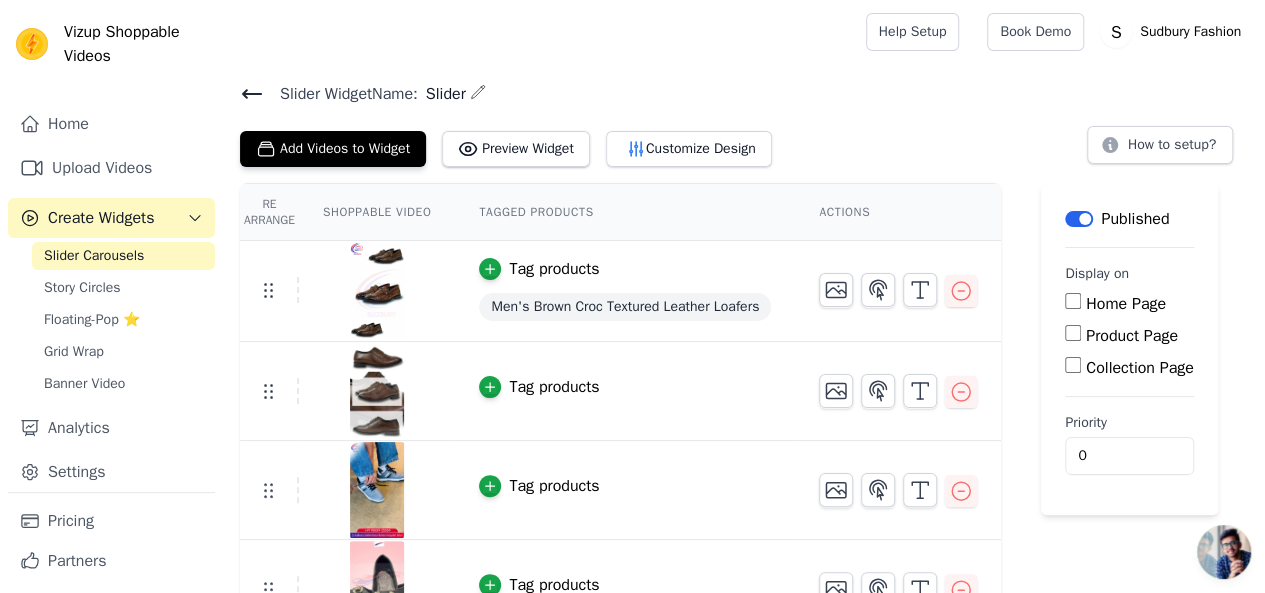 click on "Home Page" at bounding box center [1073, 301] 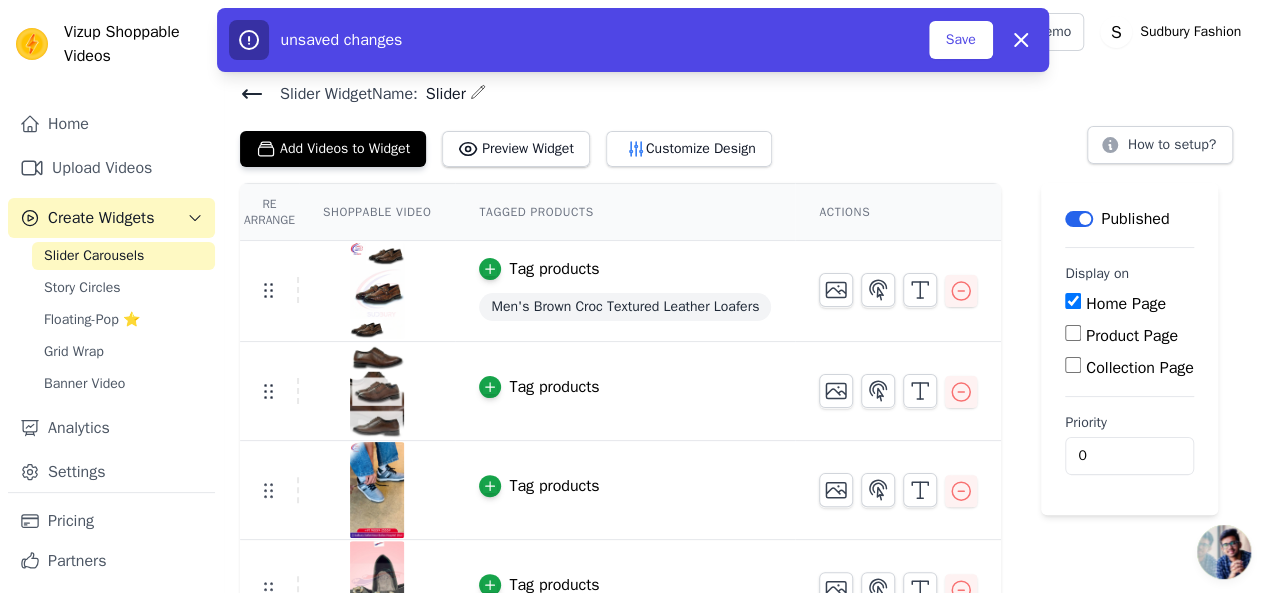 click on "Product Page" at bounding box center [1073, 333] 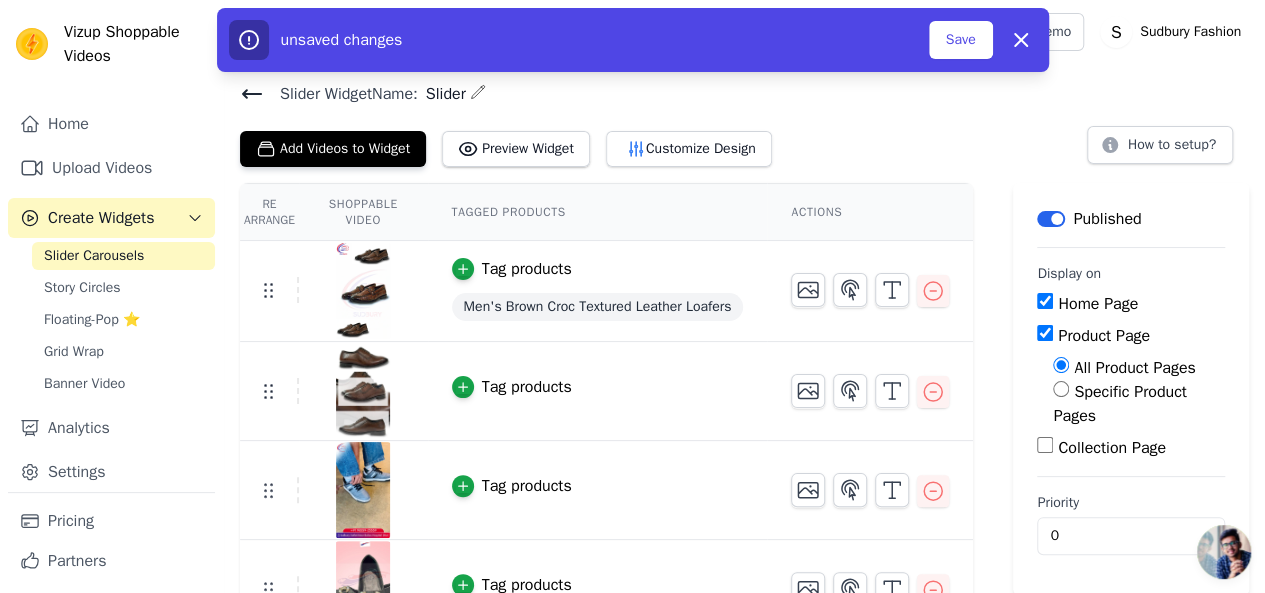 click on "Specific Product Pages" at bounding box center [1061, 389] 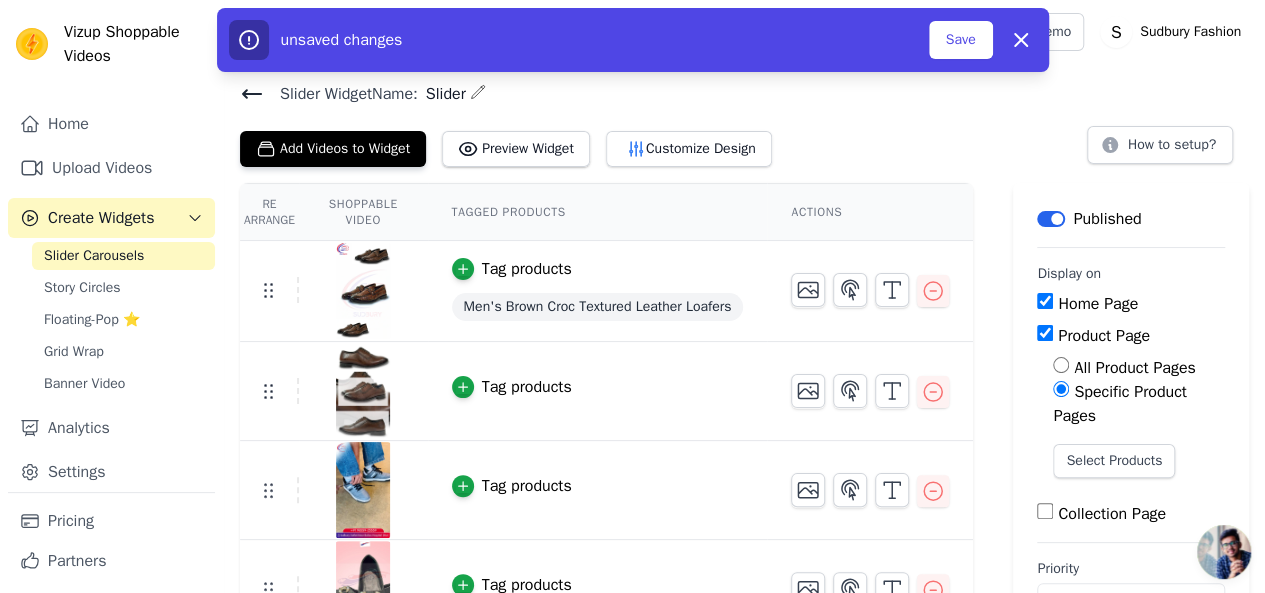 click on "Specific Product Pages" at bounding box center [1061, 389] 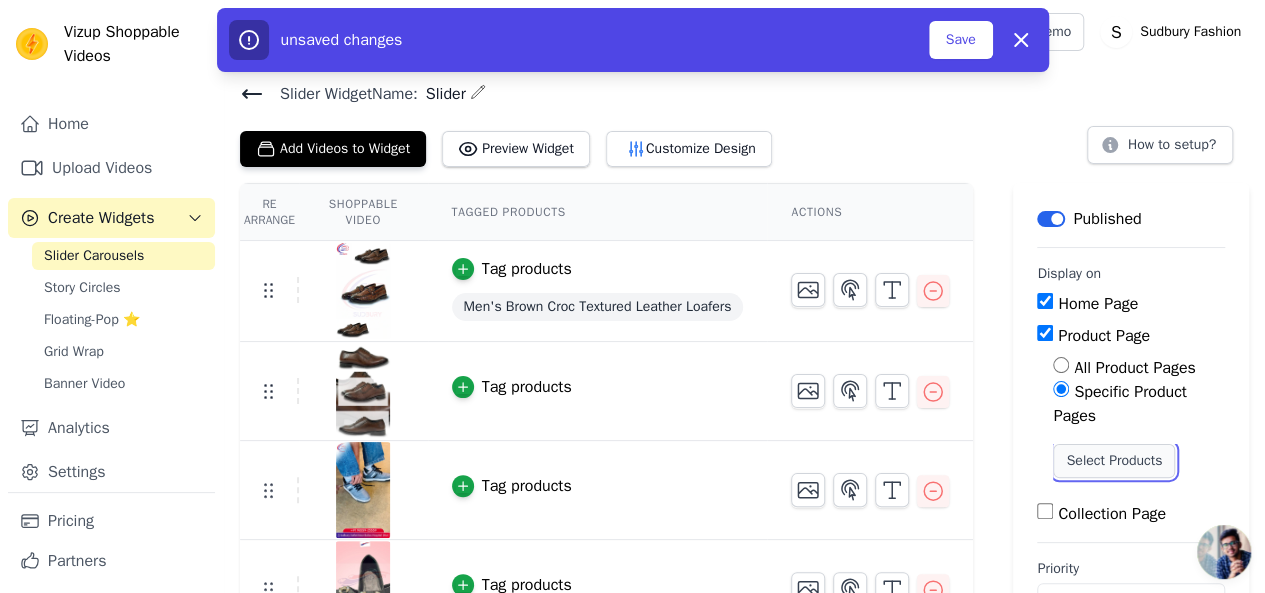 click on "Select Products" at bounding box center (1114, 461) 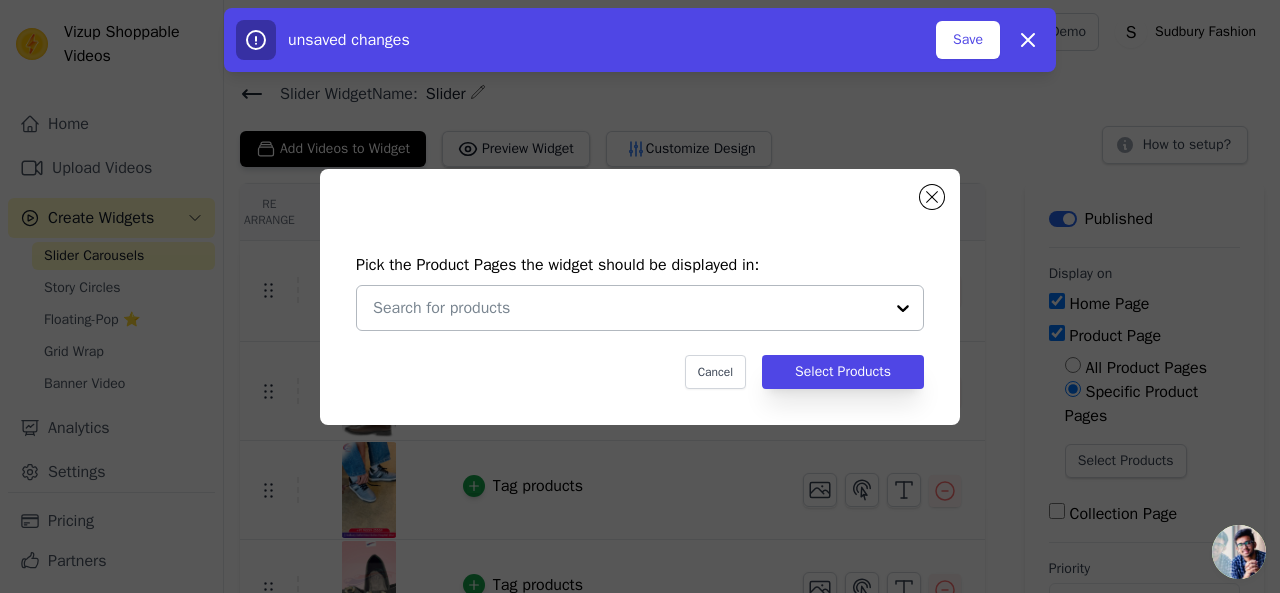 click at bounding box center (903, 308) 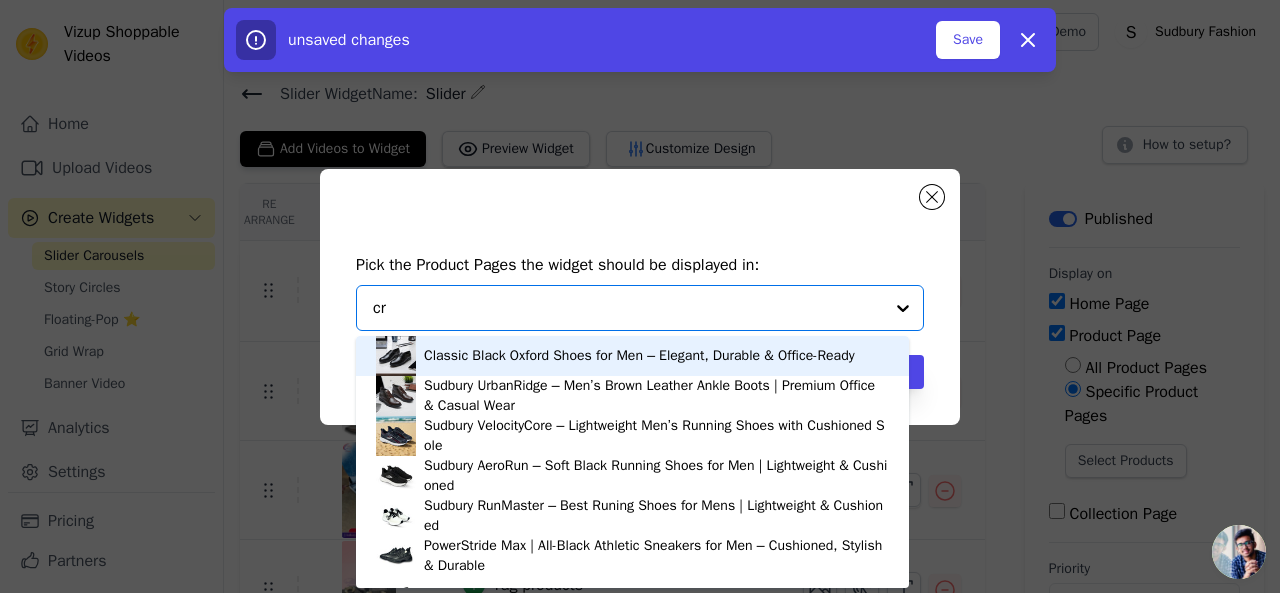 type on "cro" 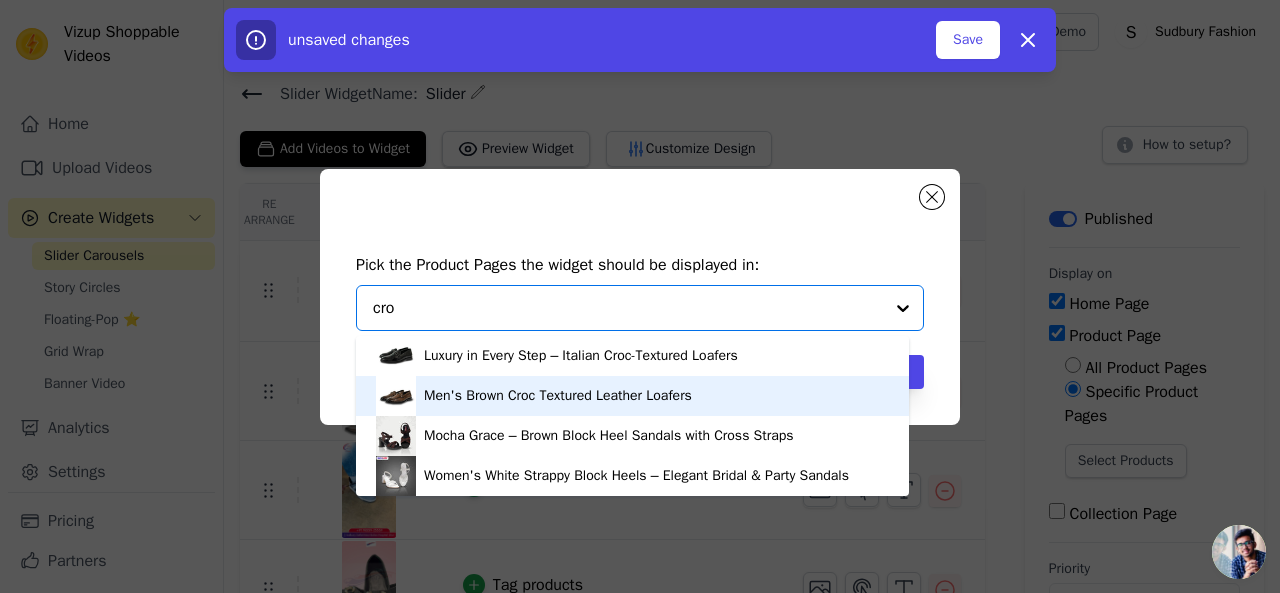 click on "Men's Brown Croc Textured Leather Loafers" at bounding box center [632, 396] 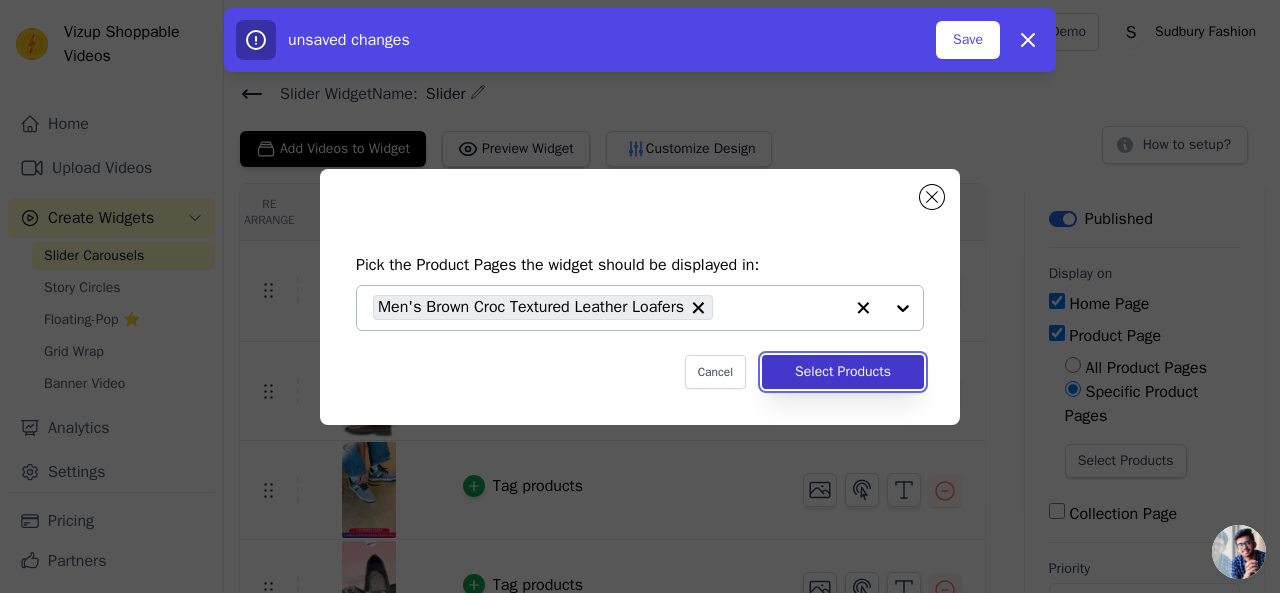 click on "Select Products" at bounding box center (843, 372) 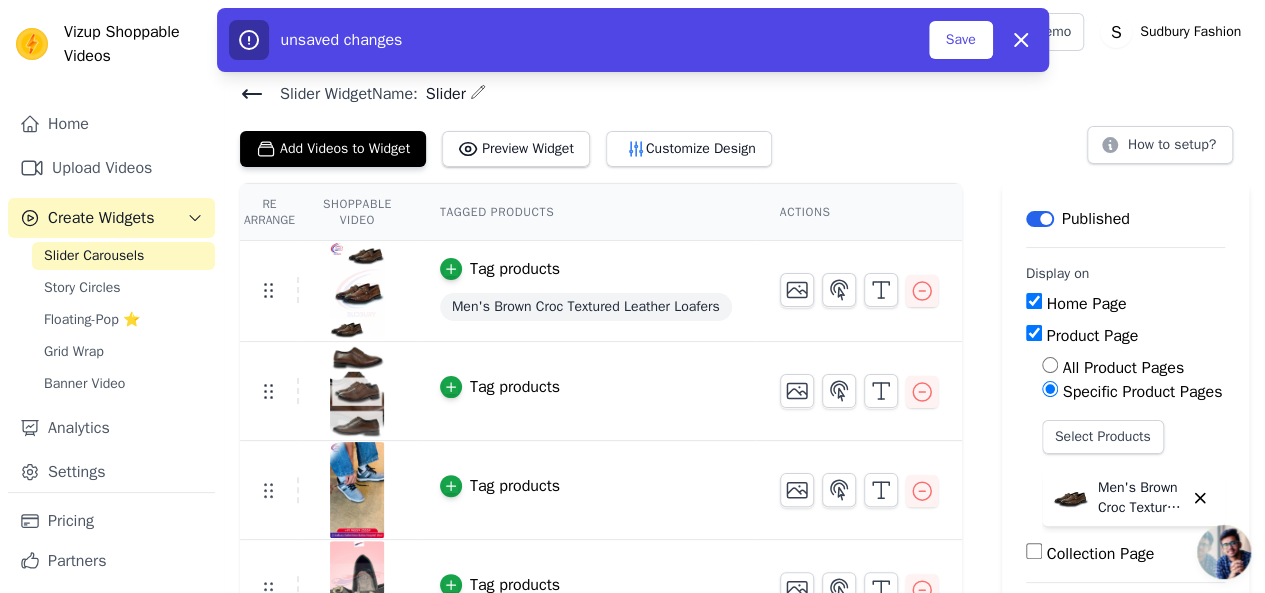 click on "Product Page" at bounding box center [1034, 333] 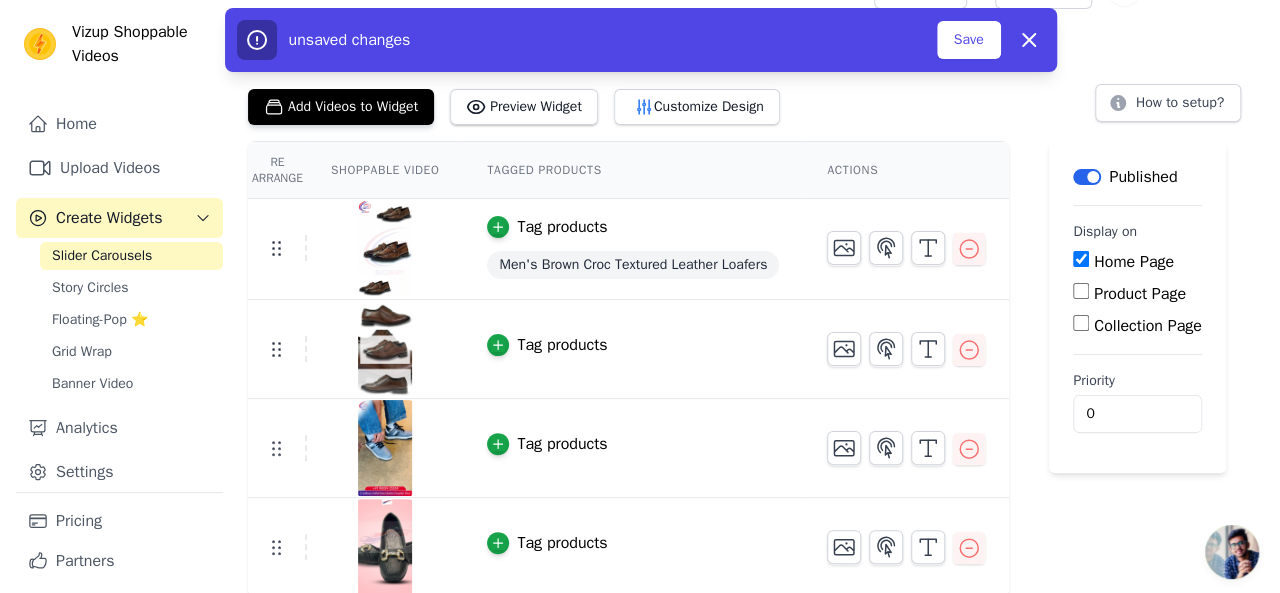 scroll, scrollTop: 0, scrollLeft: 0, axis: both 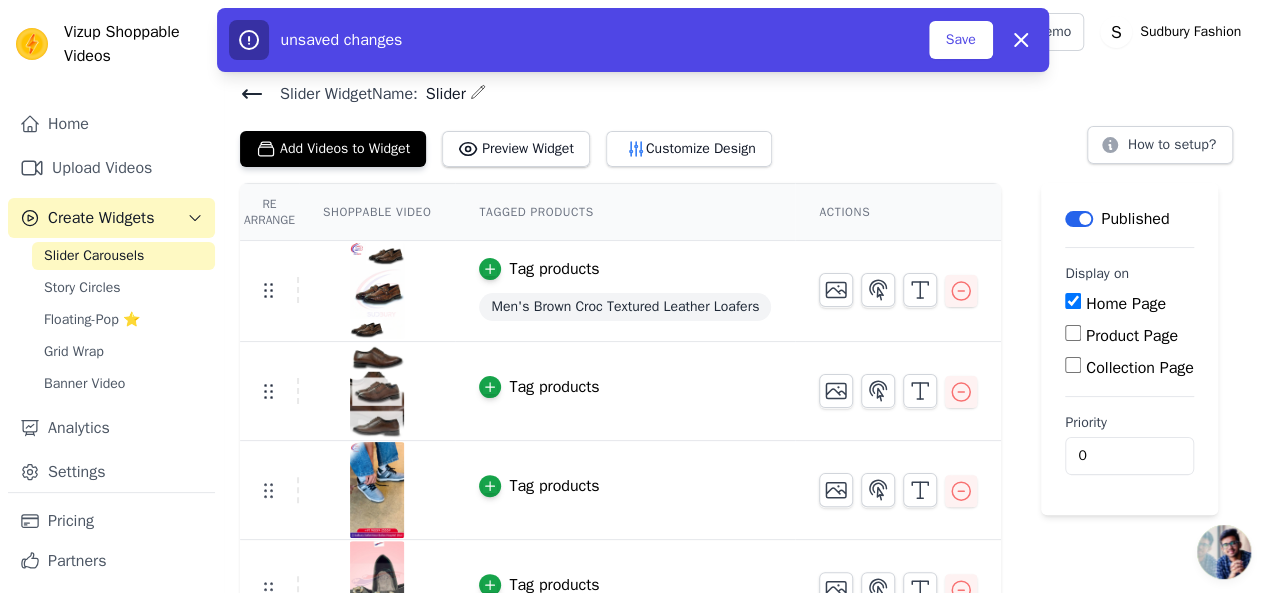 drag, startPoint x: 658, startPoint y: 139, endPoint x: 702, endPoint y: 106, distance: 55 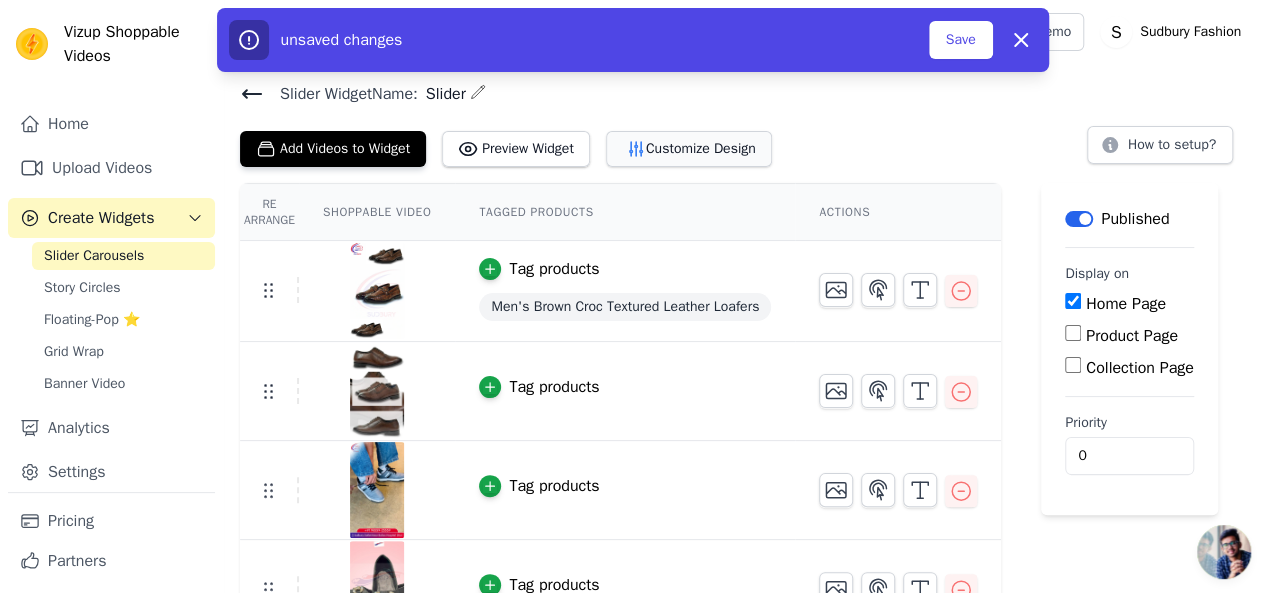 click on "Customize Design" at bounding box center [689, 149] 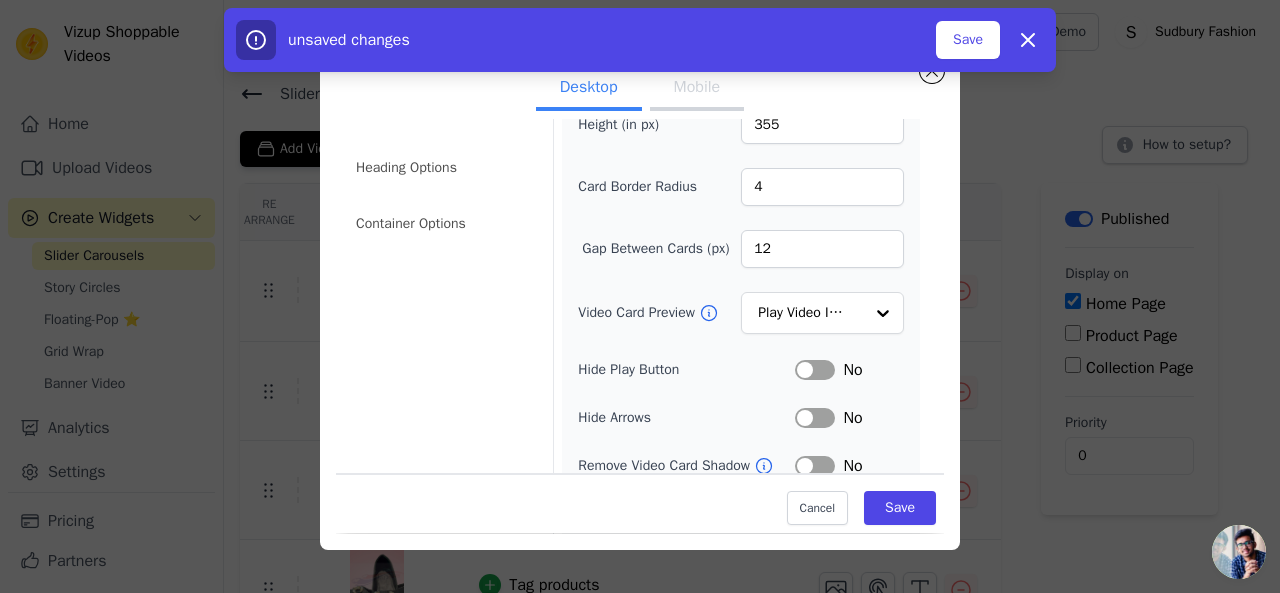 scroll, scrollTop: 106, scrollLeft: 0, axis: vertical 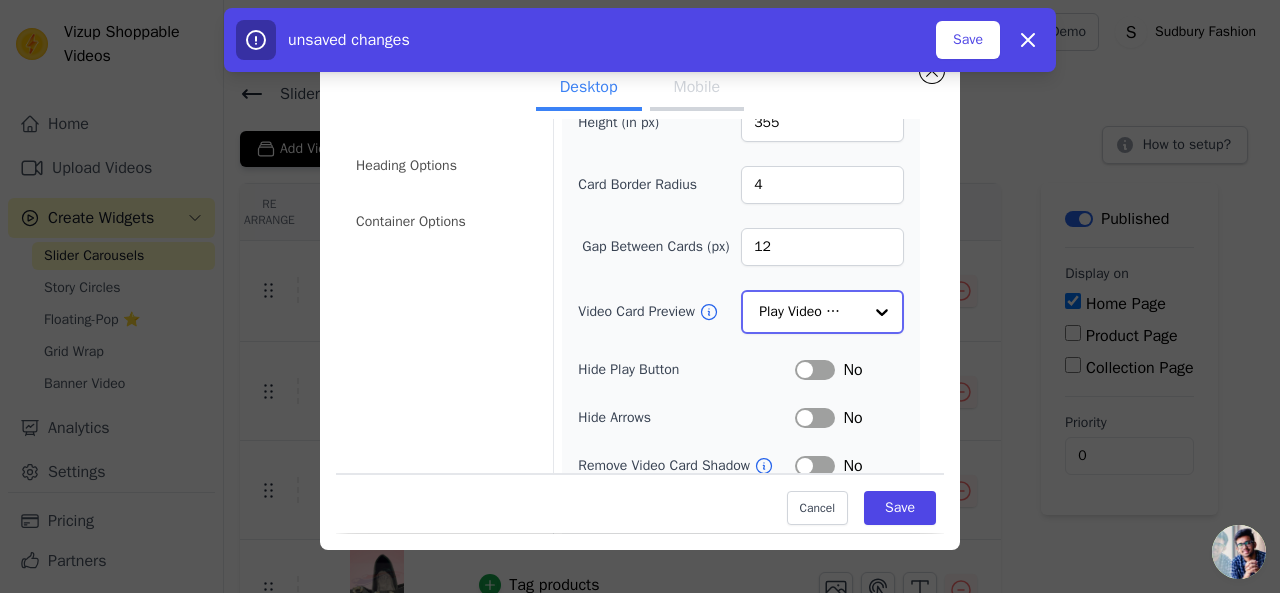 click on "Video Card Preview" 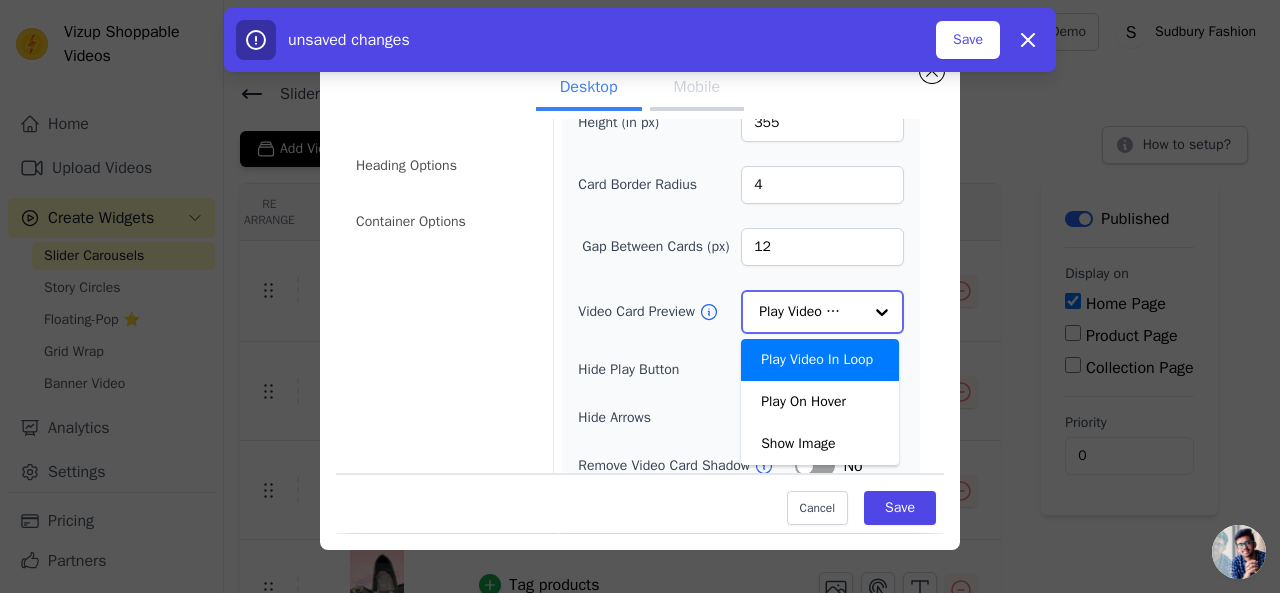 click on "Video Card Preview" 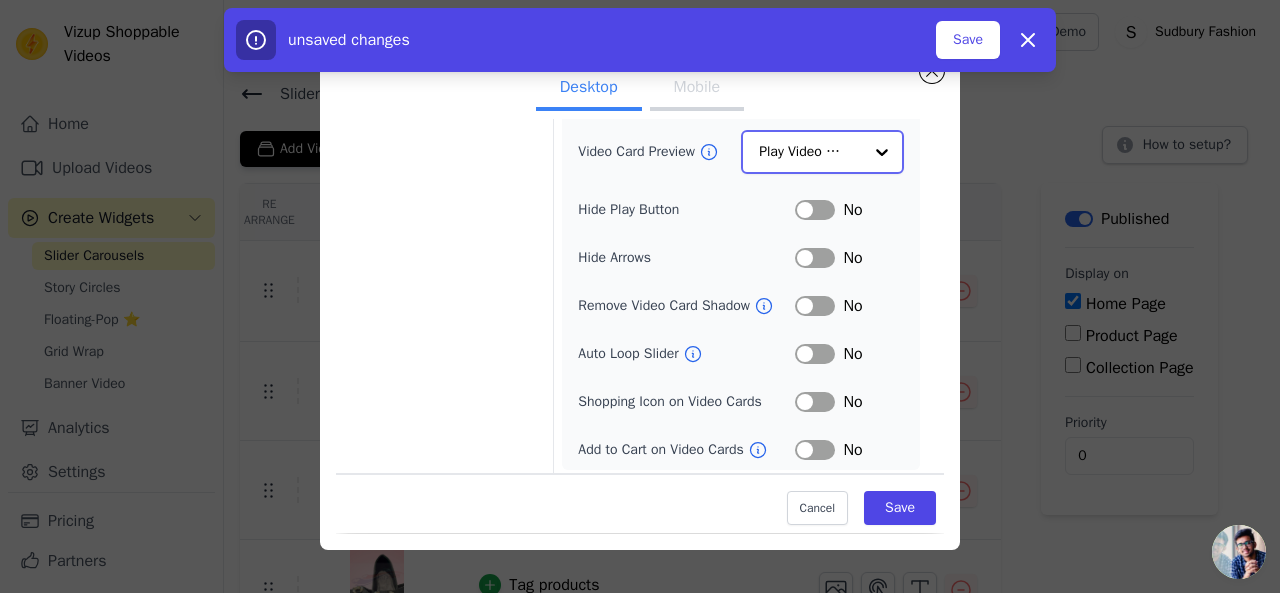 scroll, scrollTop: 0, scrollLeft: 0, axis: both 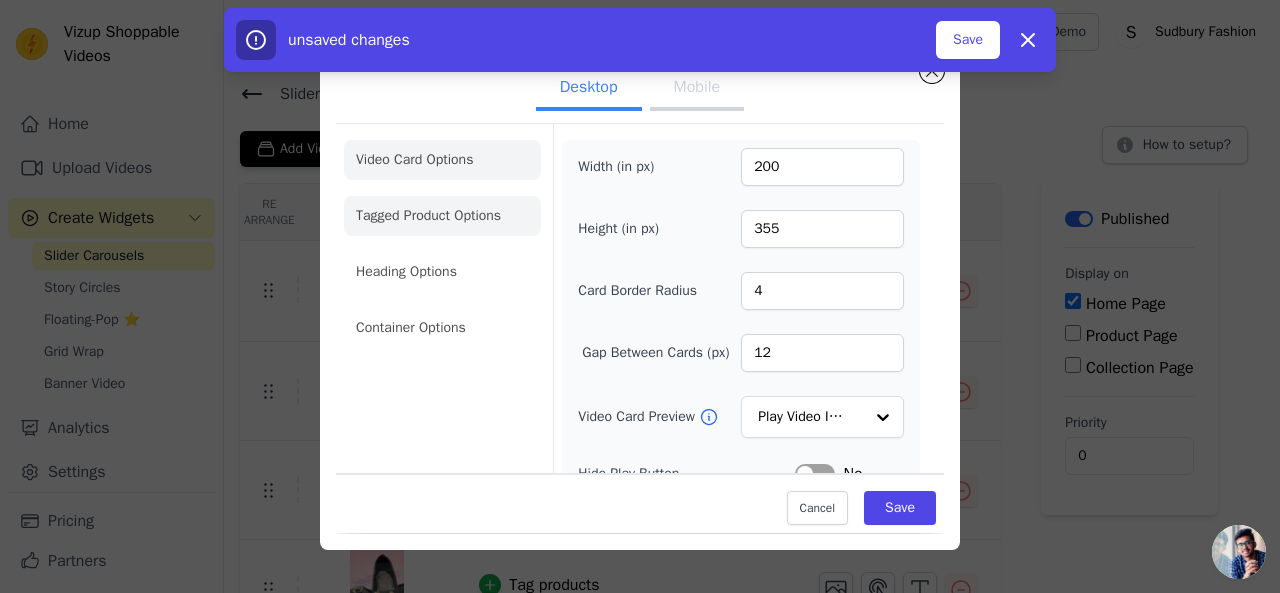click on "Tagged Product Options" 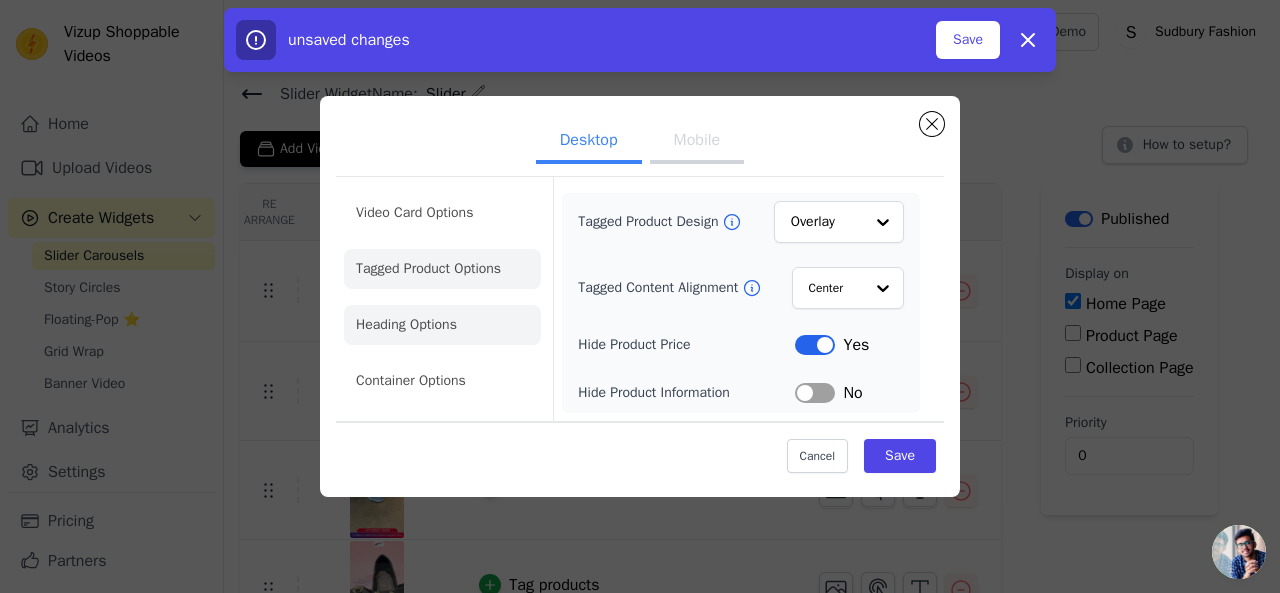 click on "Heading Options" 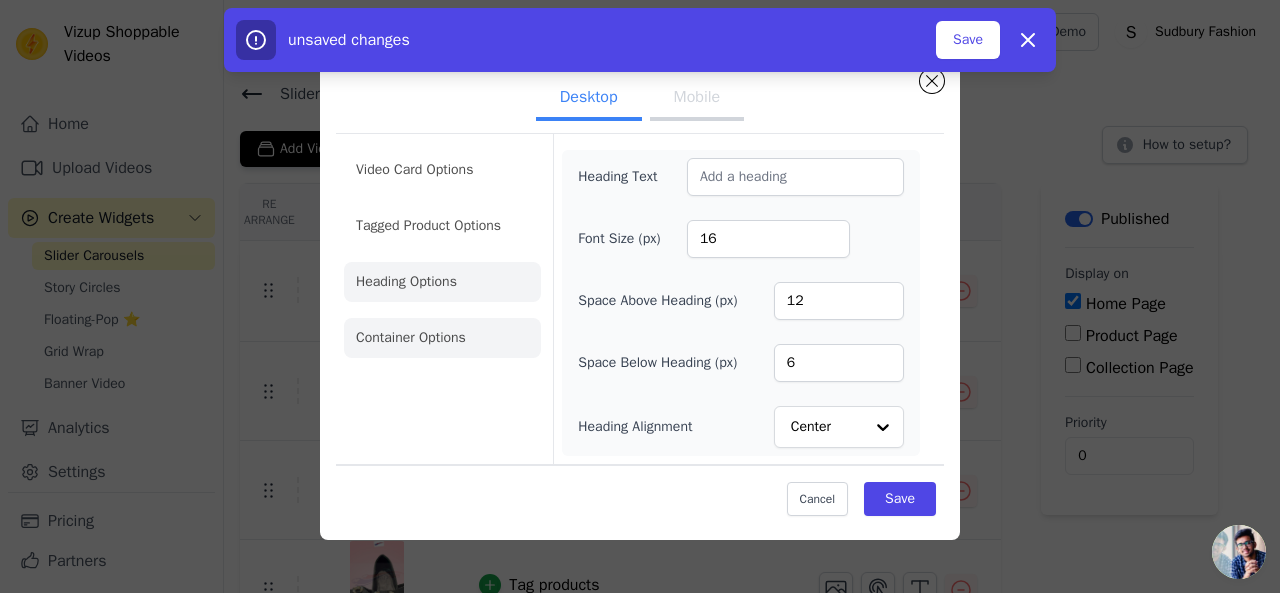 click on "Container Options" 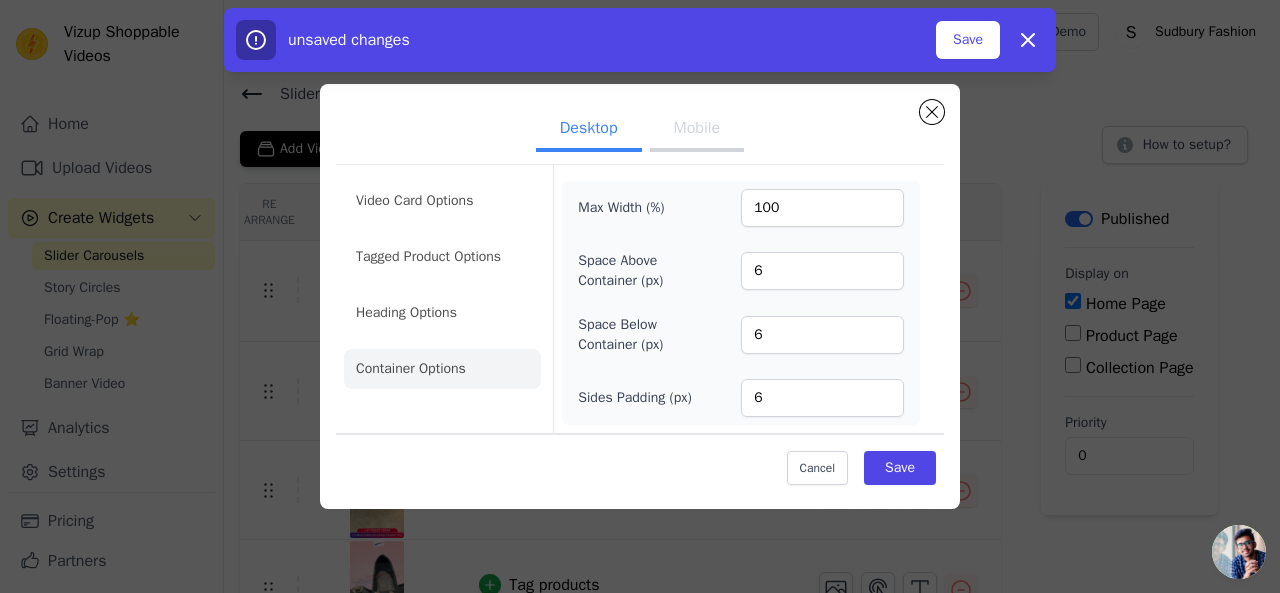 click on "Mobile" at bounding box center [697, 130] 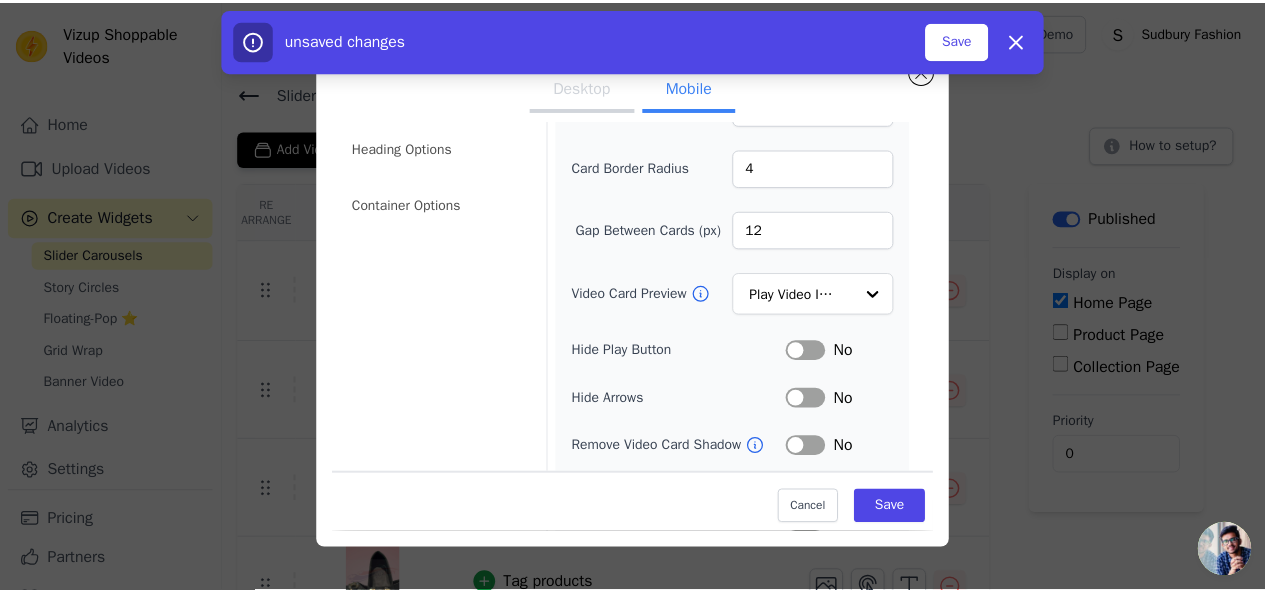 scroll, scrollTop: 127, scrollLeft: 0, axis: vertical 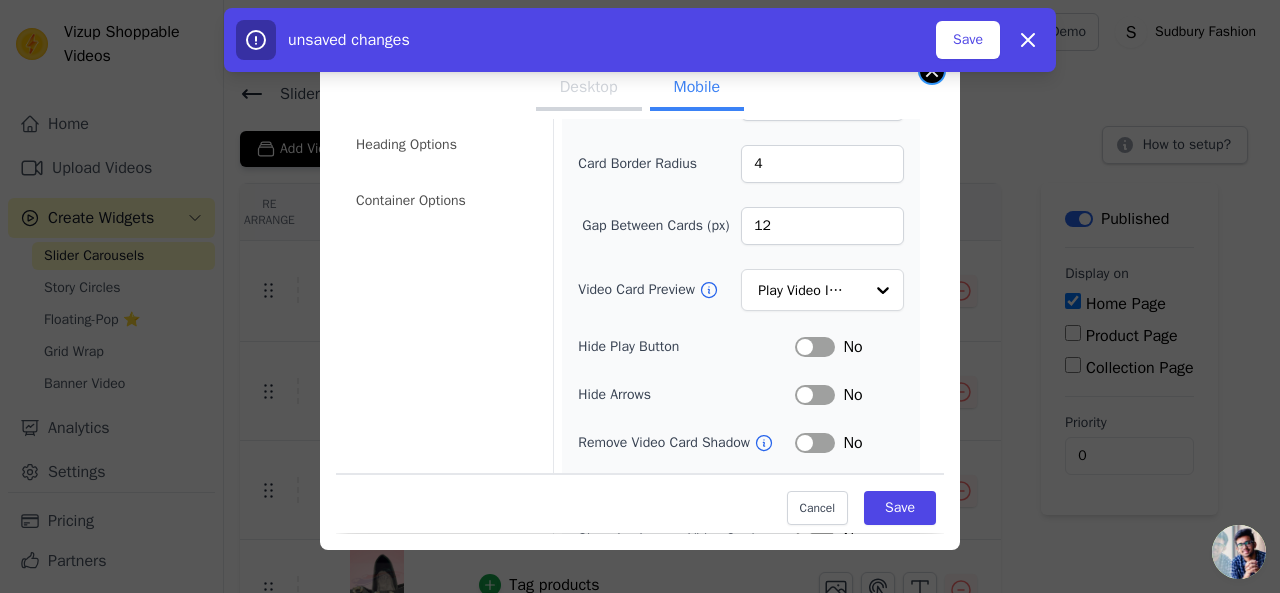 click at bounding box center [932, 71] 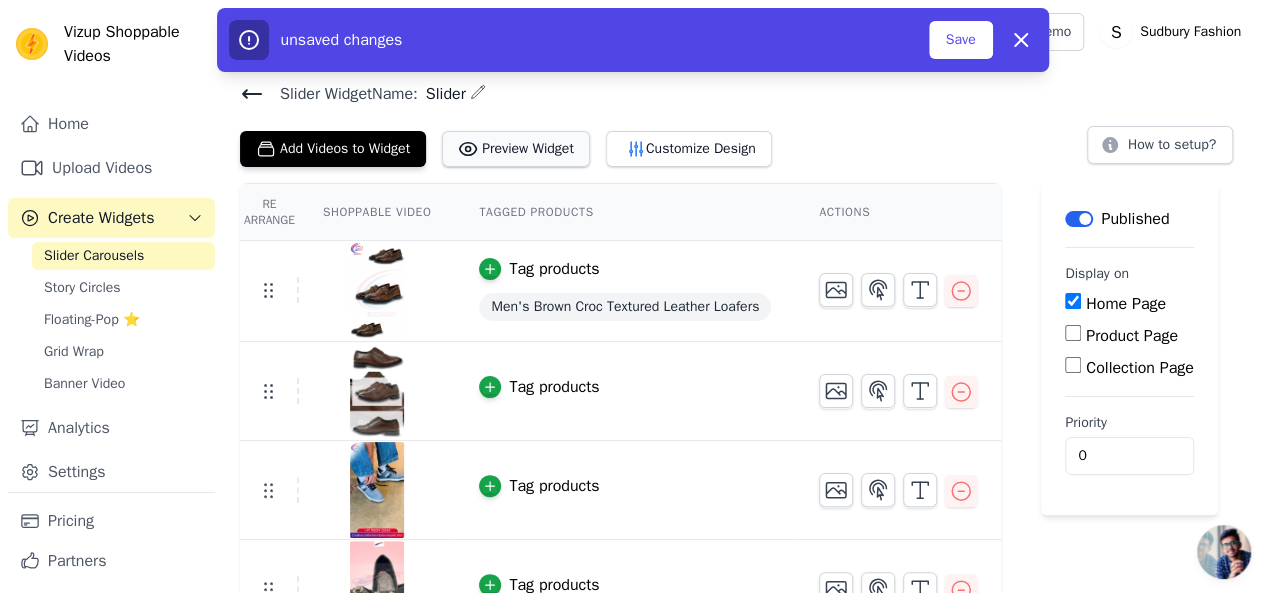 click on "Preview Widget" at bounding box center [516, 149] 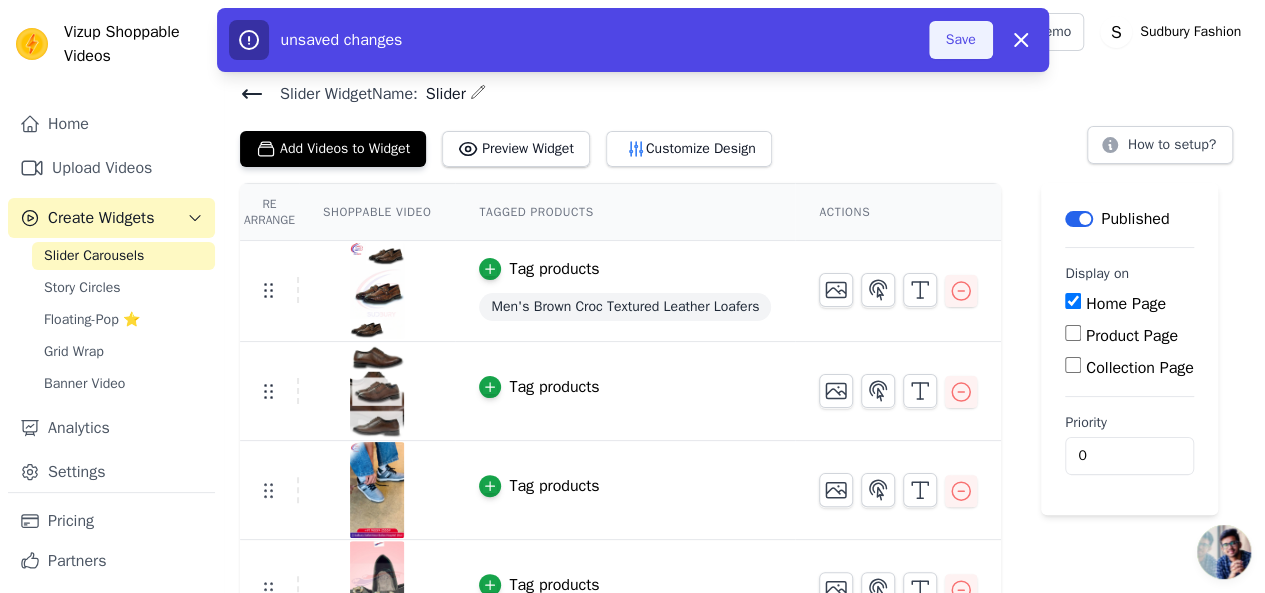 click on "Save" at bounding box center [961, 40] 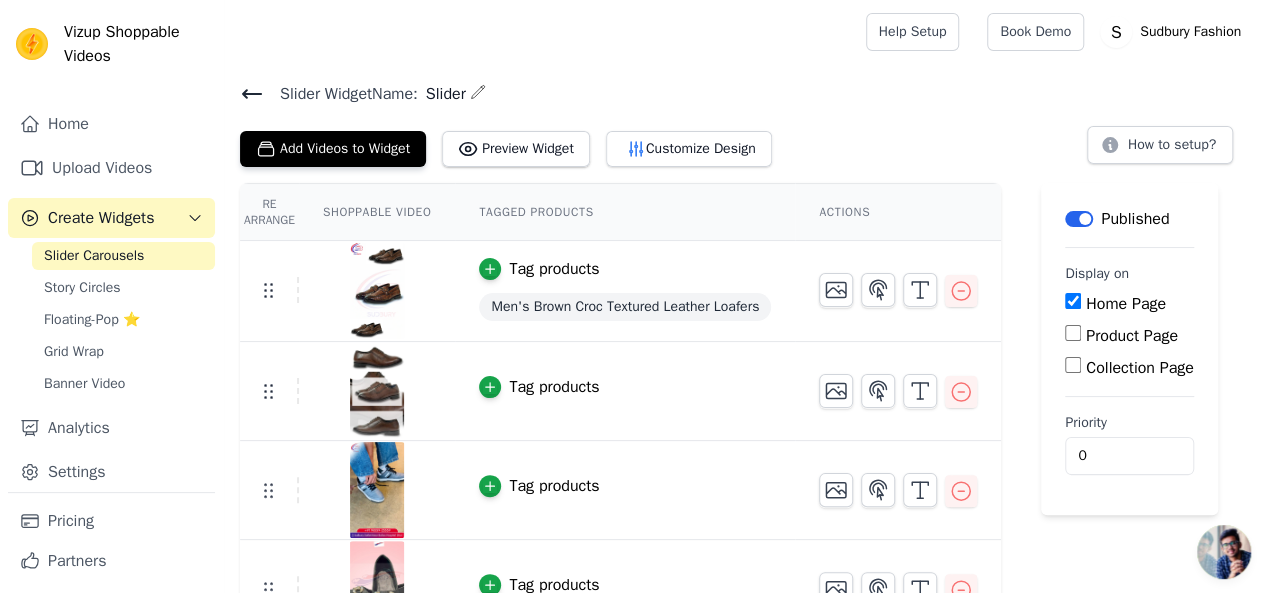 scroll, scrollTop: 42, scrollLeft: 0, axis: vertical 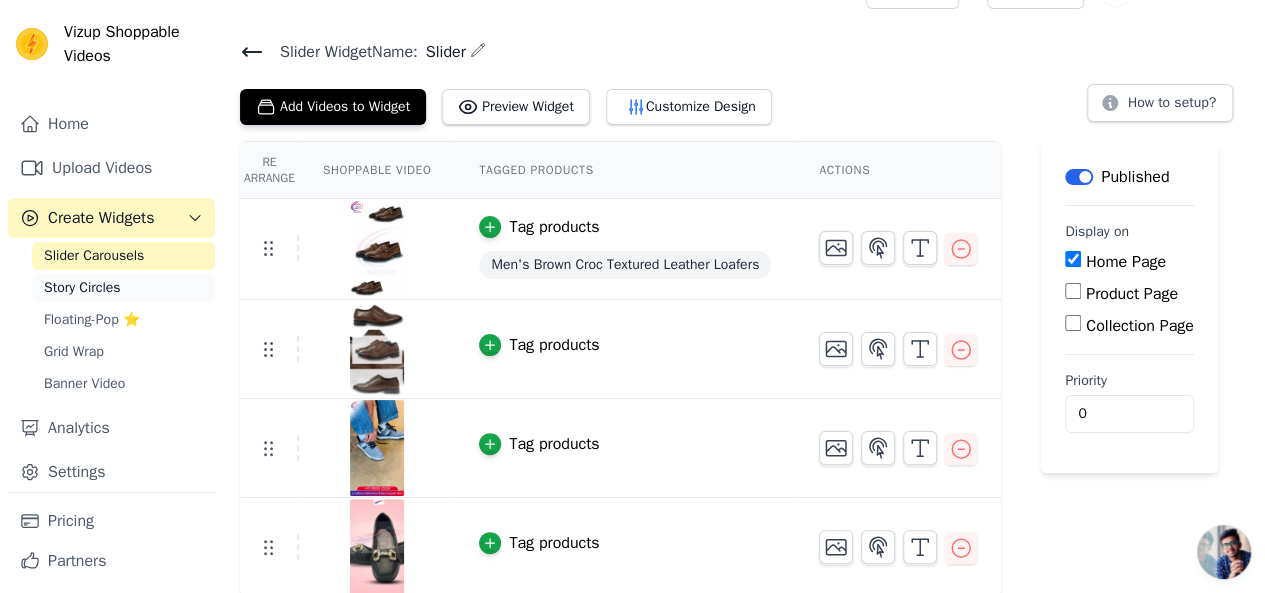 click on "Story Circles" at bounding box center (123, 288) 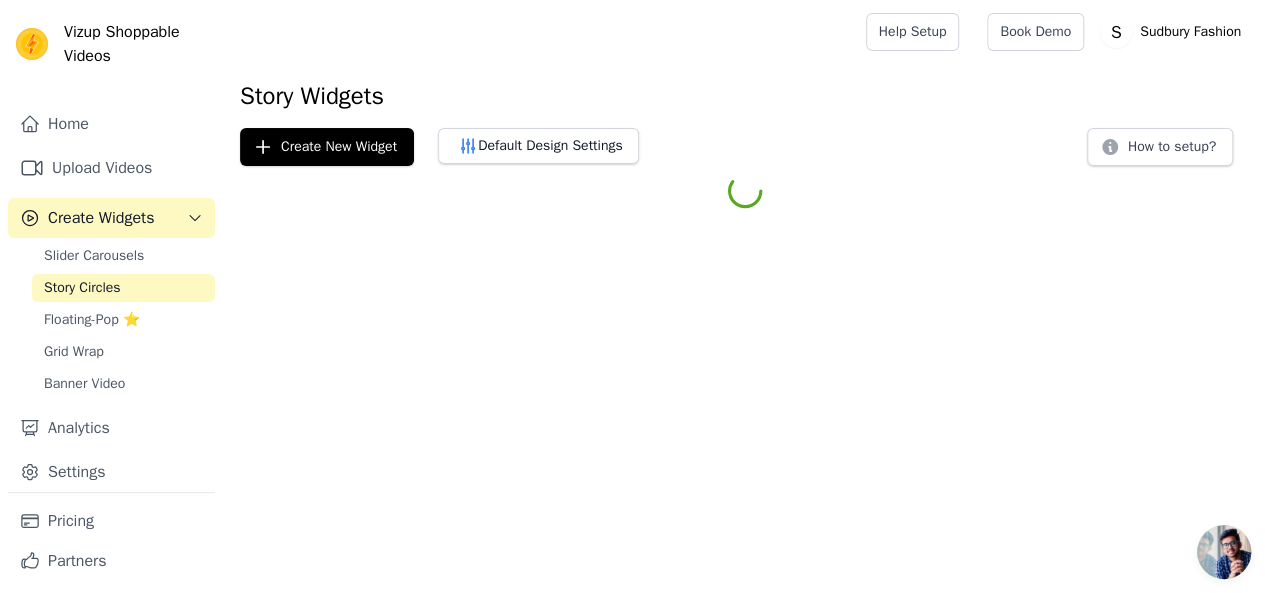 scroll, scrollTop: 0, scrollLeft: 0, axis: both 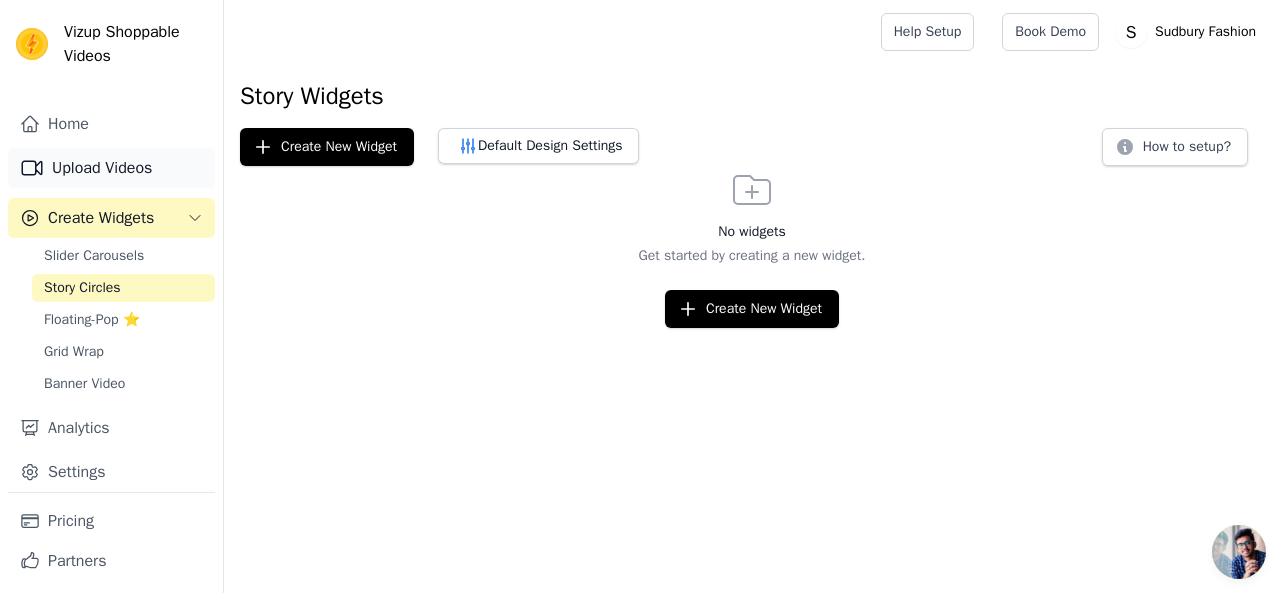 click on "Upload Videos" at bounding box center [111, 168] 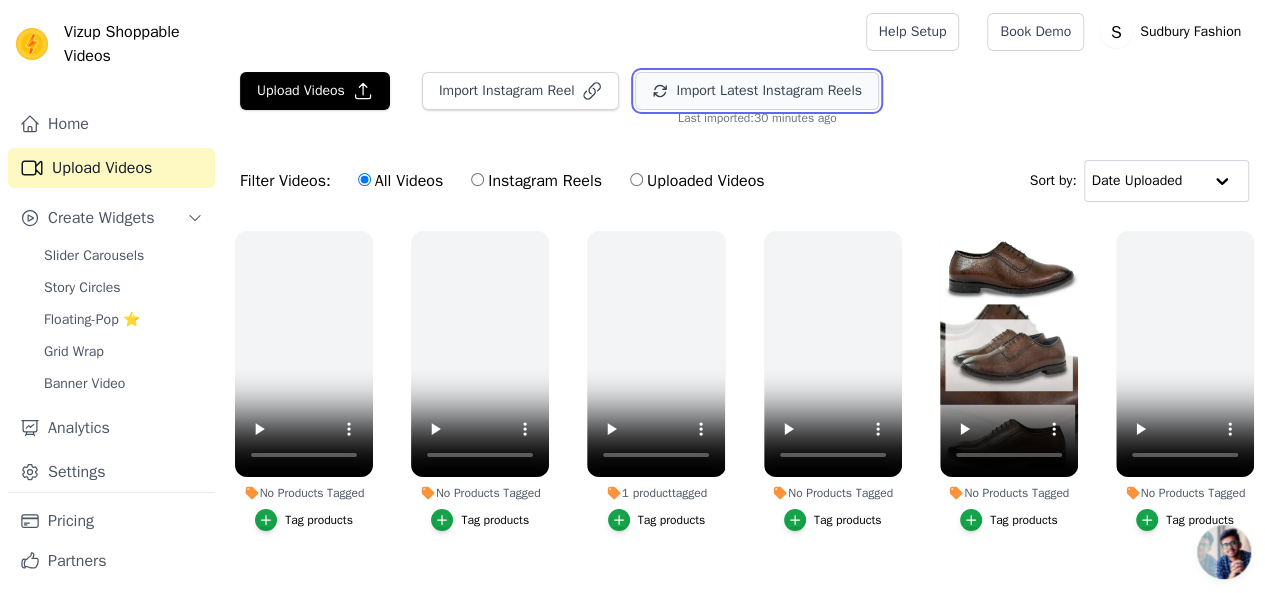click on "Import Latest Instagram Reels" at bounding box center [756, 91] 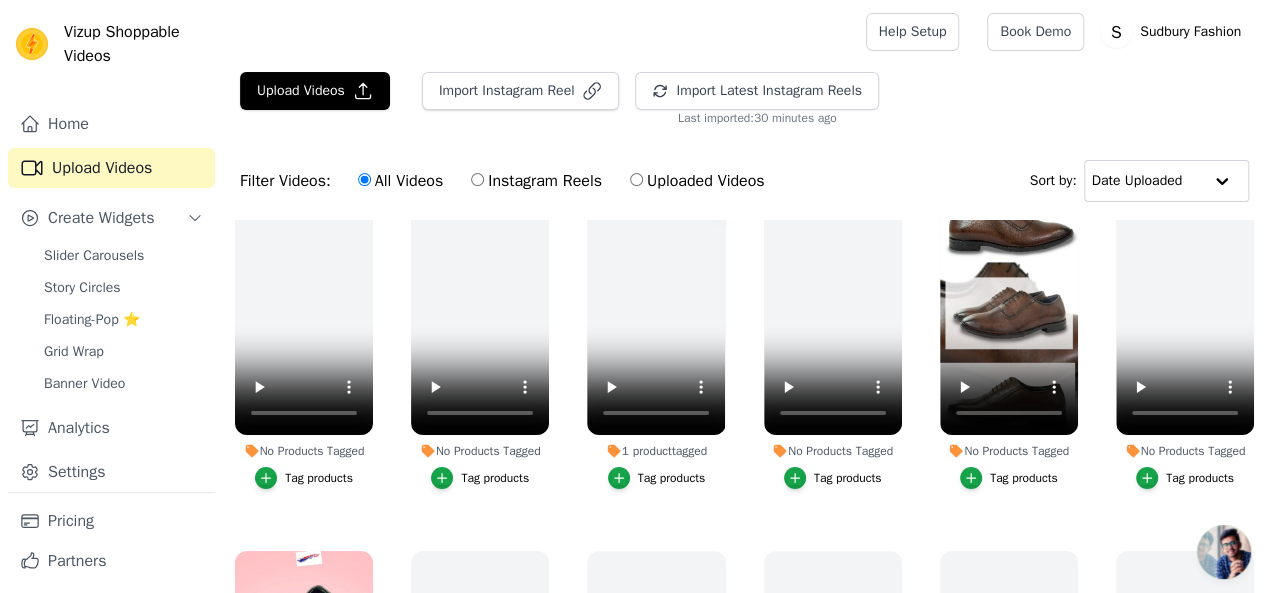 scroll, scrollTop: 43, scrollLeft: 0, axis: vertical 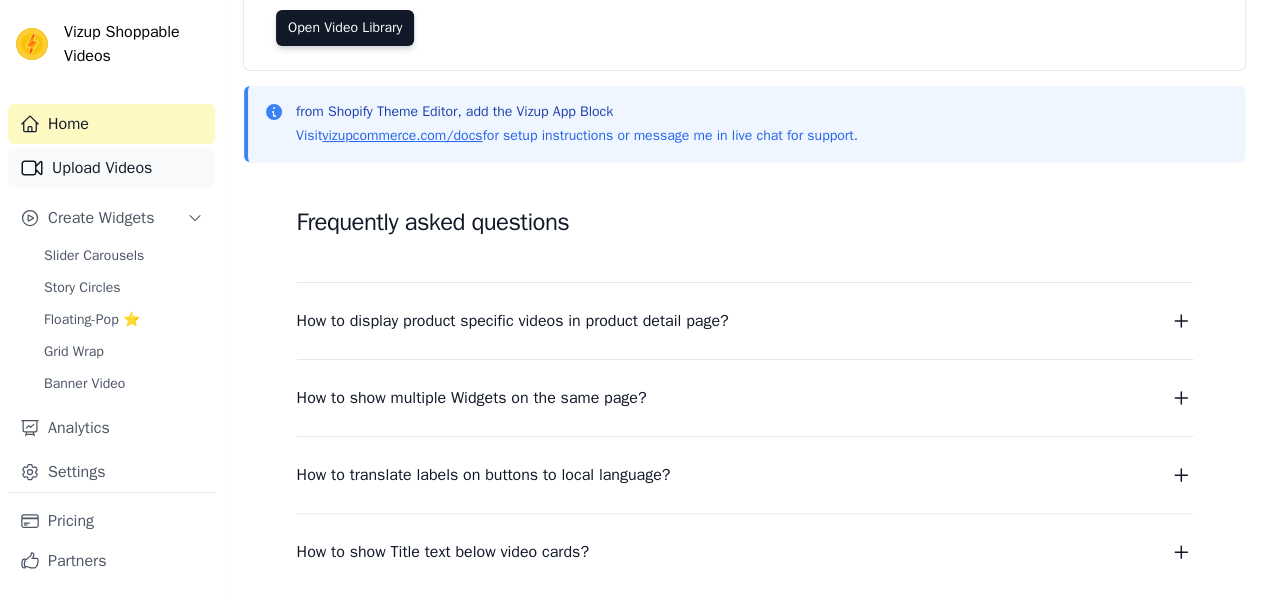 click on "Upload Videos" at bounding box center (111, 168) 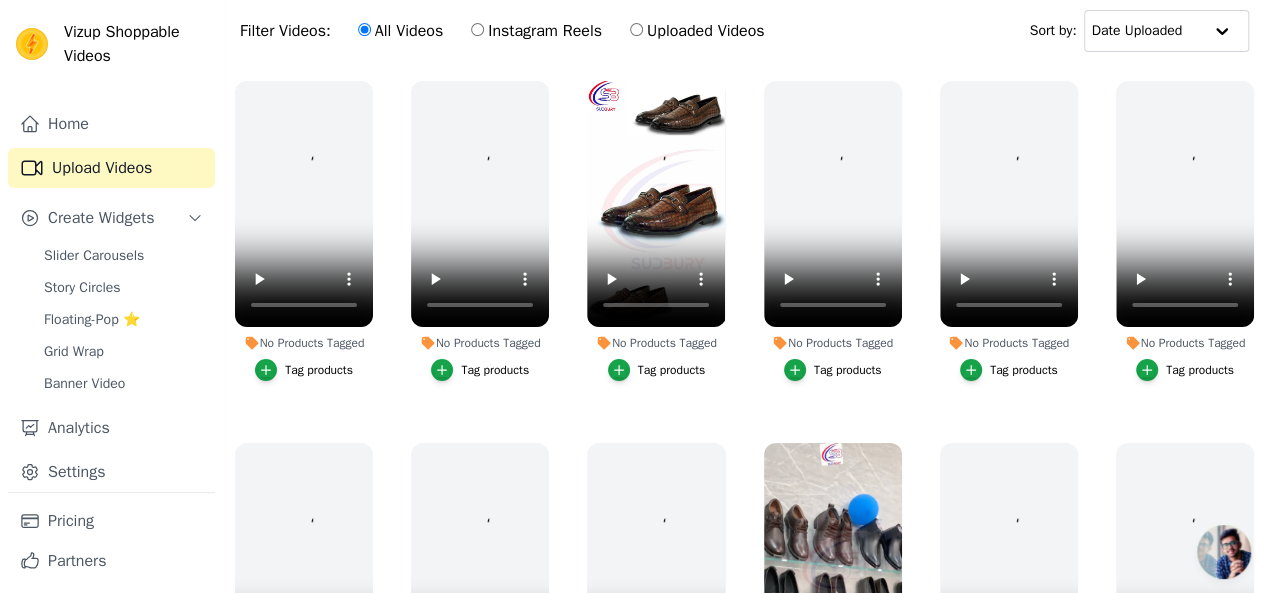 scroll, scrollTop: 0, scrollLeft: 0, axis: both 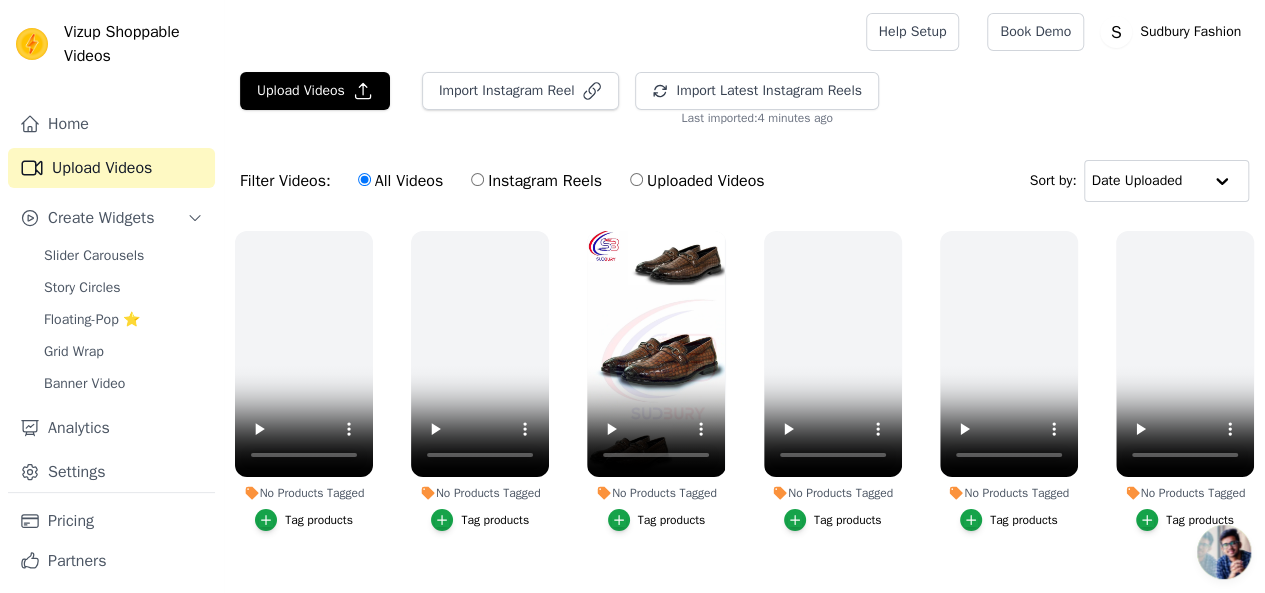 click on "Instagram Reels" at bounding box center (536, 181) 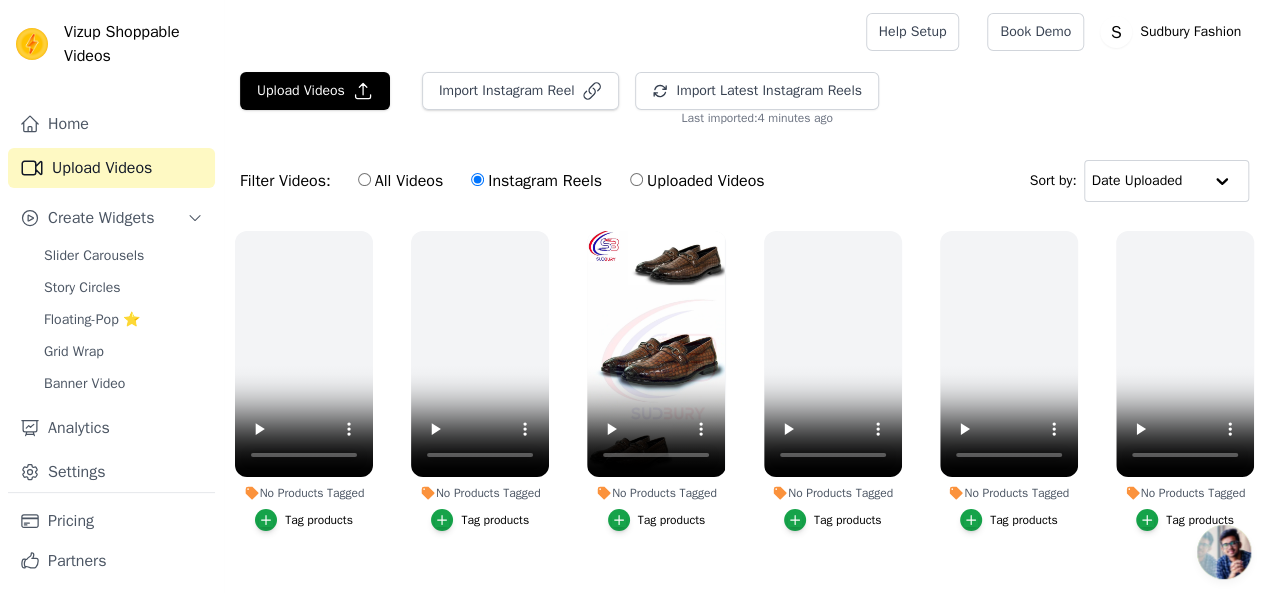 click on "Uploaded Videos" at bounding box center (697, 181) 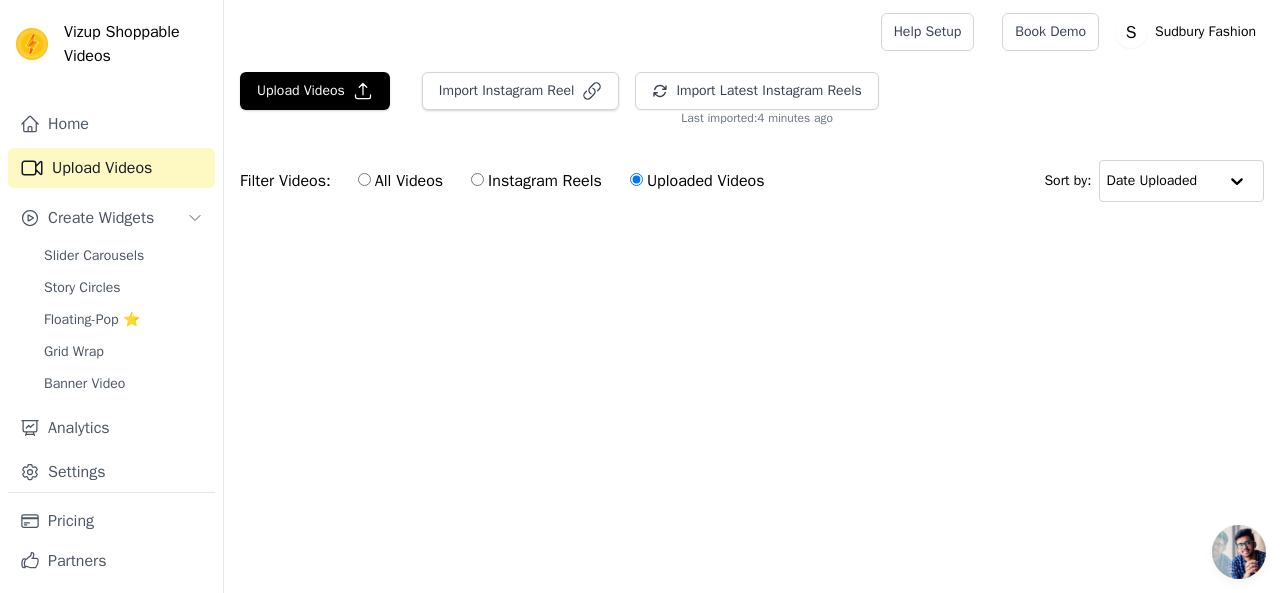 click on "All Videos" at bounding box center [364, 179] 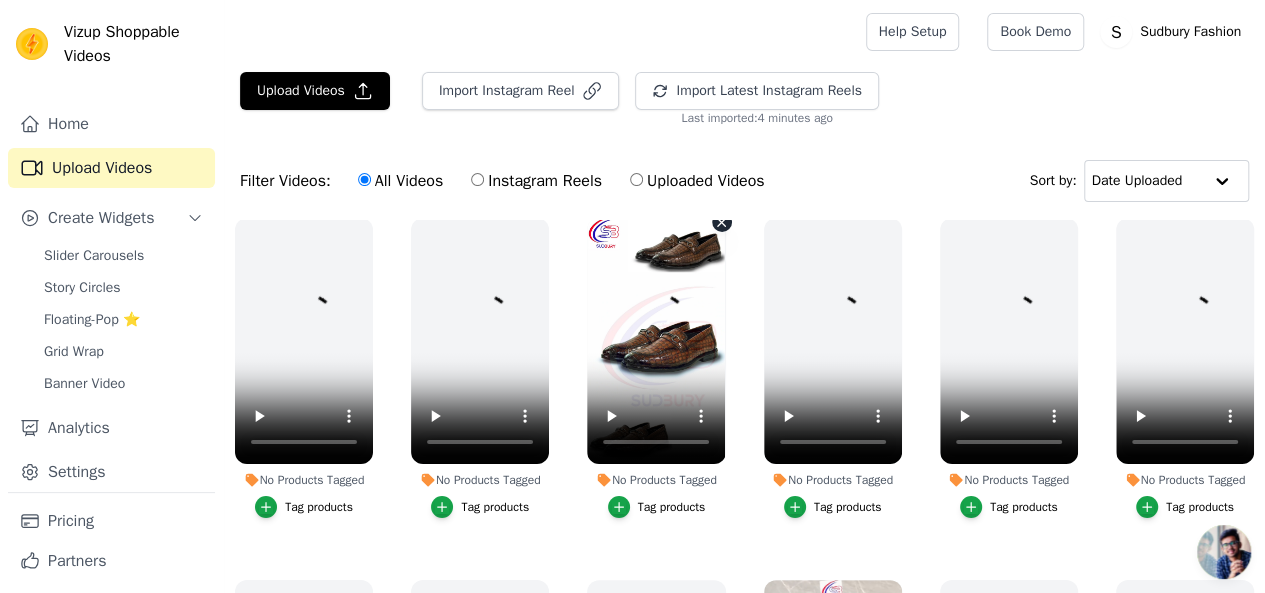 scroll, scrollTop: 10, scrollLeft: 0, axis: vertical 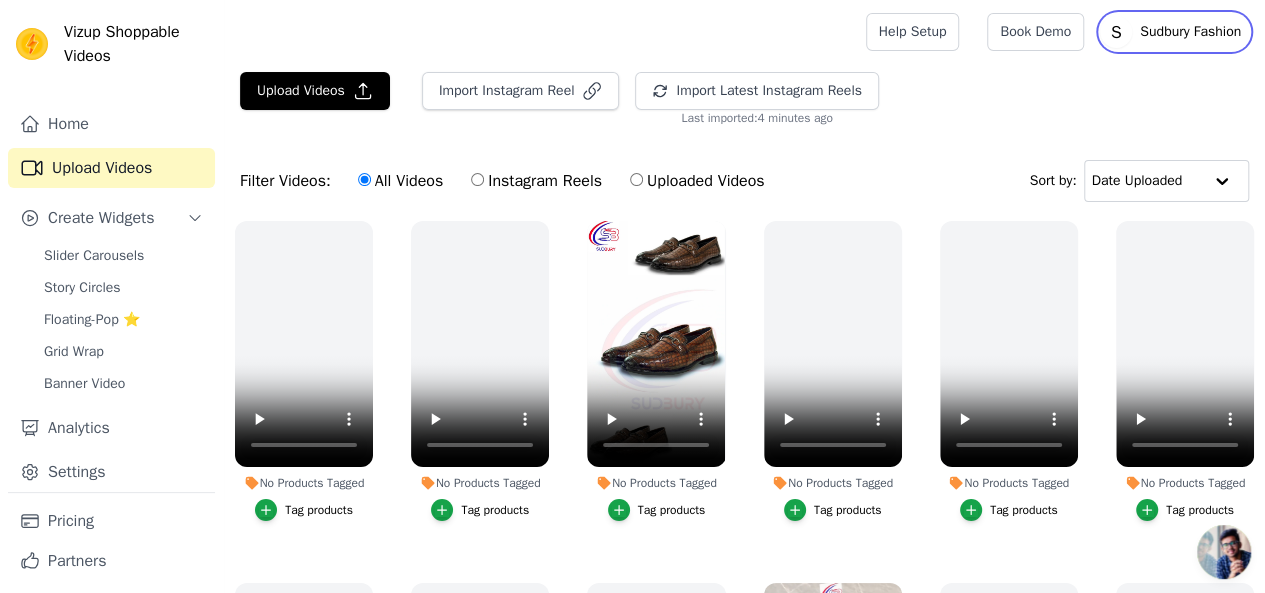 click on "S" 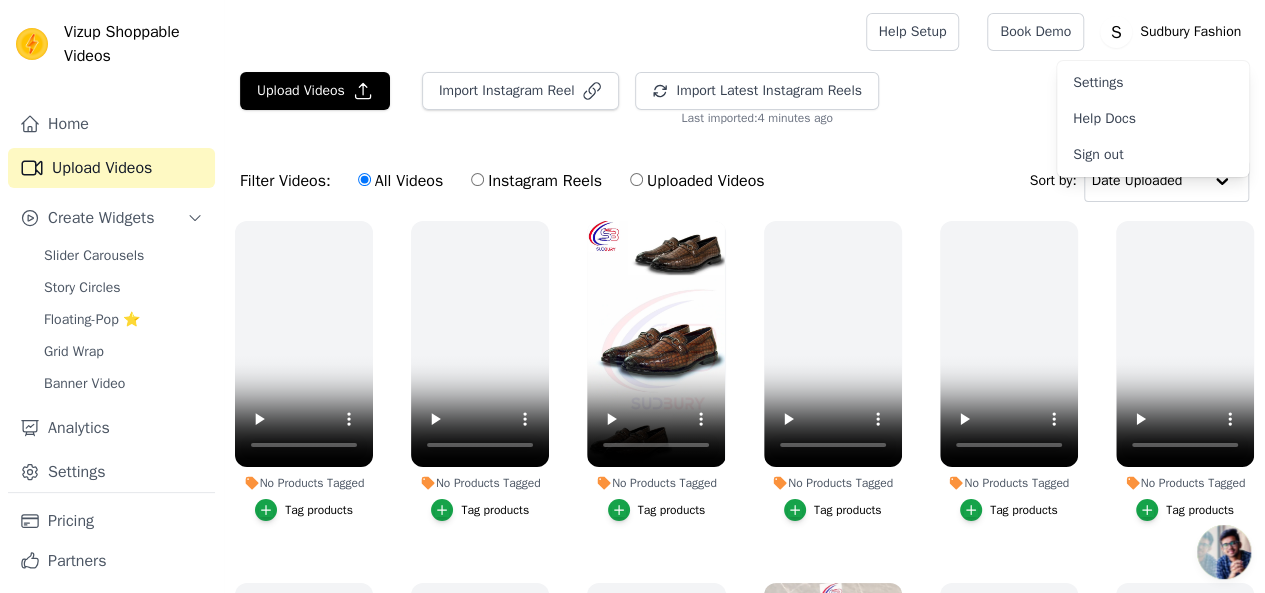 click on "Settings" at bounding box center [1153, 83] 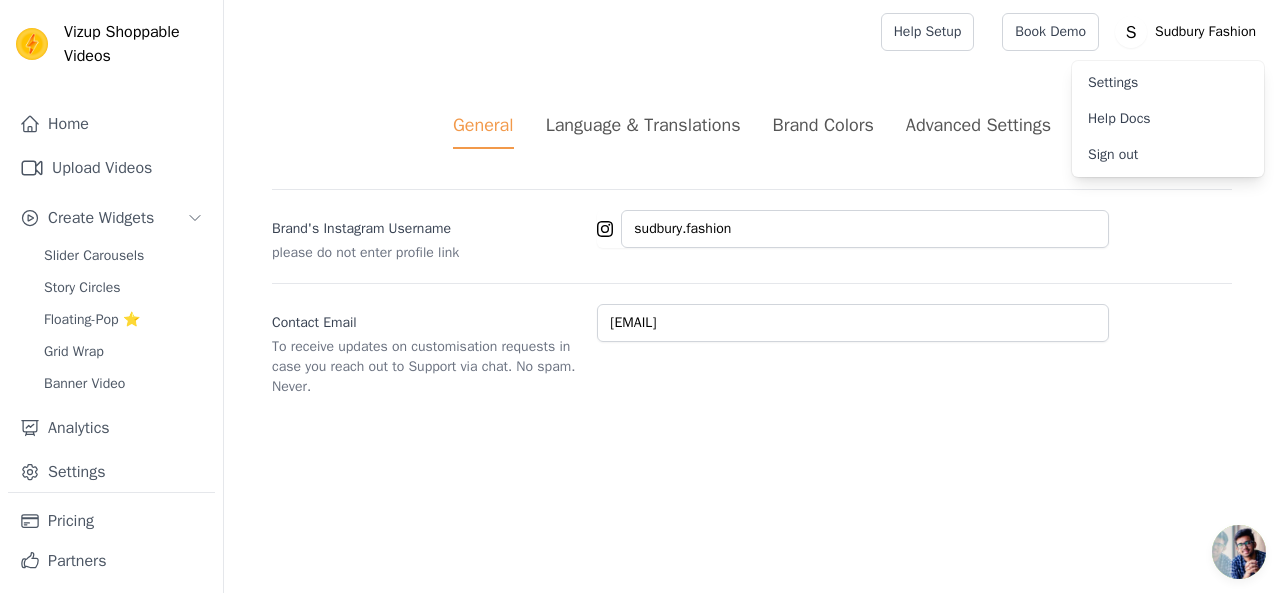 click on "Language & Translations" at bounding box center (643, 125) 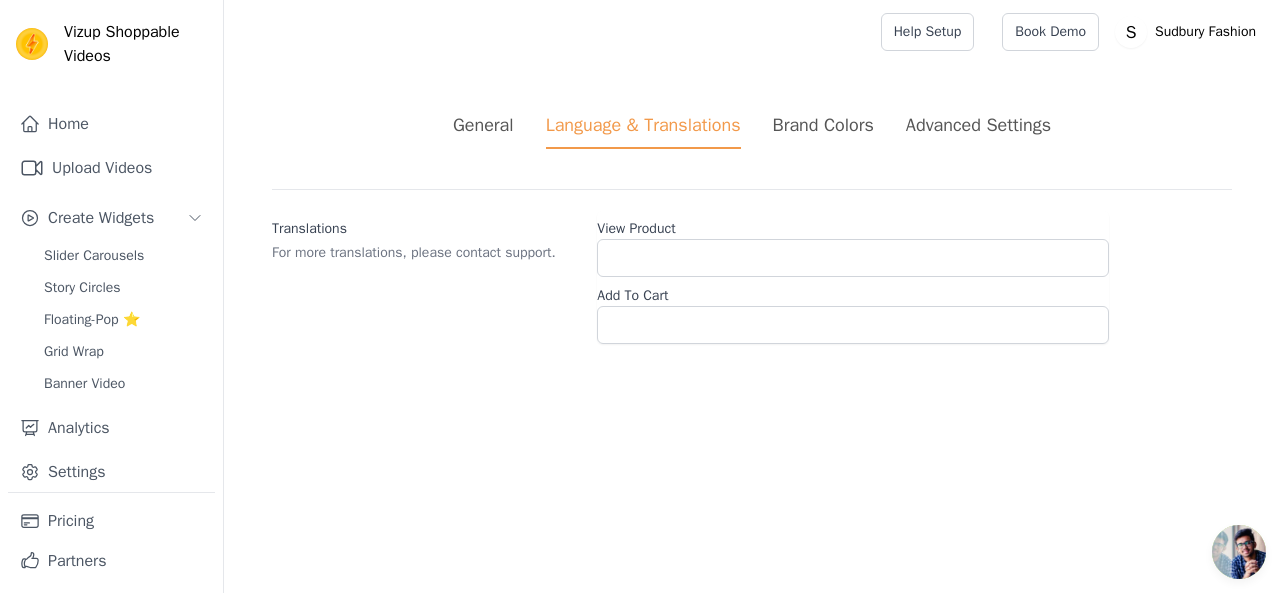 click on "Brand Colors" at bounding box center (823, 125) 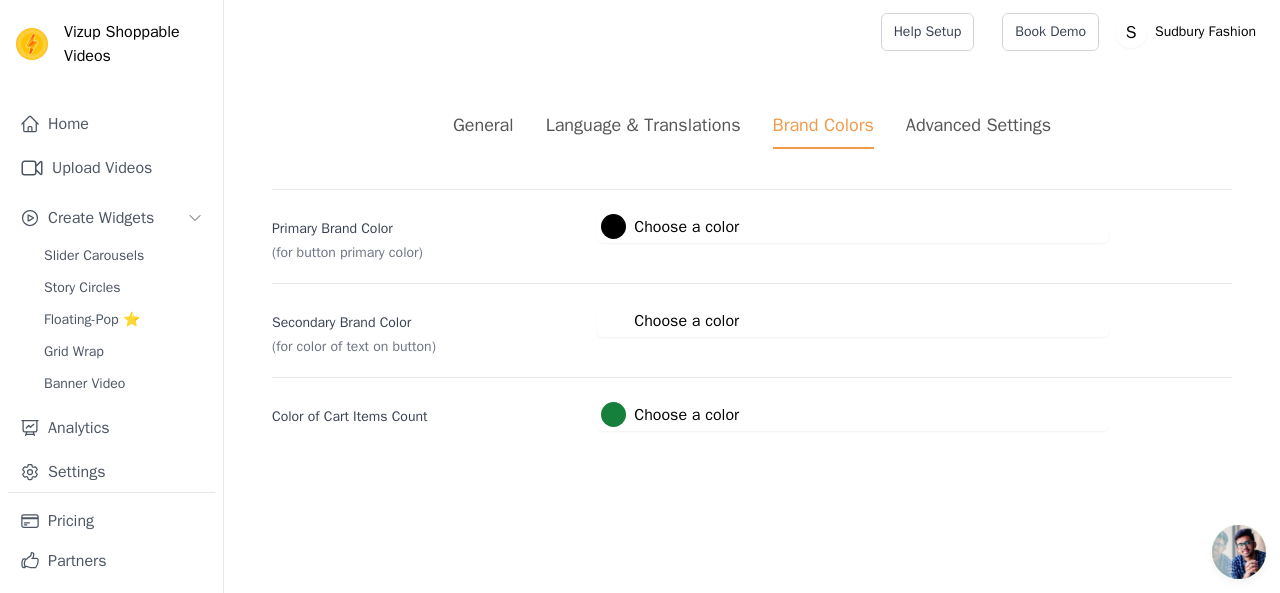 click on "Advanced Settings" at bounding box center [978, 125] 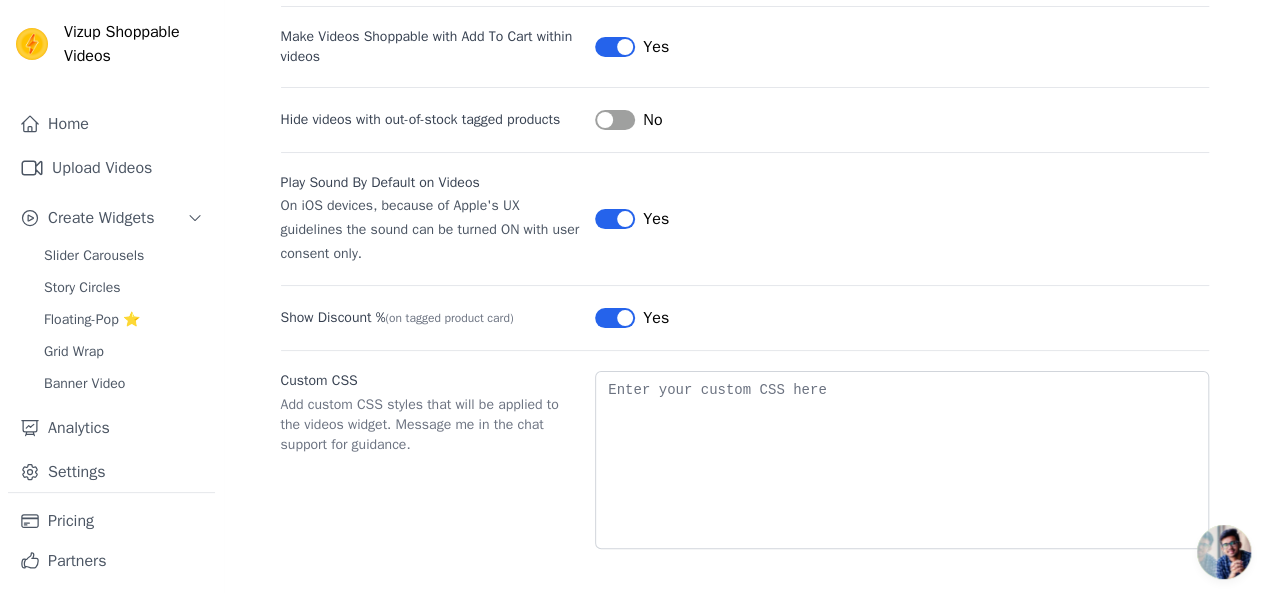 scroll, scrollTop: 262, scrollLeft: 0, axis: vertical 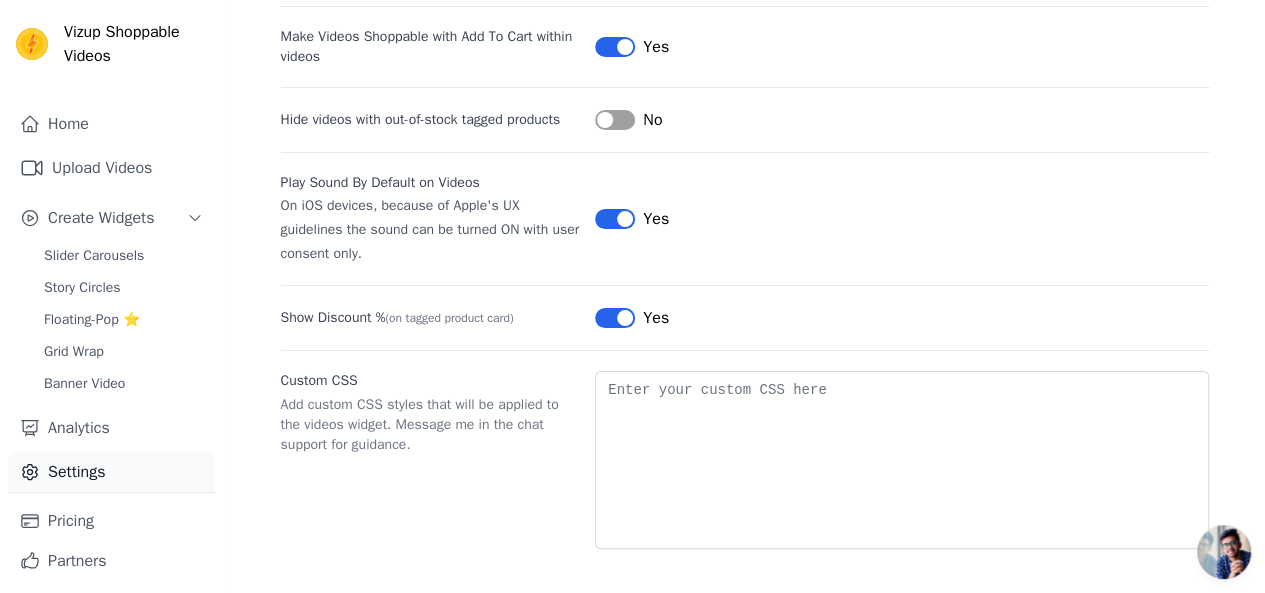 click on "Settings" at bounding box center (111, 472) 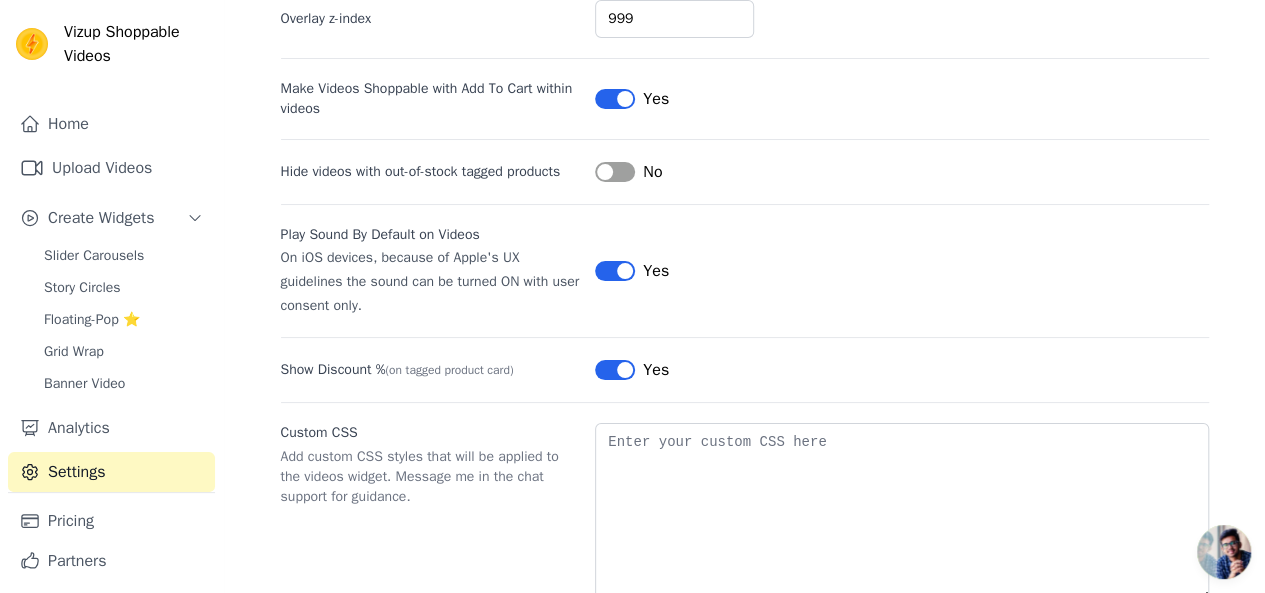 scroll, scrollTop: 0, scrollLeft: 0, axis: both 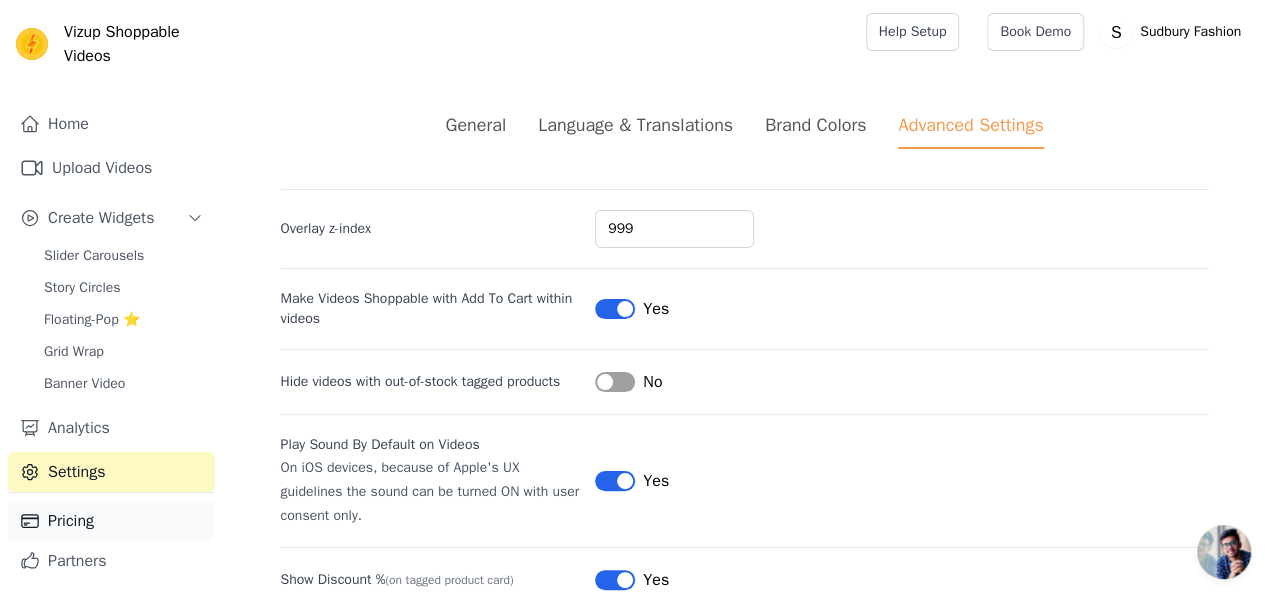 click on "Pricing" at bounding box center [111, 521] 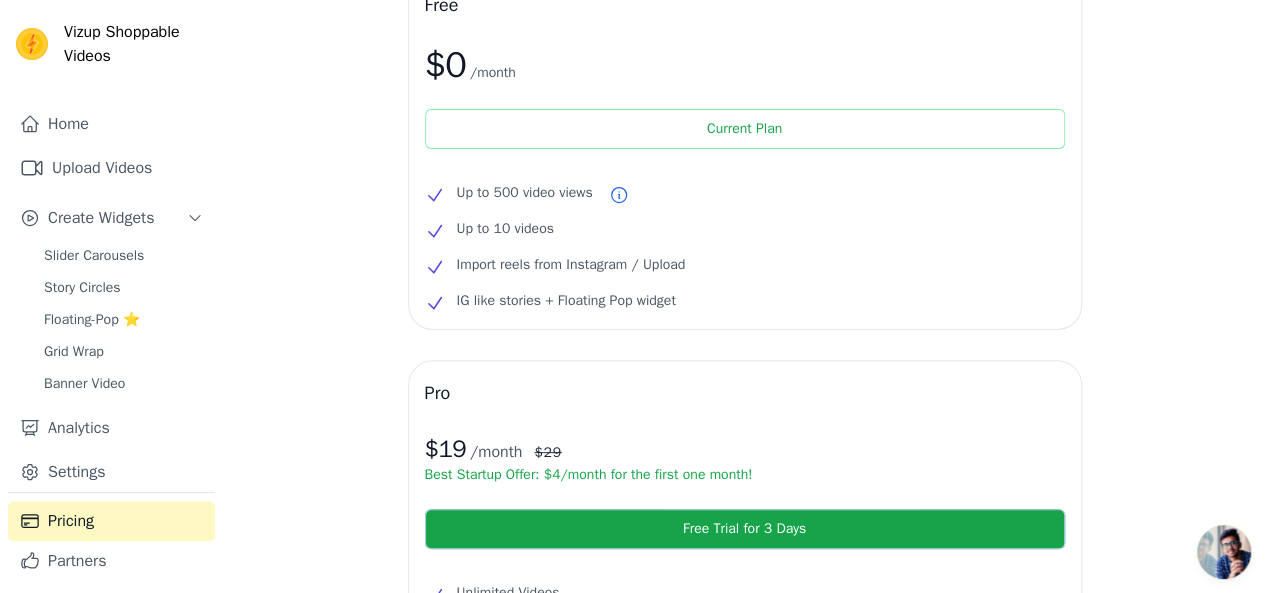 scroll, scrollTop: 118, scrollLeft: 0, axis: vertical 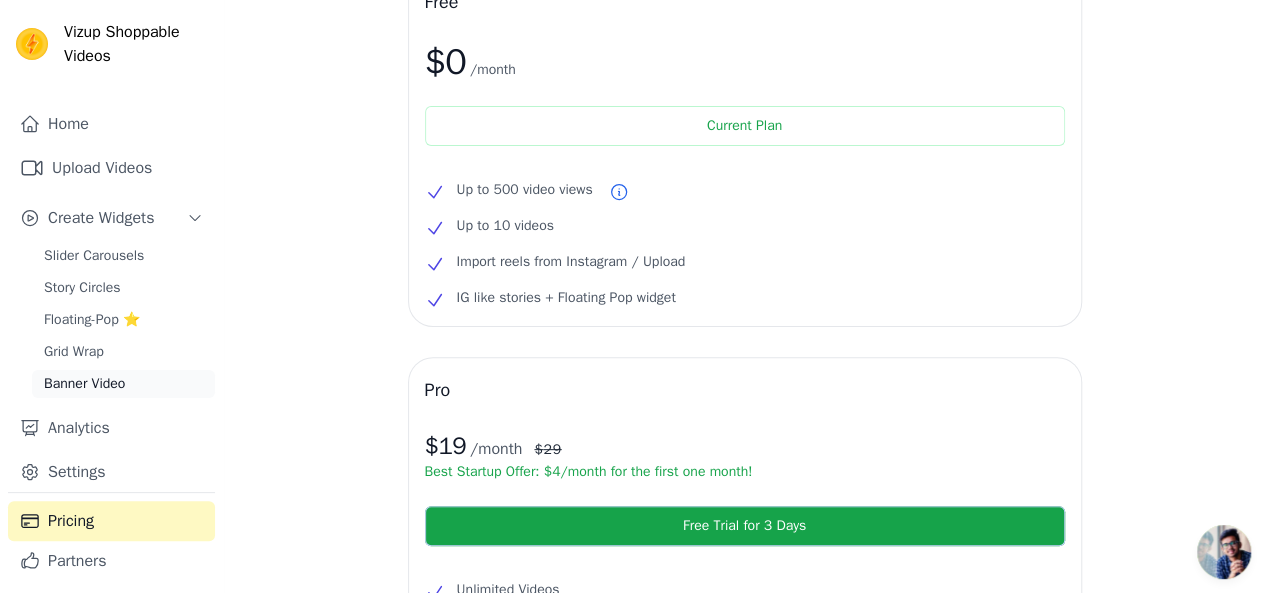 click on "Banner Video" at bounding box center [84, 384] 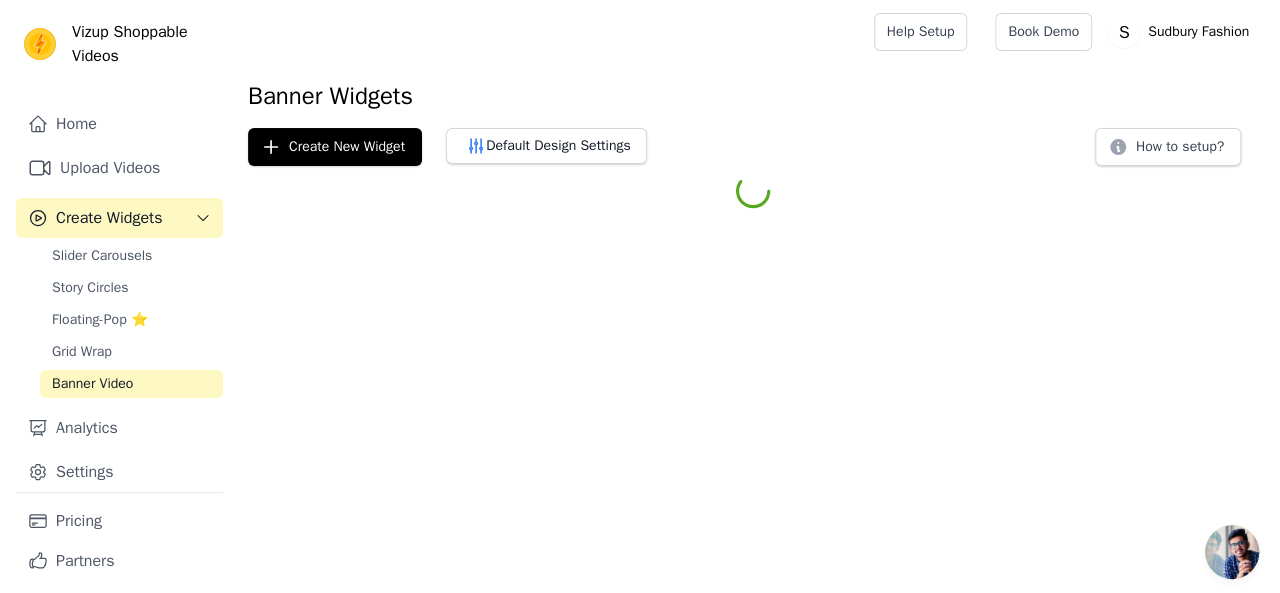 scroll, scrollTop: 0, scrollLeft: 0, axis: both 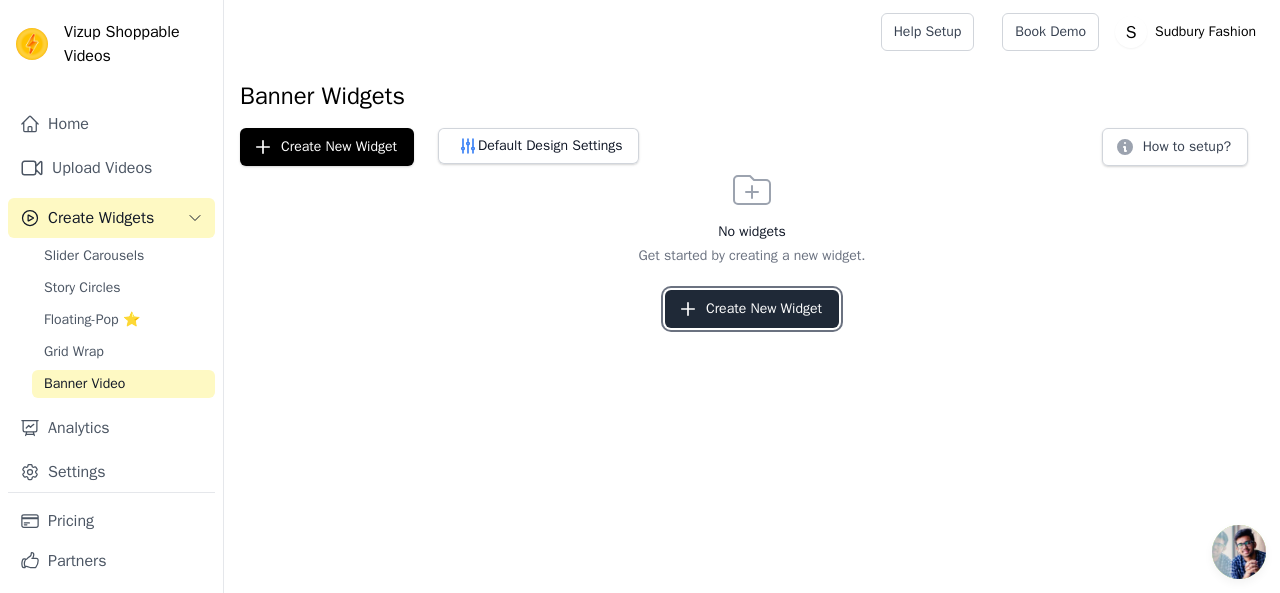 click on "Create New Widget" at bounding box center [752, 309] 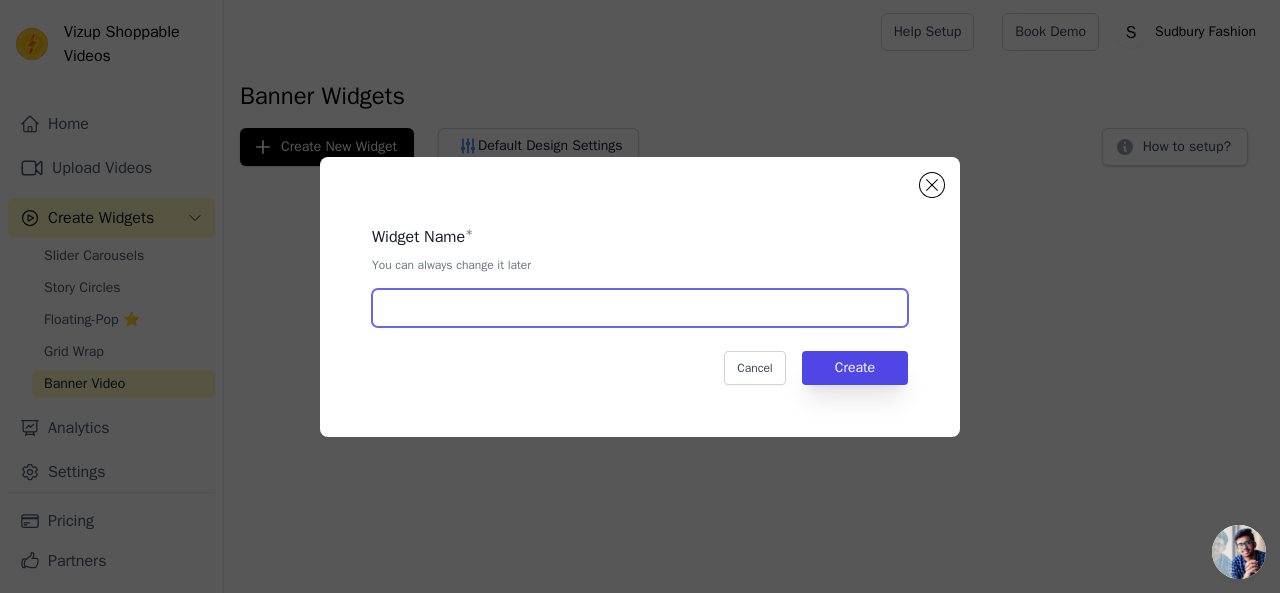 click at bounding box center [640, 308] 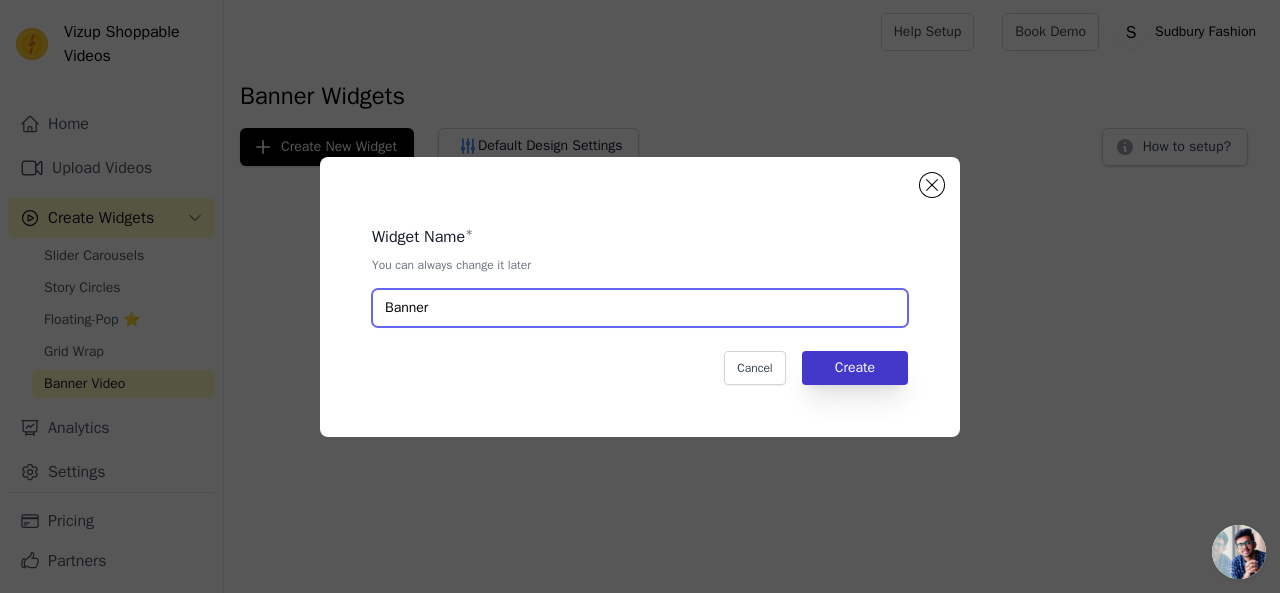 type on "Banner" 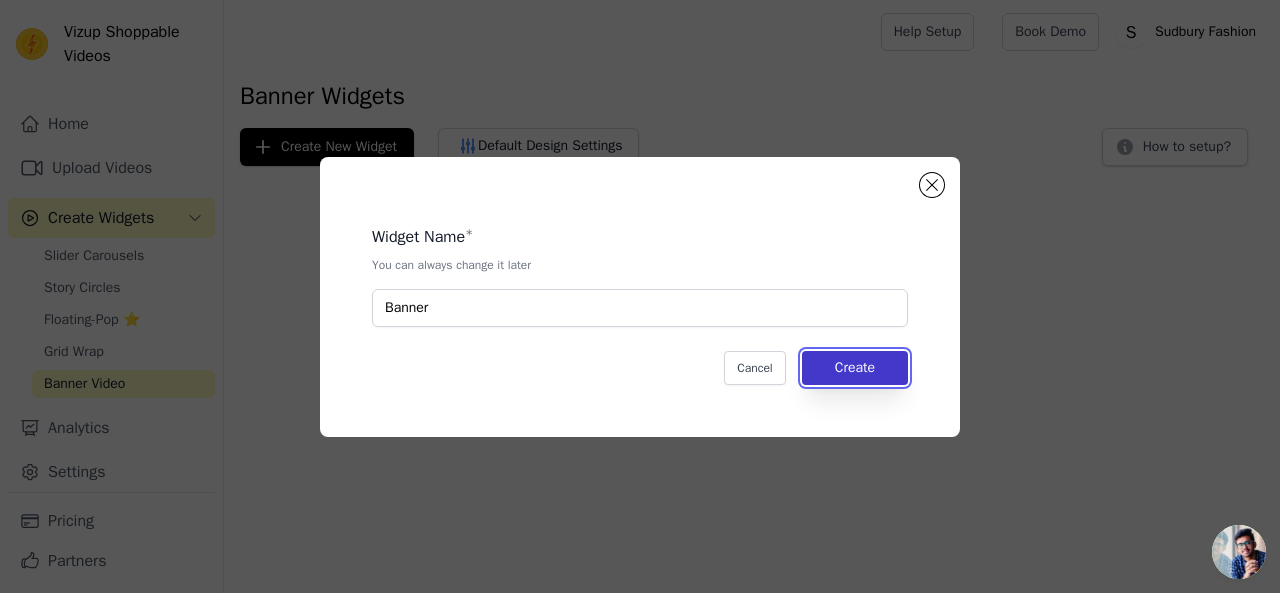 click on "Create" at bounding box center (855, 368) 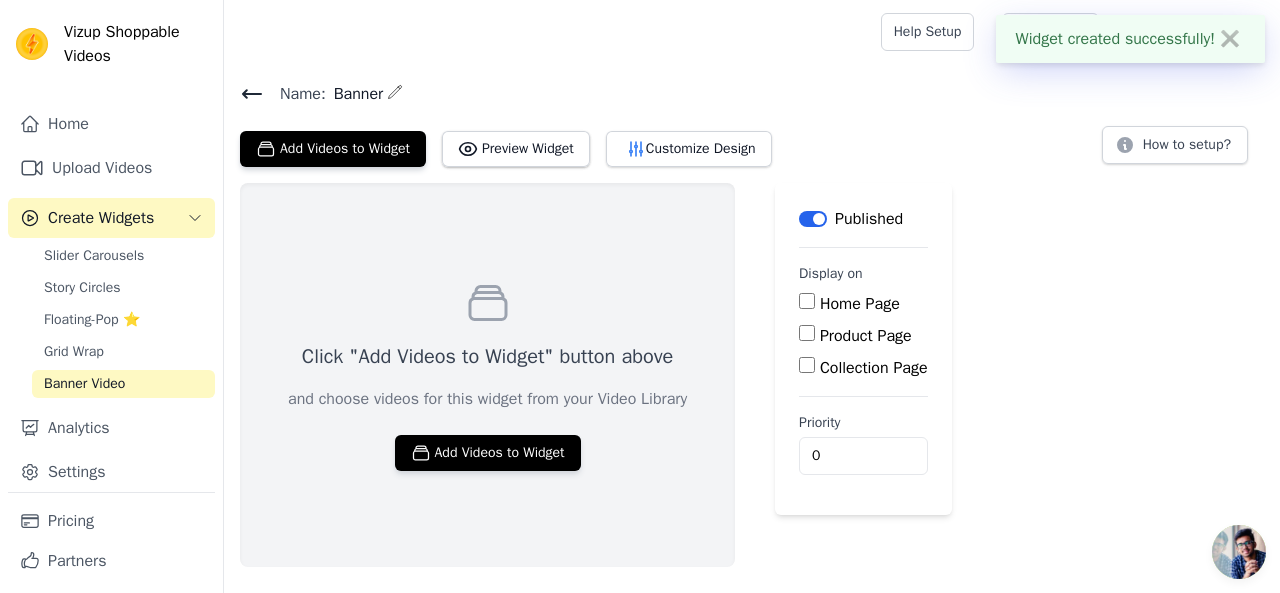 click on "Home Page" at bounding box center (807, 301) 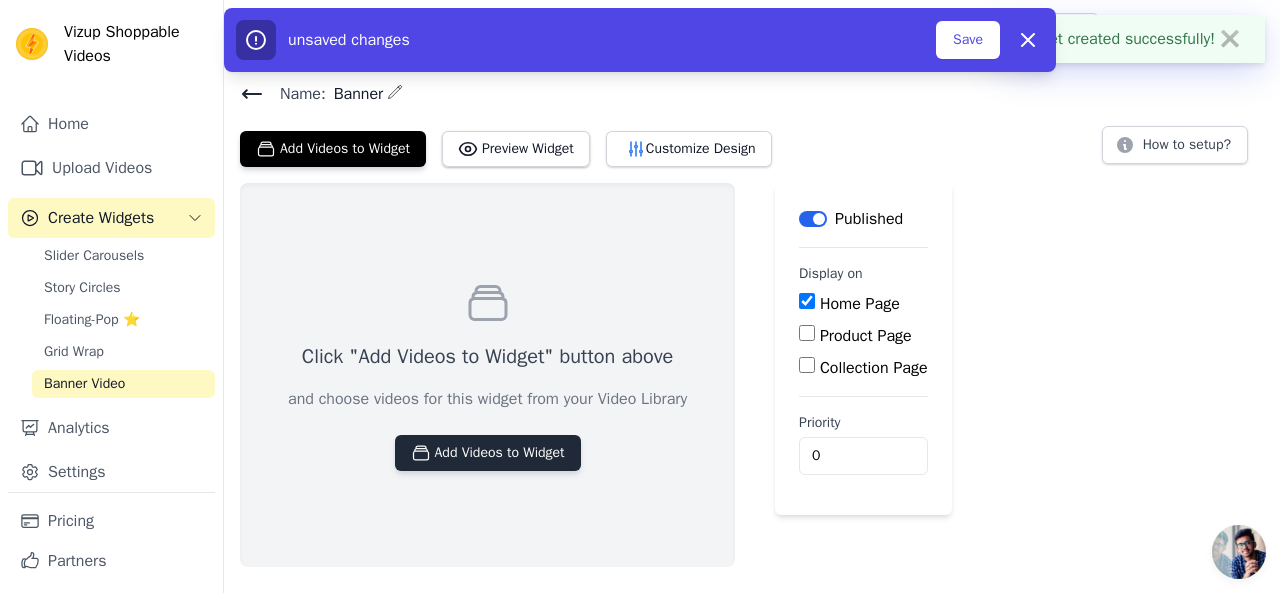 click on "Add Videos to Widget" at bounding box center (488, 453) 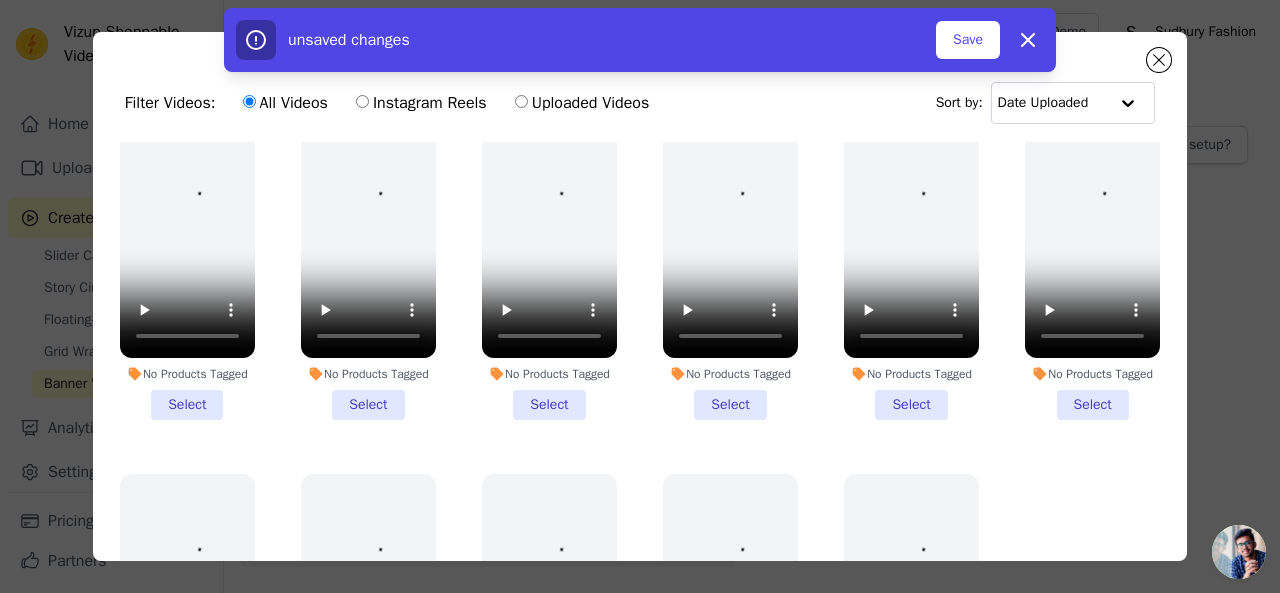 scroll, scrollTop: 874, scrollLeft: 0, axis: vertical 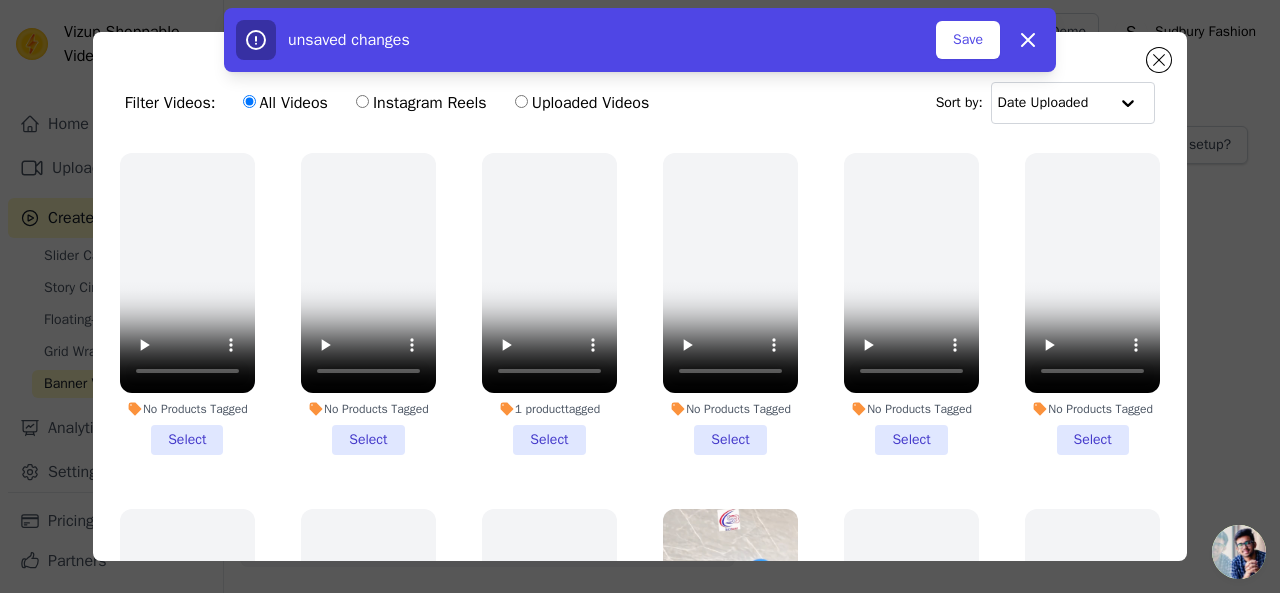 click on "Uploaded Videos" at bounding box center (582, 103) 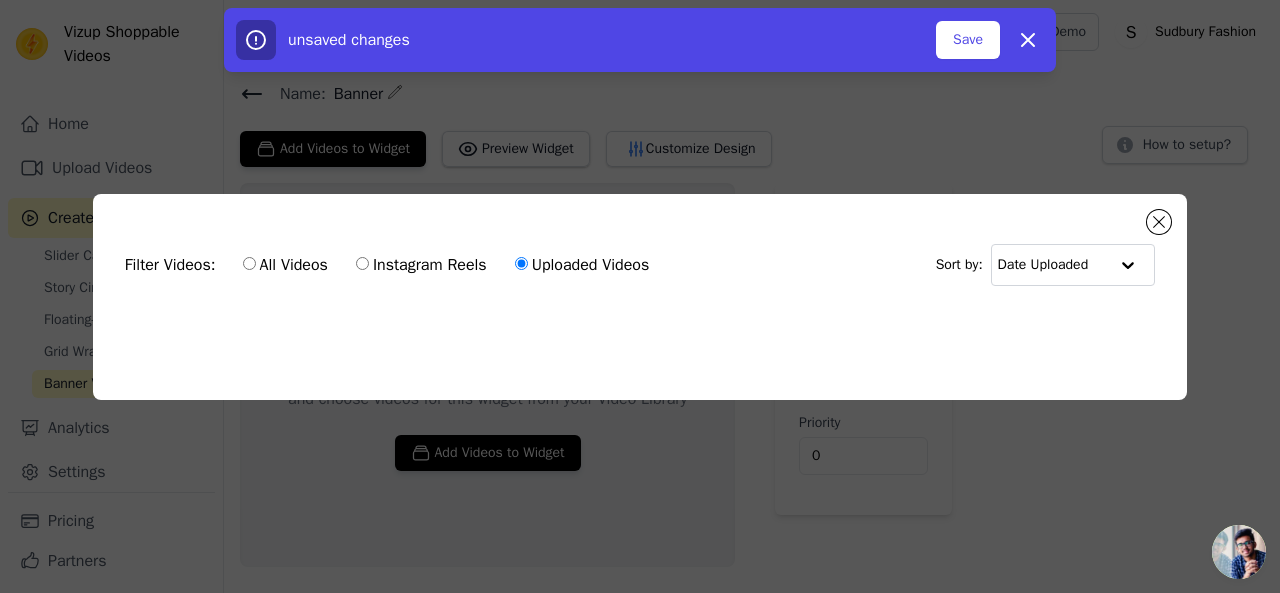 click on "All Videos
Instagram Reels
Uploaded Videos" at bounding box center (446, 265) 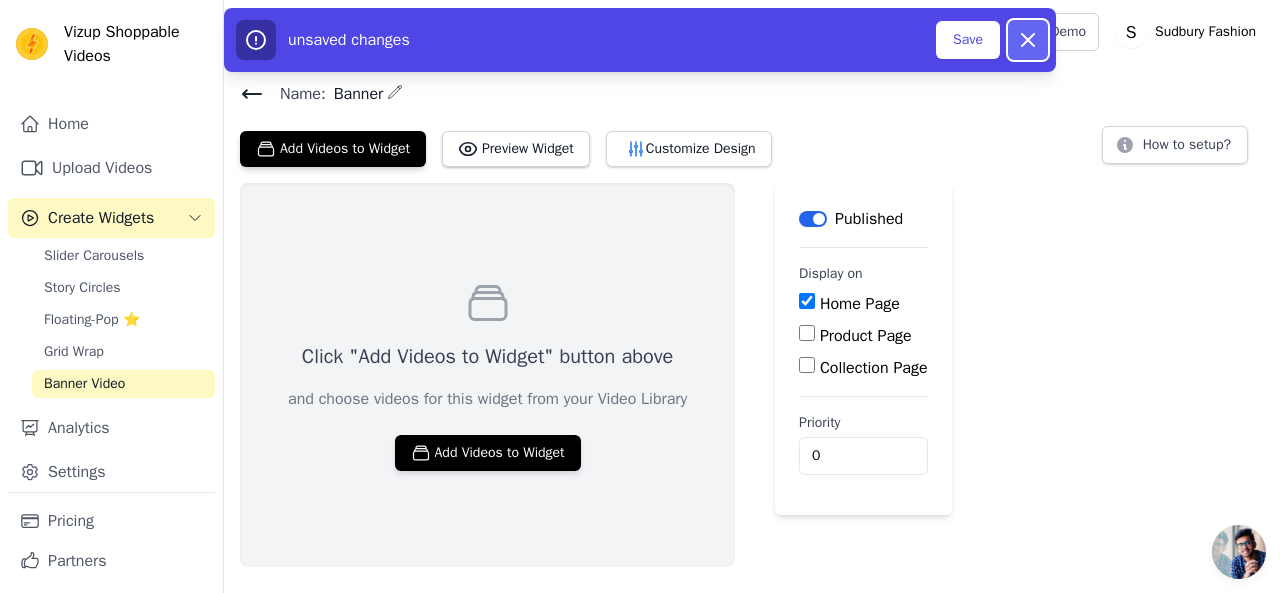click 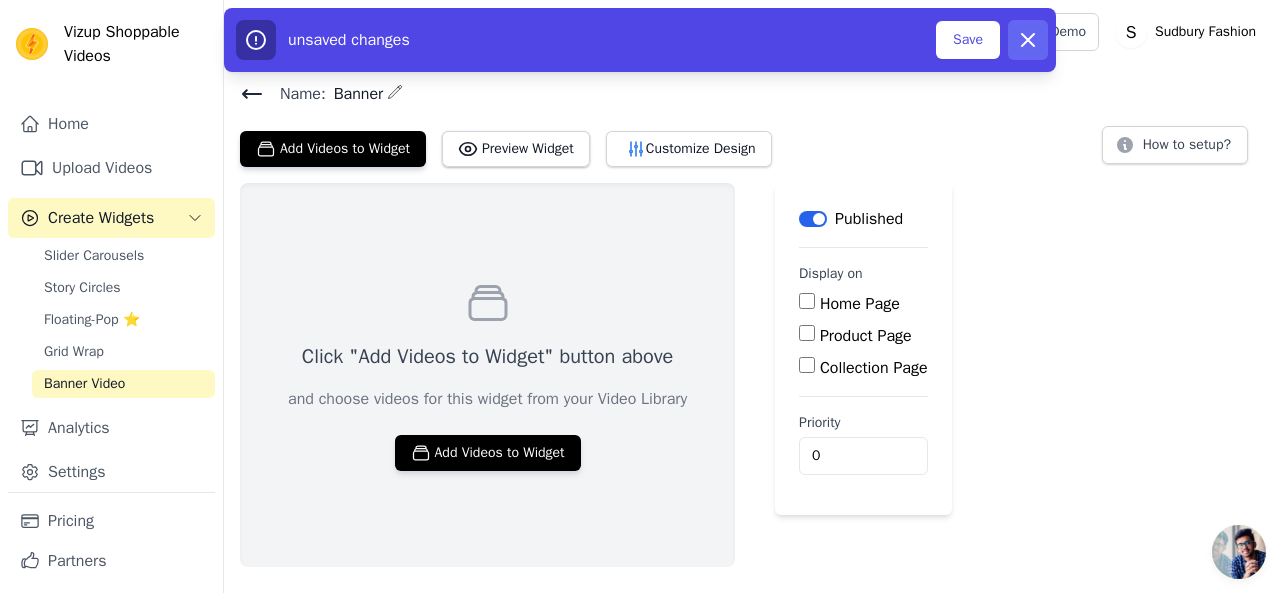 checkbox on "false" 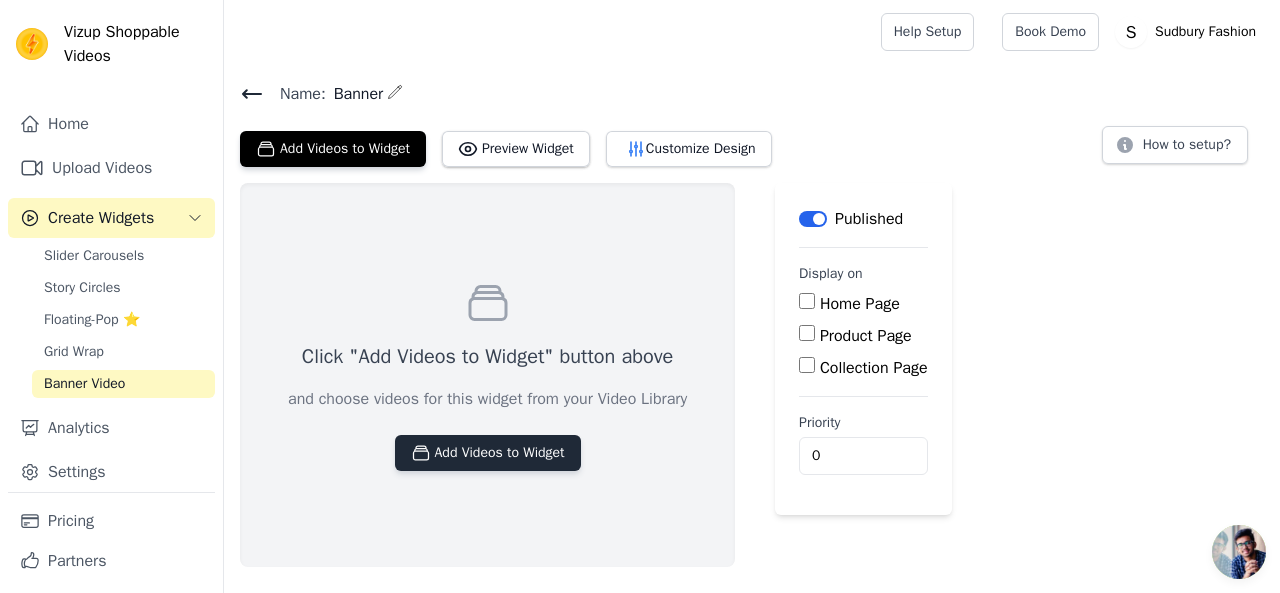 click on "Add Videos to Widget" at bounding box center (488, 453) 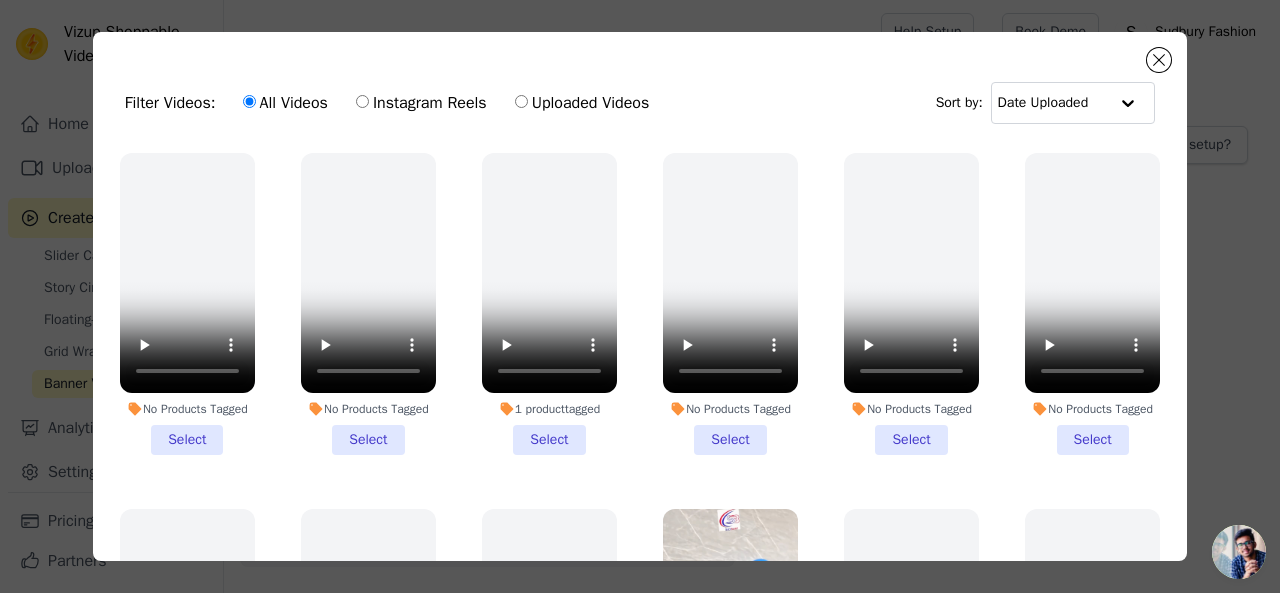 click on "All Videos
Instagram Reels
Uploaded Videos" at bounding box center (446, 103) 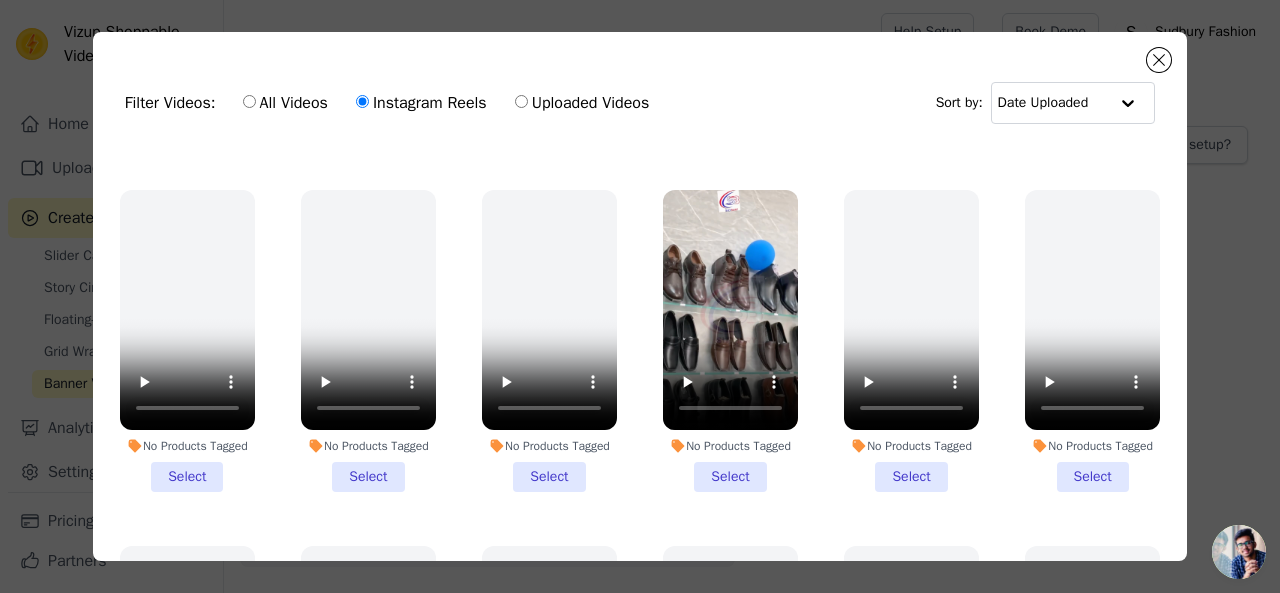 scroll, scrollTop: 318, scrollLeft: 0, axis: vertical 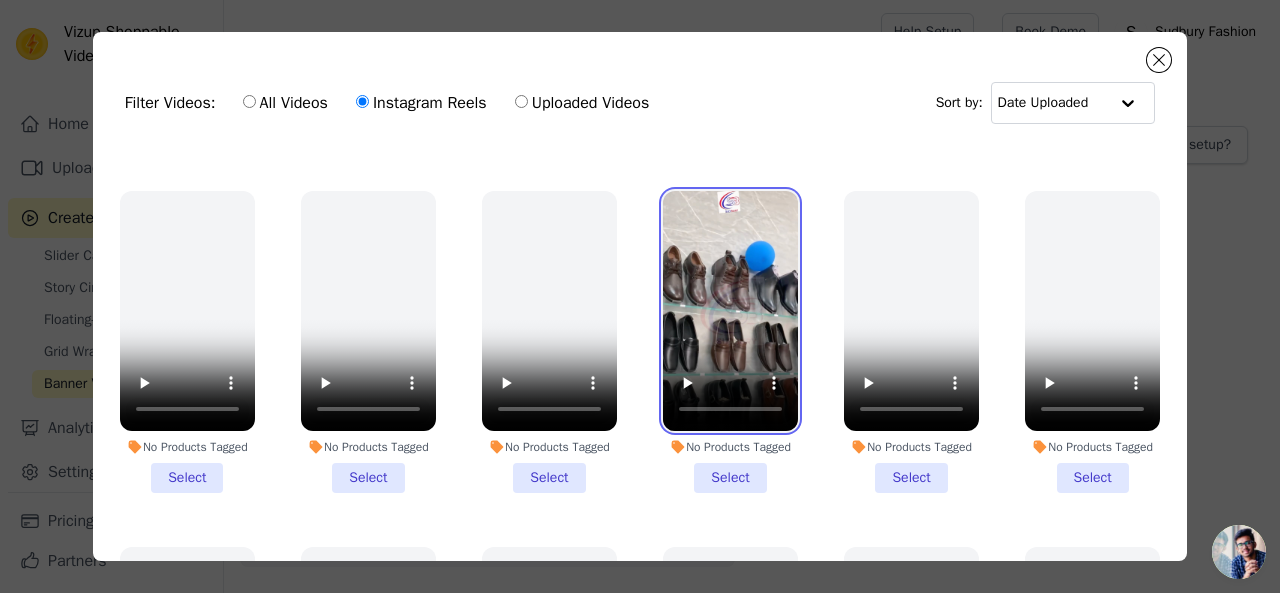 click at bounding box center (730, 311) 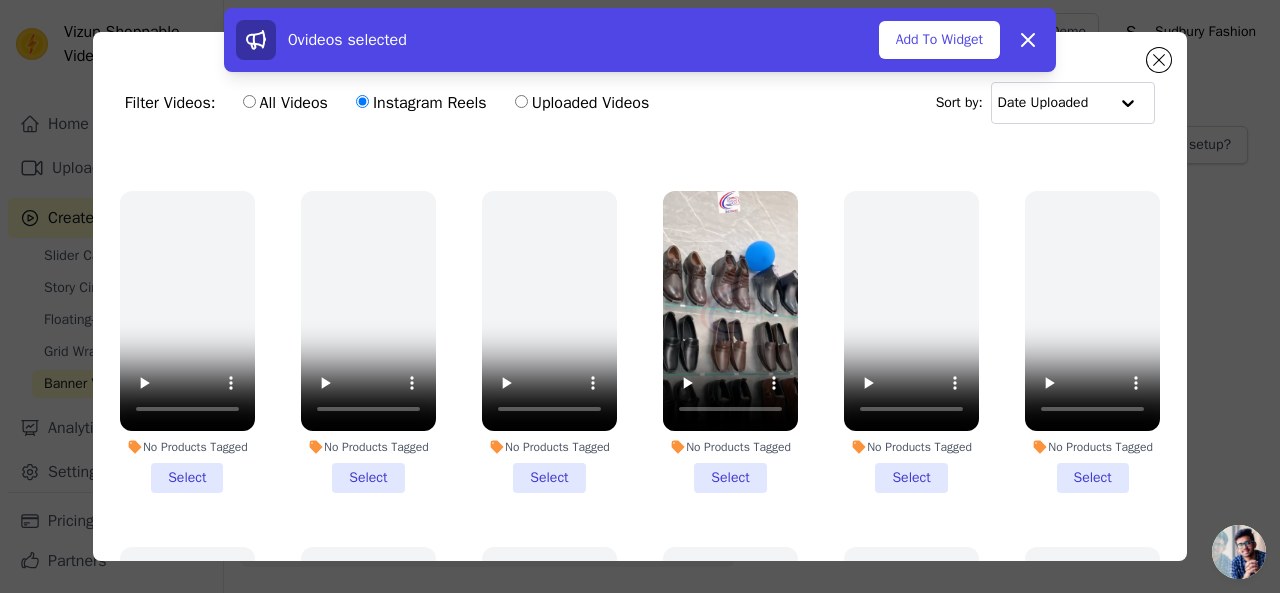 click on "No Products Tagged     Select" at bounding box center [730, 342] 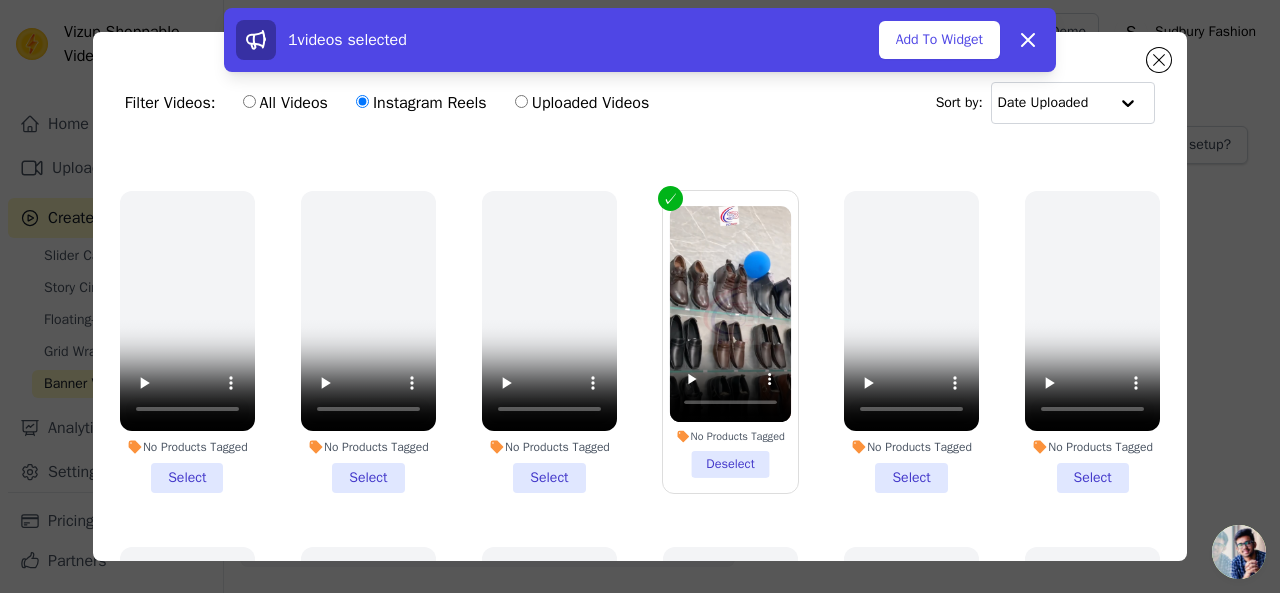 scroll, scrollTop: 874, scrollLeft: 0, axis: vertical 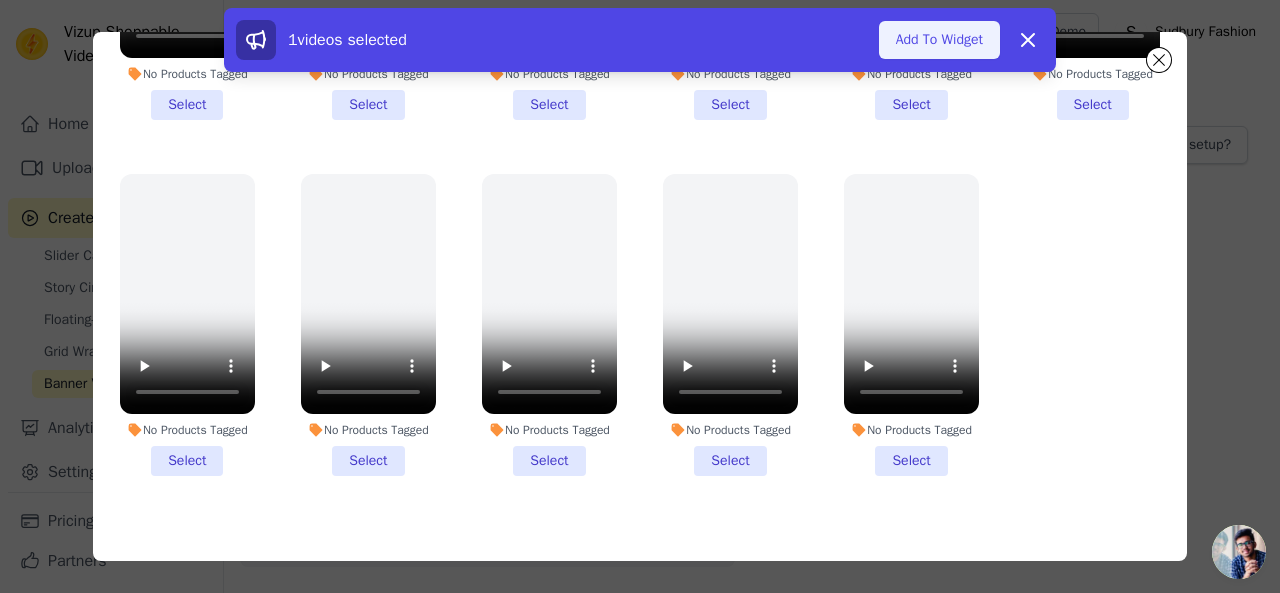 click on "Add To Widget" at bounding box center (939, 40) 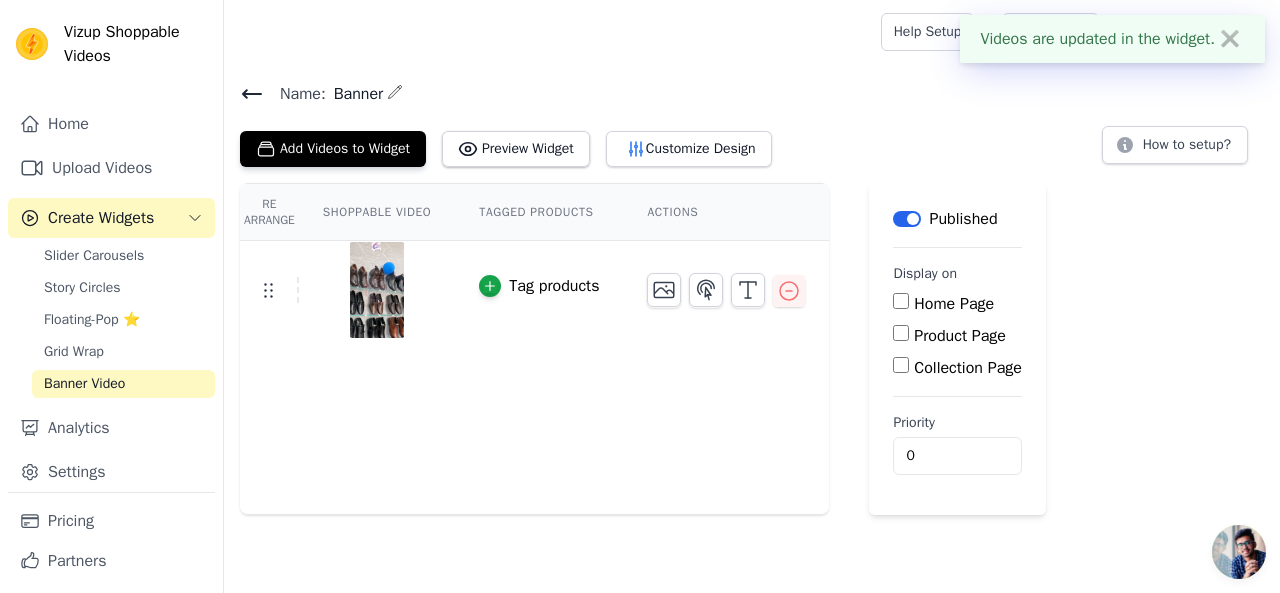 click on "Home Page" at bounding box center (901, 301) 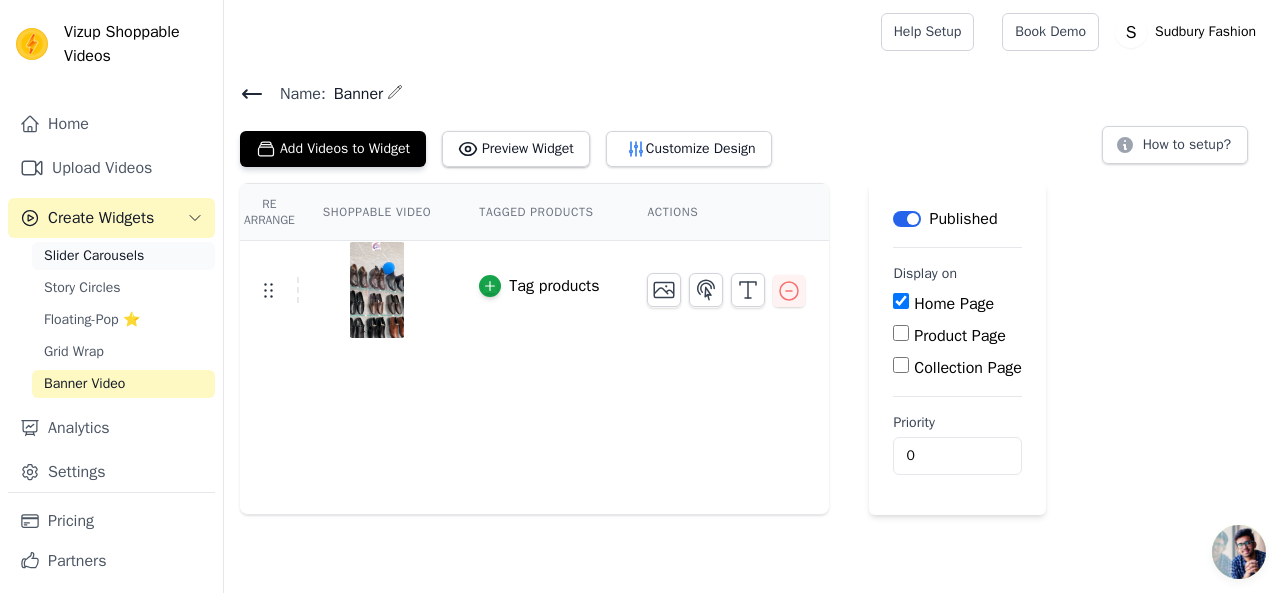 click on "Slider Carousels" at bounding box center (94, 256) 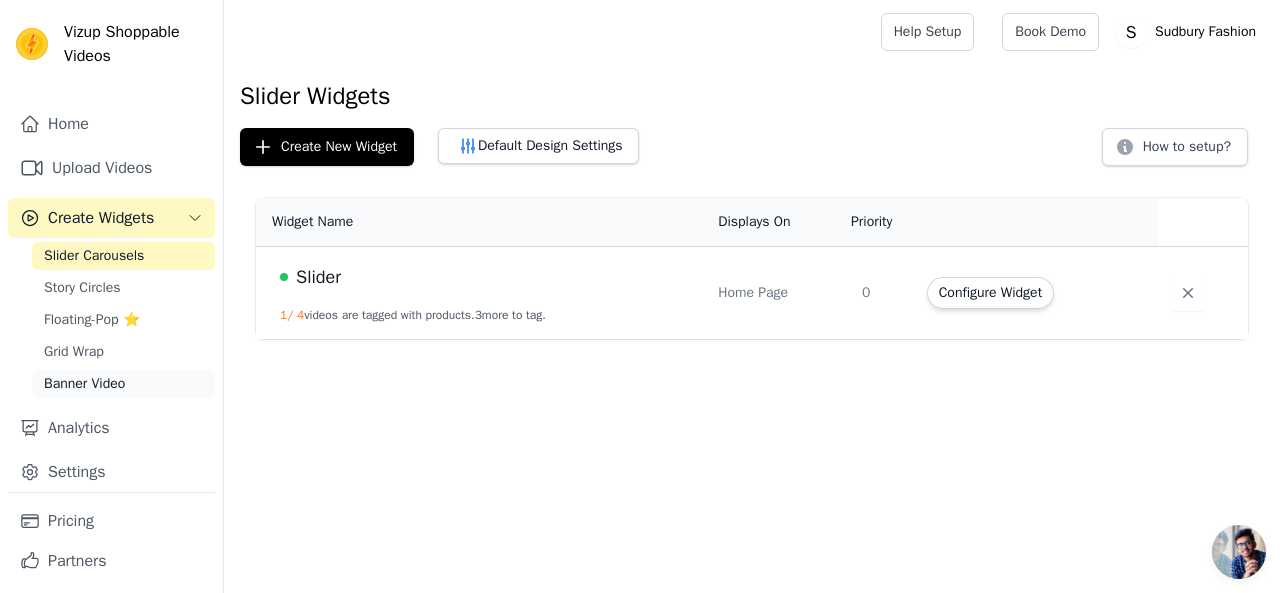 click on "Banner Video" at bounding box center [84, 384] 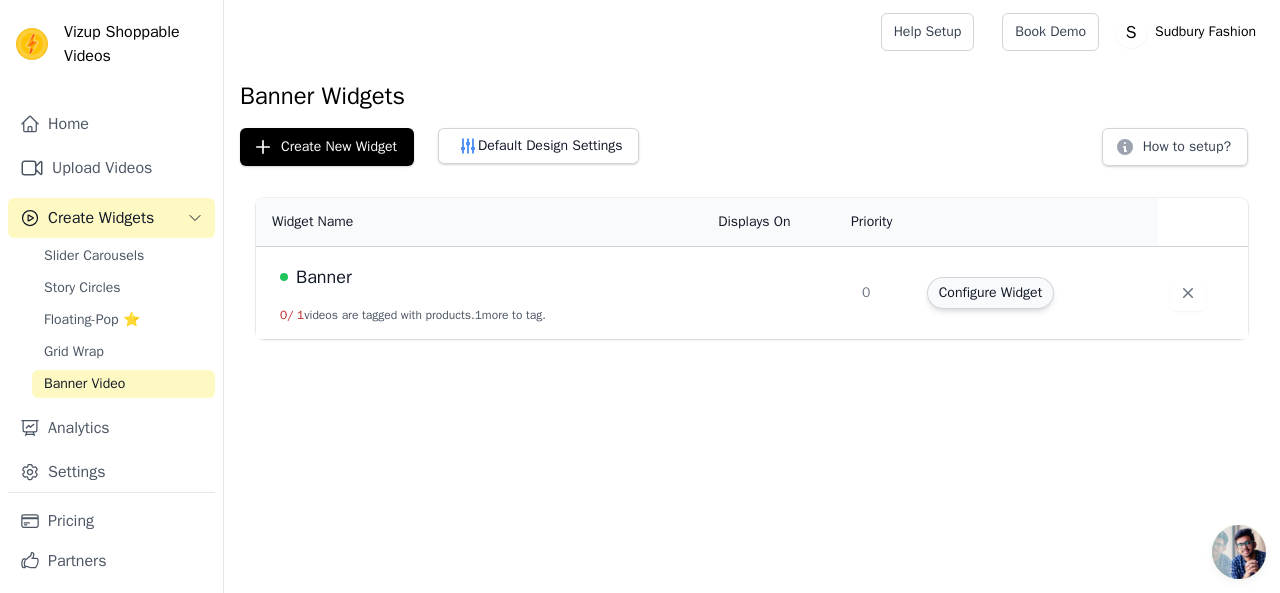 click on "Configure Widget" at bounding box center (990, 293) 